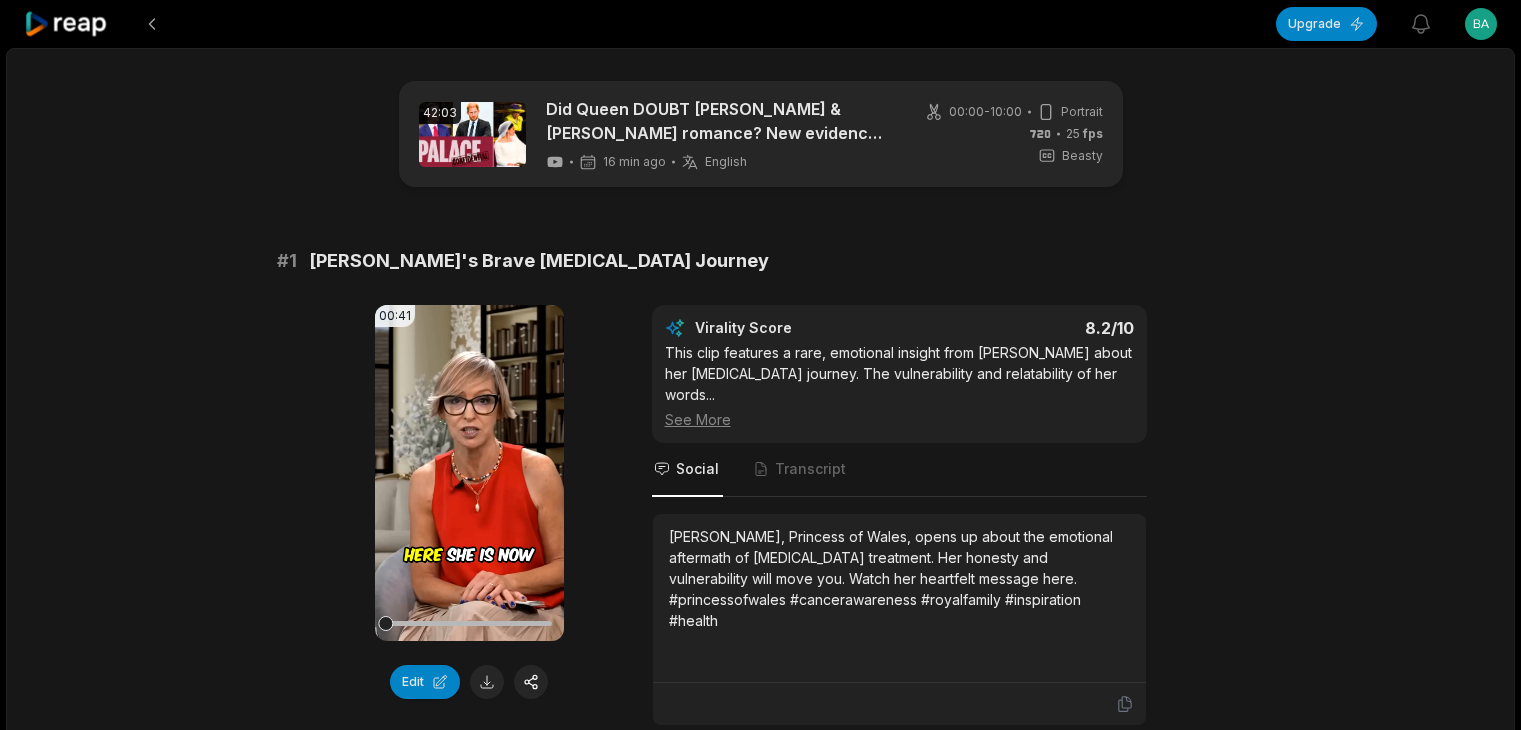 scroll, scrollTop: 0, scrollLeft: 0, axis: both 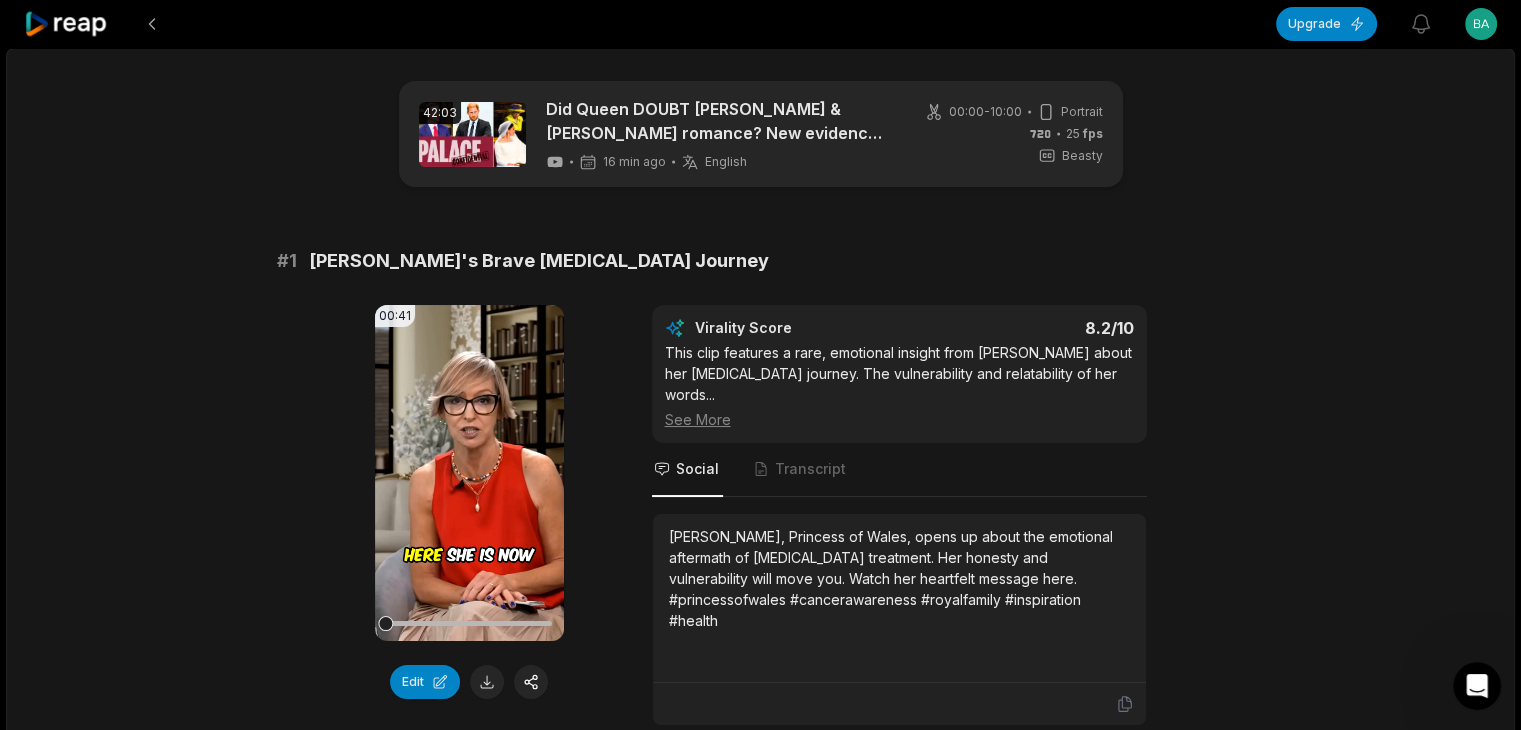 click on "# 1 [PERSON_NAME]'s Brave [MEDICAL_DATA] Journey 00:41 Your browser does not support mp4 format. Edit Virality Score 8.2 /10 This clip features a rare, emotional insight from [PERSON_NAME] about her [MEDICAL_DATA] journey. The vulnerability and relatability of her words ...   See More Social Transcript [PERSON_NAME], Princess of Wales, opens up about the emotional aftermath of [MEDICAL_DATA] treatment. Her honesty and vulnerability will move you. Watch her heartfelt message here. #princessofwales #cancerawareness #royalfamily #inspiration #health" at bounding box center (761, 486) 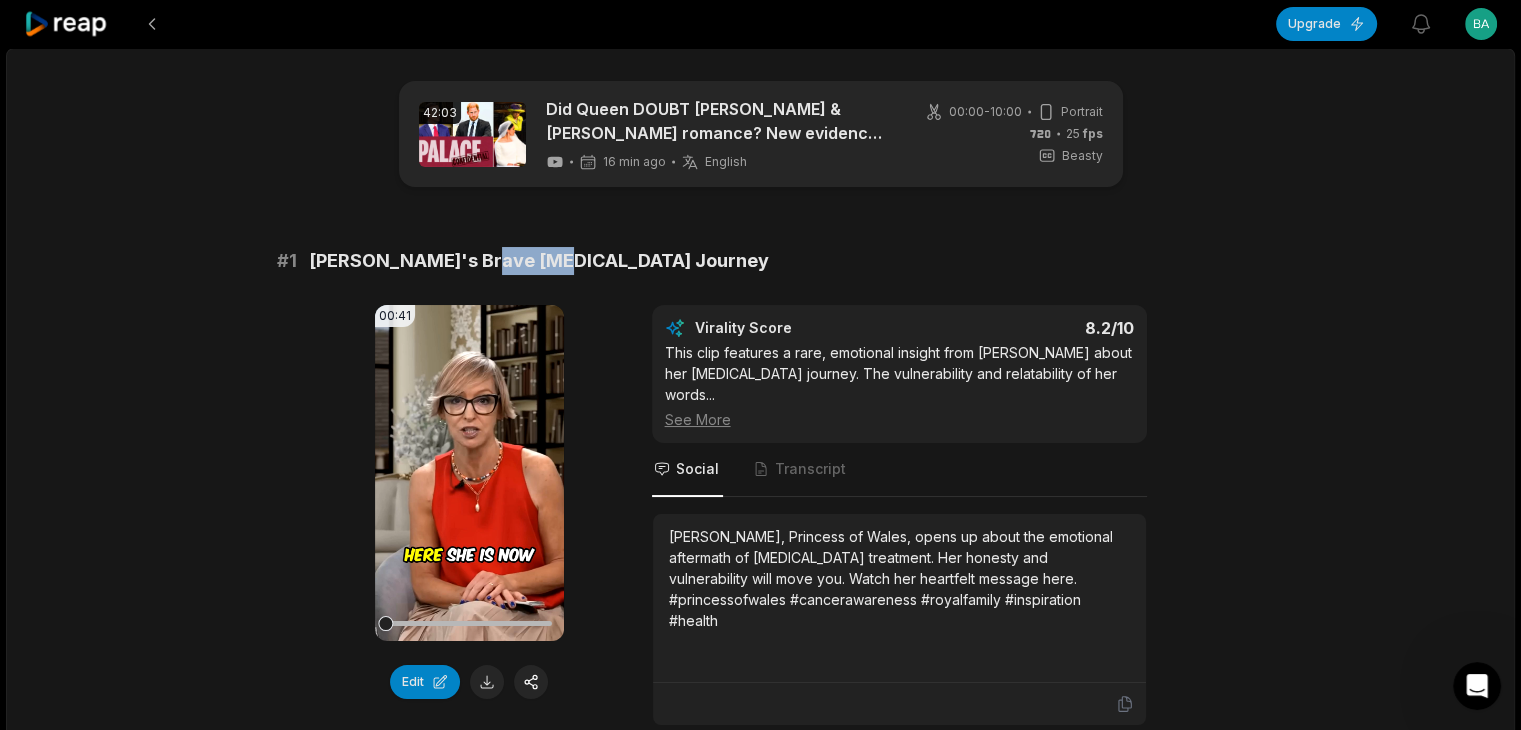click on "[PERSON_NAME]'s Brave [MEDICAL_DATA] Journey" at bounding box center (539, 261) 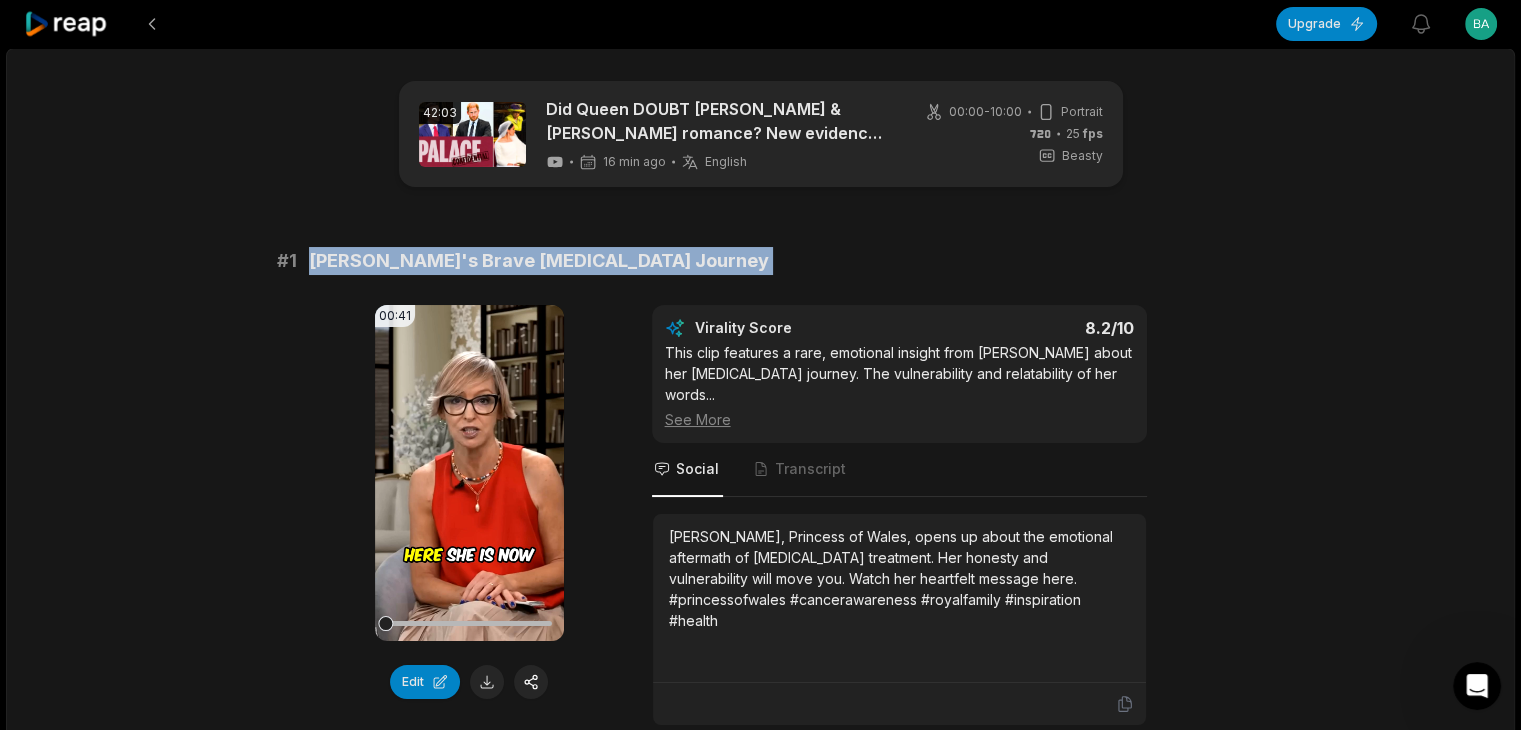 click on "[PERSON_NAME]'s Brave [MEDICAL_DATA] Journey" at bounding box center (539, 261) 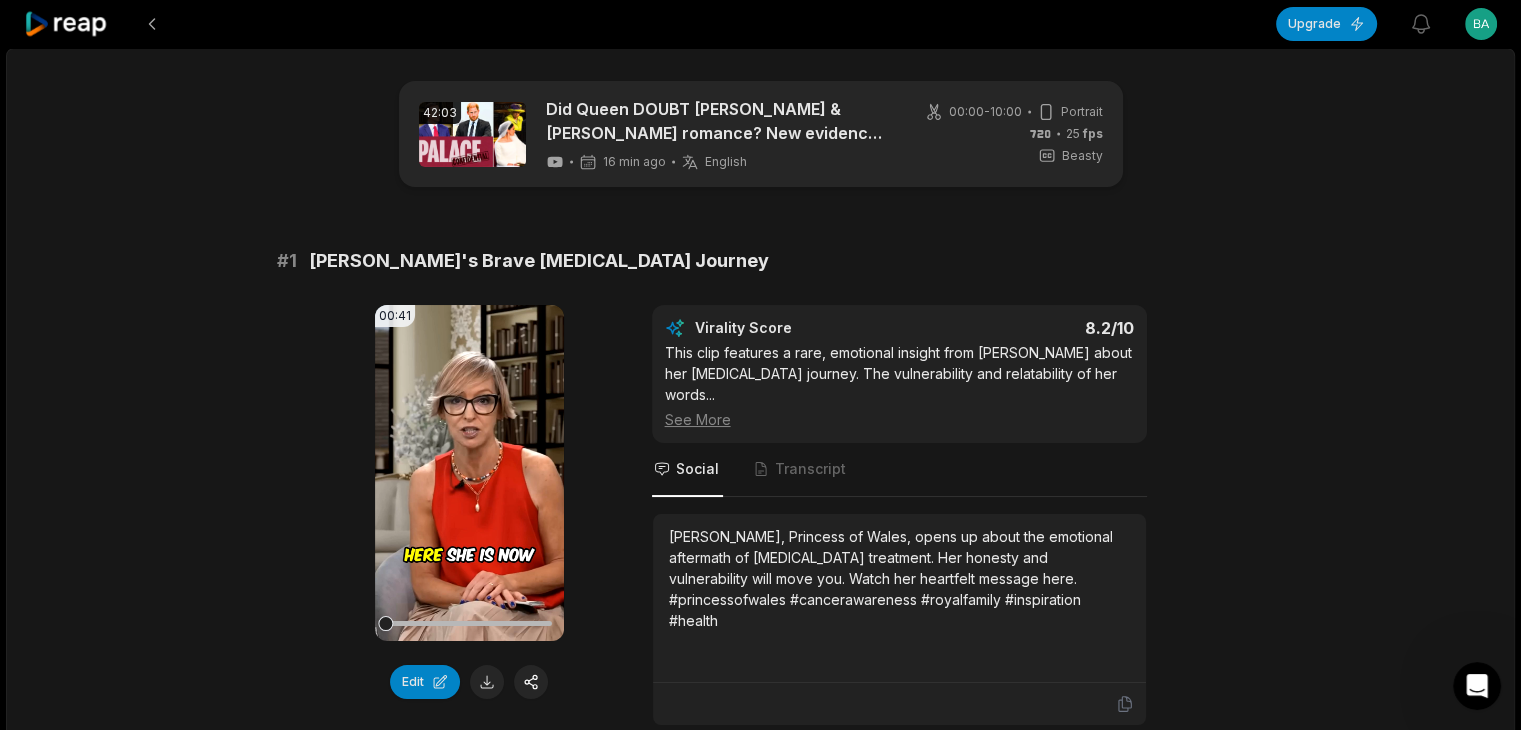 click on "Catherine, Princess of Wales, opens up about the emotional aftermath of cancer treatment. Her honesty and vulnerability will move you. Watch her heartfelt message here. #princessofwales #cancerawareness #royalfamily #inspiration #health" at bounding box center (899, 578) 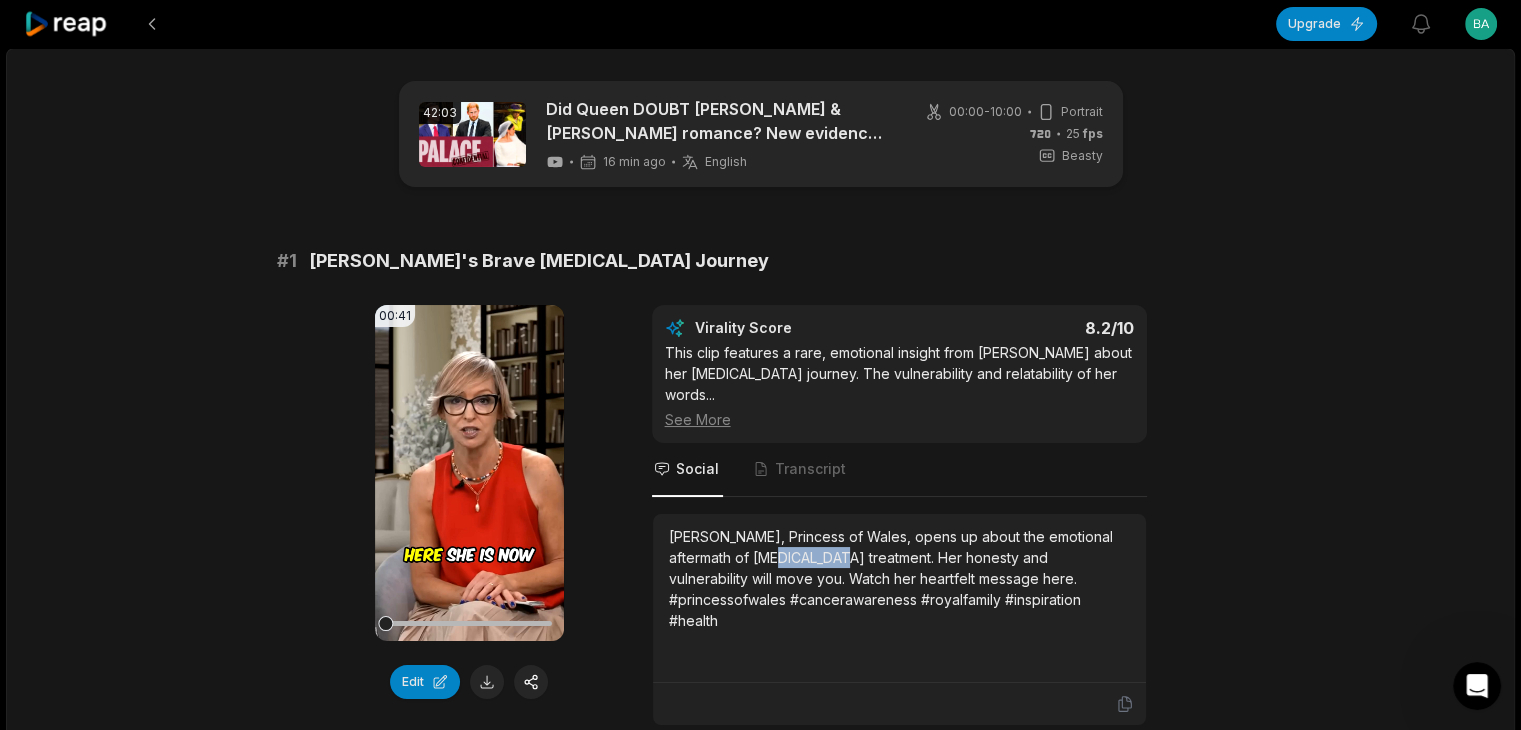 click on "Catherine, Princess of Wales, opens up about the emotional aftermath of cancer treatment. Her honesty and vulnerability will move you. Watch her heartfelt message here. #princessofwales #cancerawareness #royalfamily #inspiration #health" at bounding box center [899, 578] 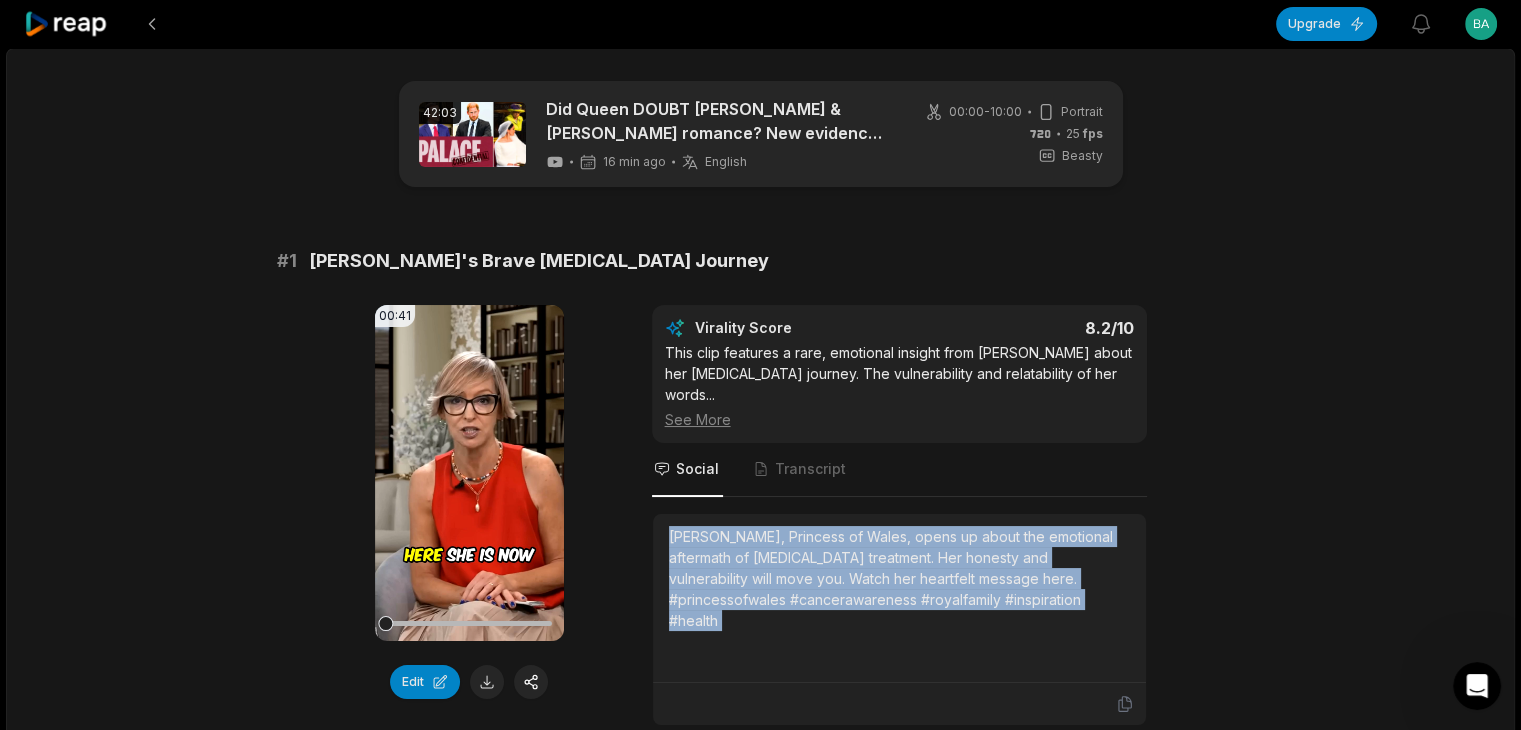 click on "Catherine, Princess of Wales, opens up about the emotional aftermath of cancer treatment. Her honesty and vulnerability will move you. Watch her heartfelt message here. #princessofwales #cancerawareness #royalfamily #inspiration #health" at bounding box center [899, 578] 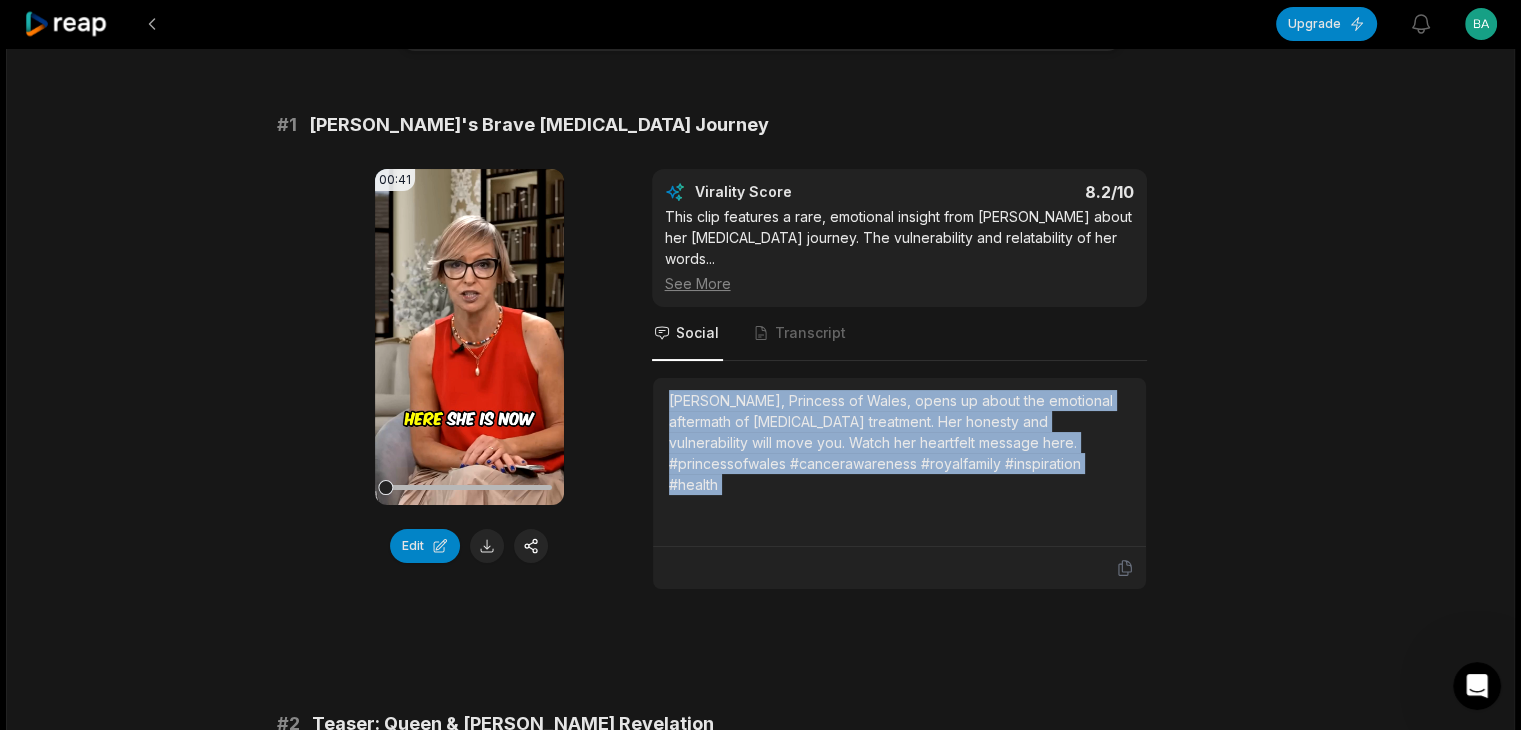 scroll, scrollTop: 400, scrollLeft: 0, axis: vertical 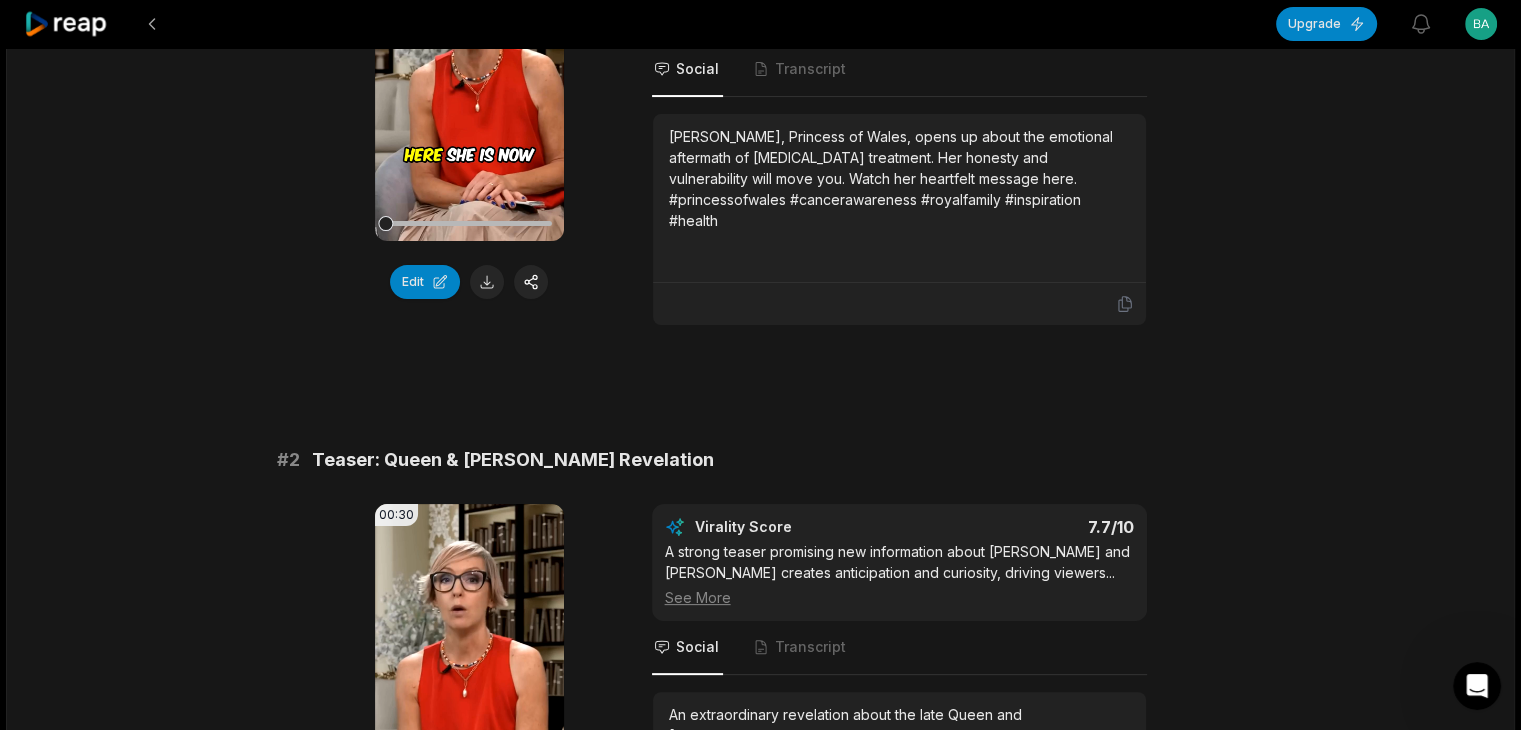 click on "Teaser: Queen & Meghan Revelation" at bounding box center [513, 460] 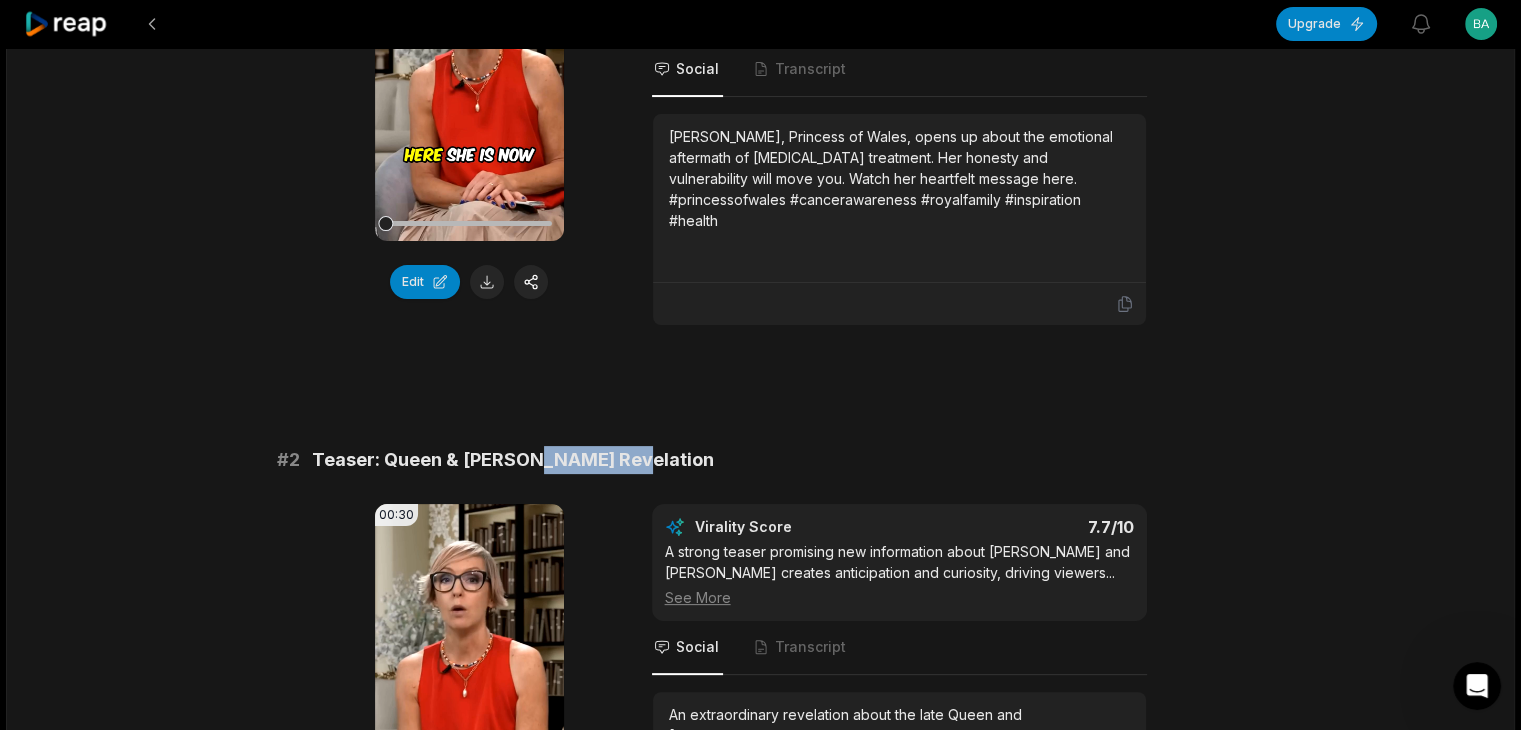 click on "Teaser: Queen & Meghan Revelation" at bounding box center [513, 460] 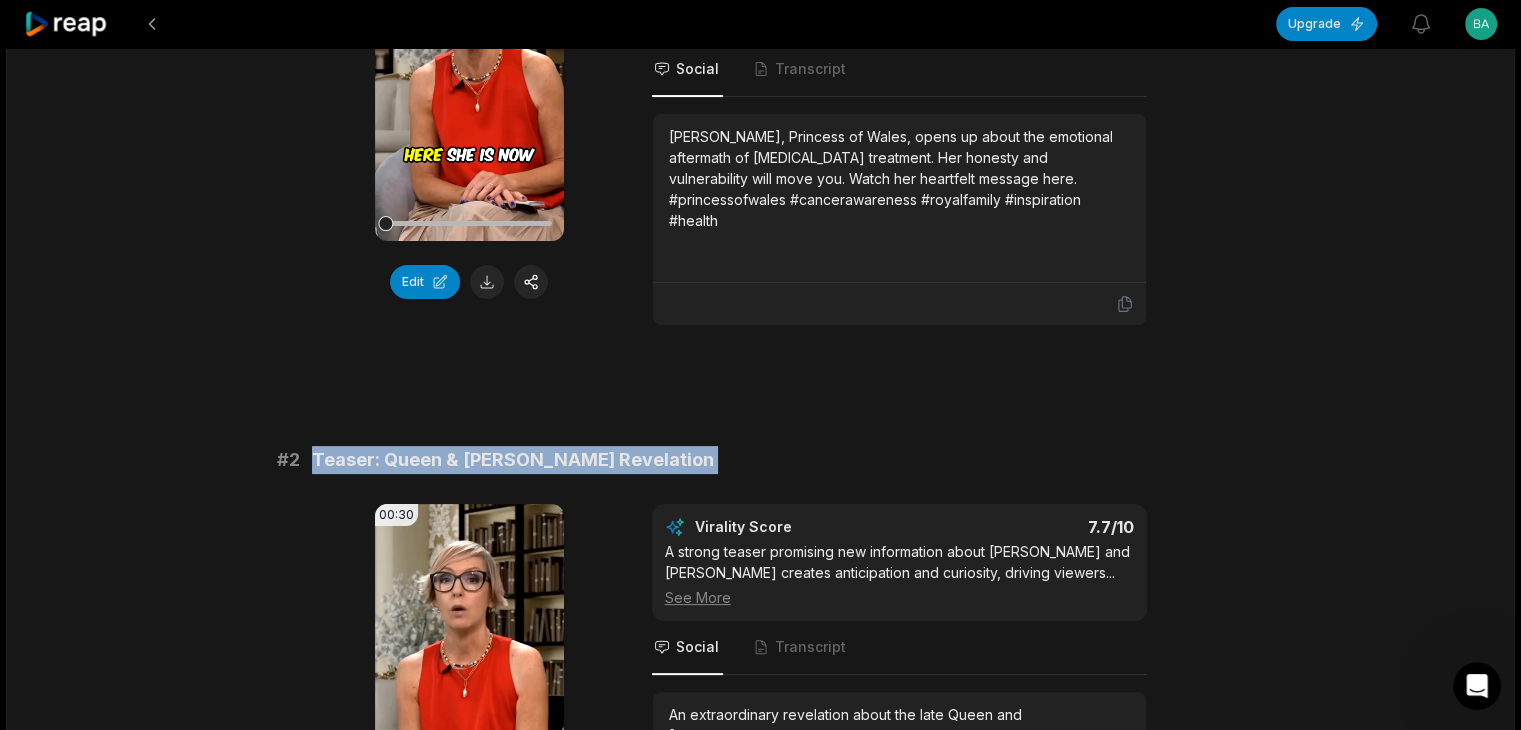 click on "Teaser: Queen & Meghan Revelation" at bounding box center (513, 460) 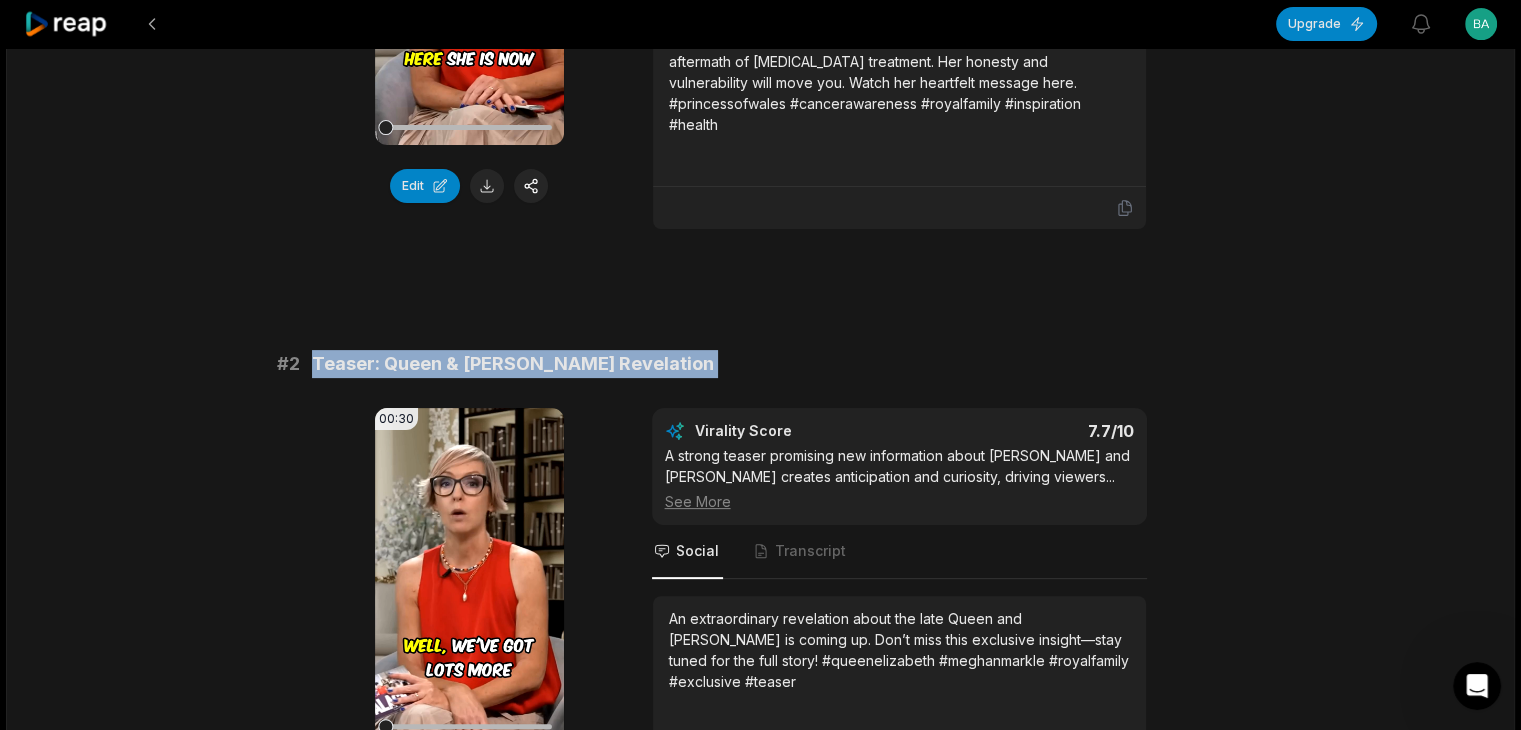 scroll, scrollTop: 600, scrollLeft: 0, axis: vertical 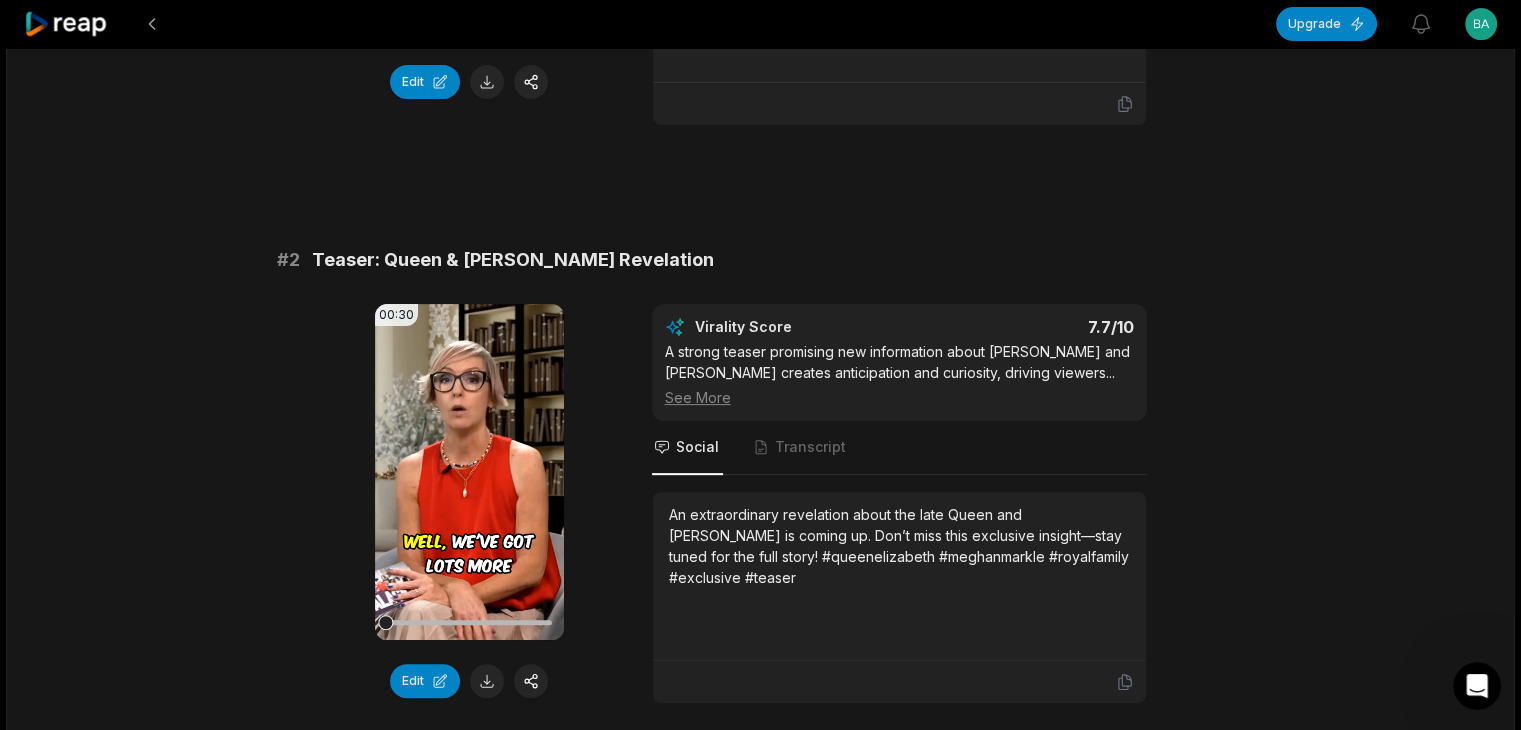 click on "An extraordinary revelation about the late Queen and Meghan Markle is coming up. Don’t miss this exclusive insight—stay tuned for the full story! #queenelizabeth #meghanmarkle #royalfamily #exclusive #teaser" at bounding box center [899, 546] 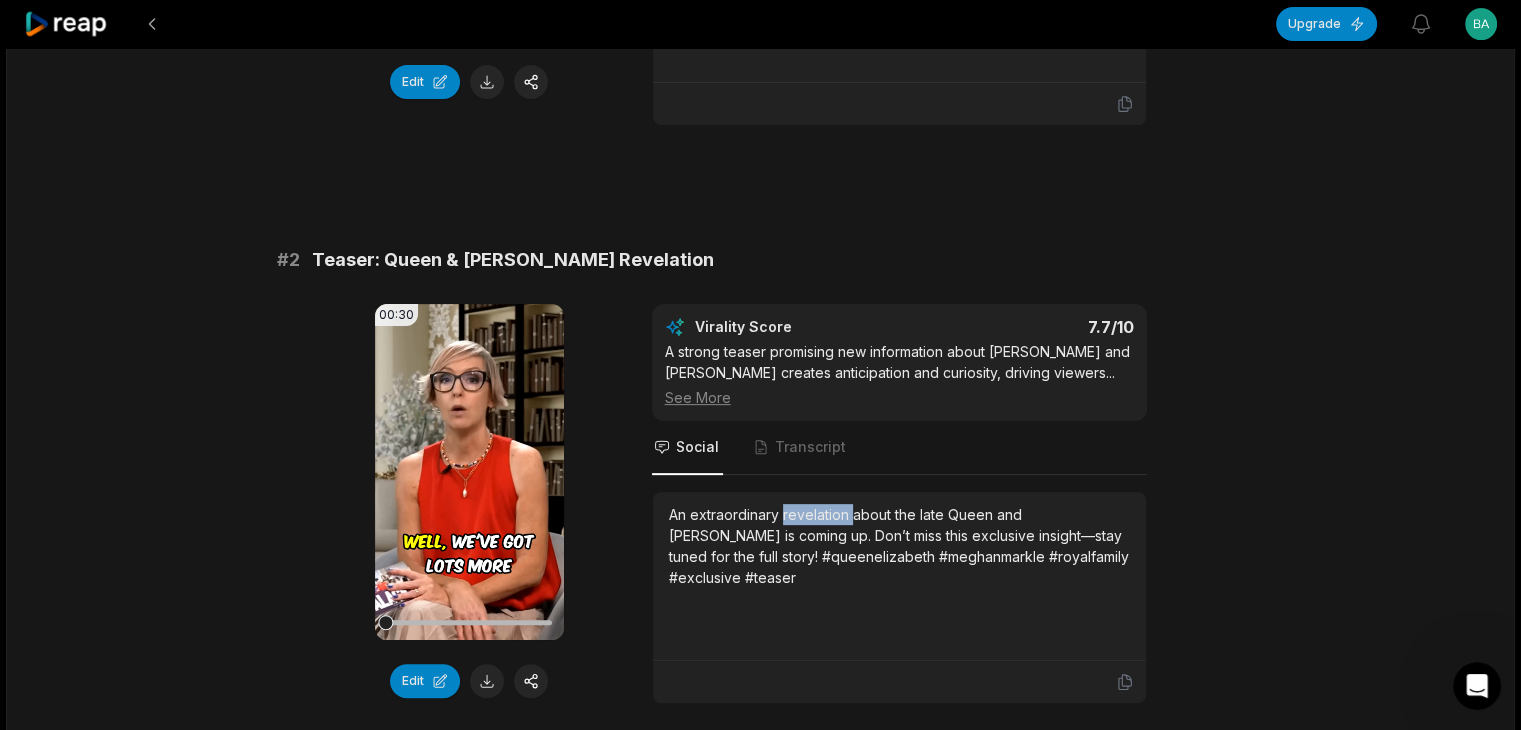click on "An extraordinary revelation about the late Queen and Meghan Markle is coming up. Don’t miss this exclusive insight—stay tuned for the full story! #queenelizabeth #meghanmarkle #royalfamily #exclusive #teaser" at bounding box center (899, 546) 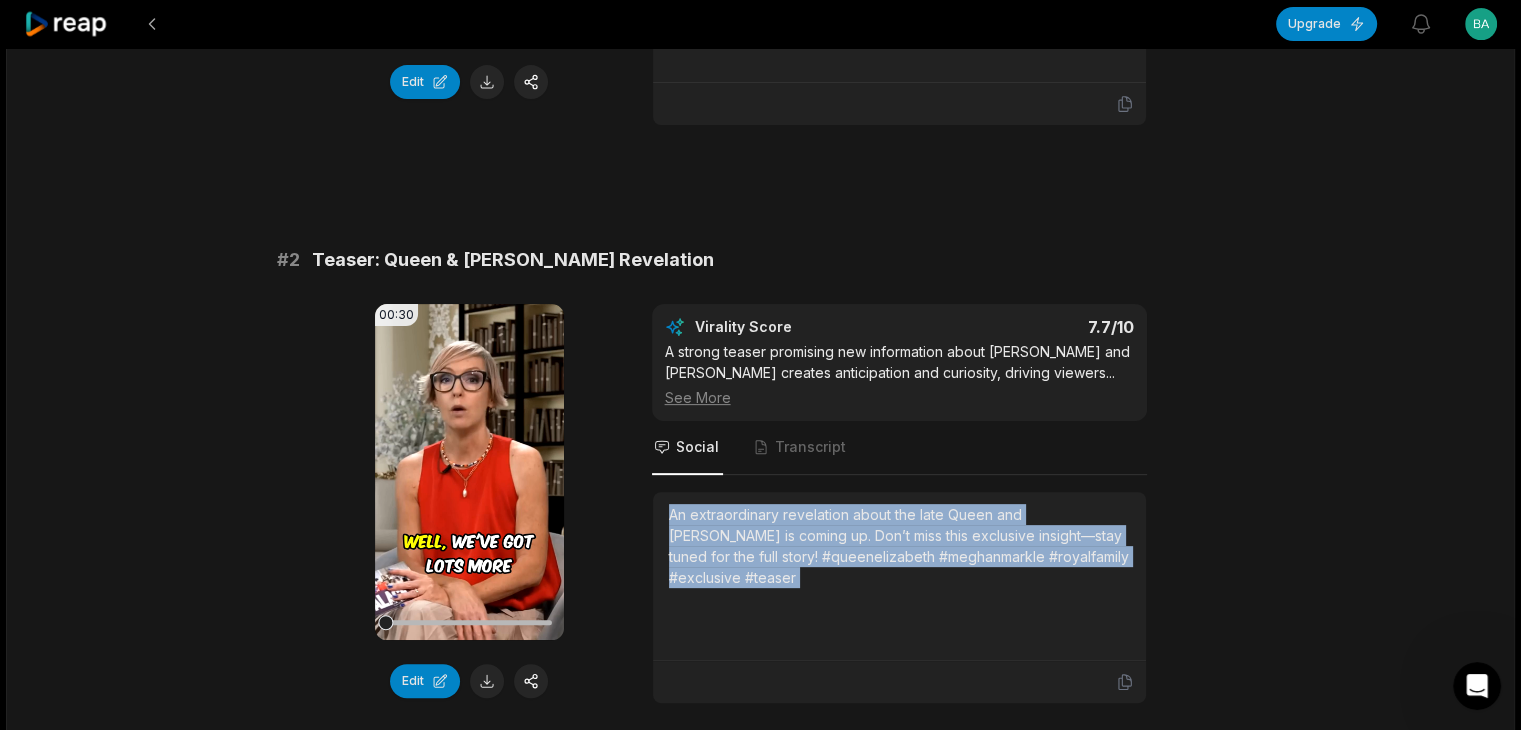 click on "An extraordinary revelation about the late Queen and Meghan Markle is coming up. Don’t miss this exclusive insight—stay tuned for the full story! #queenelizabeth #meghanmarkle #royalfamily #exclusive #teaser" at bounding box center [899, 546] 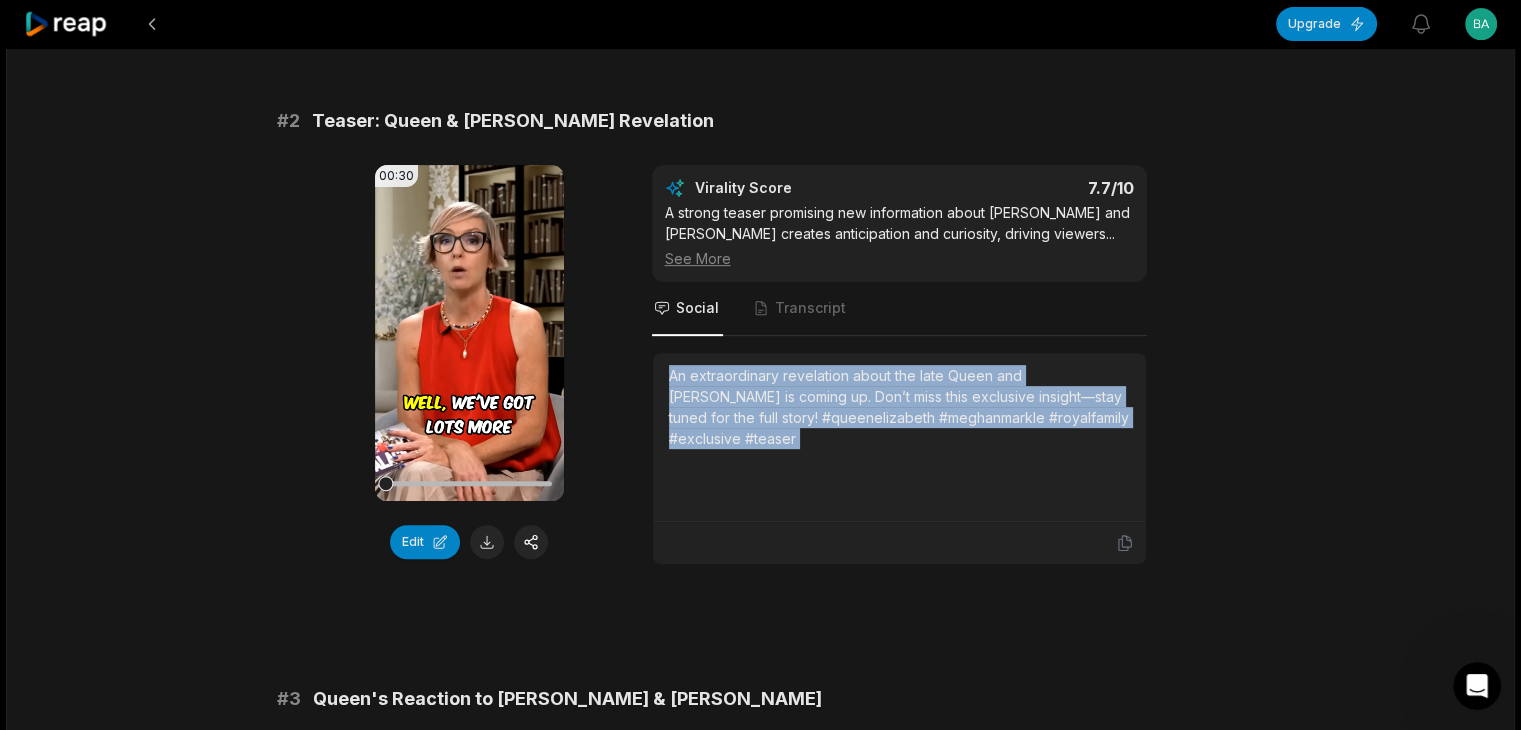 scroll, scrollTop: 1000, scrollLeft: 0, axis: vertical 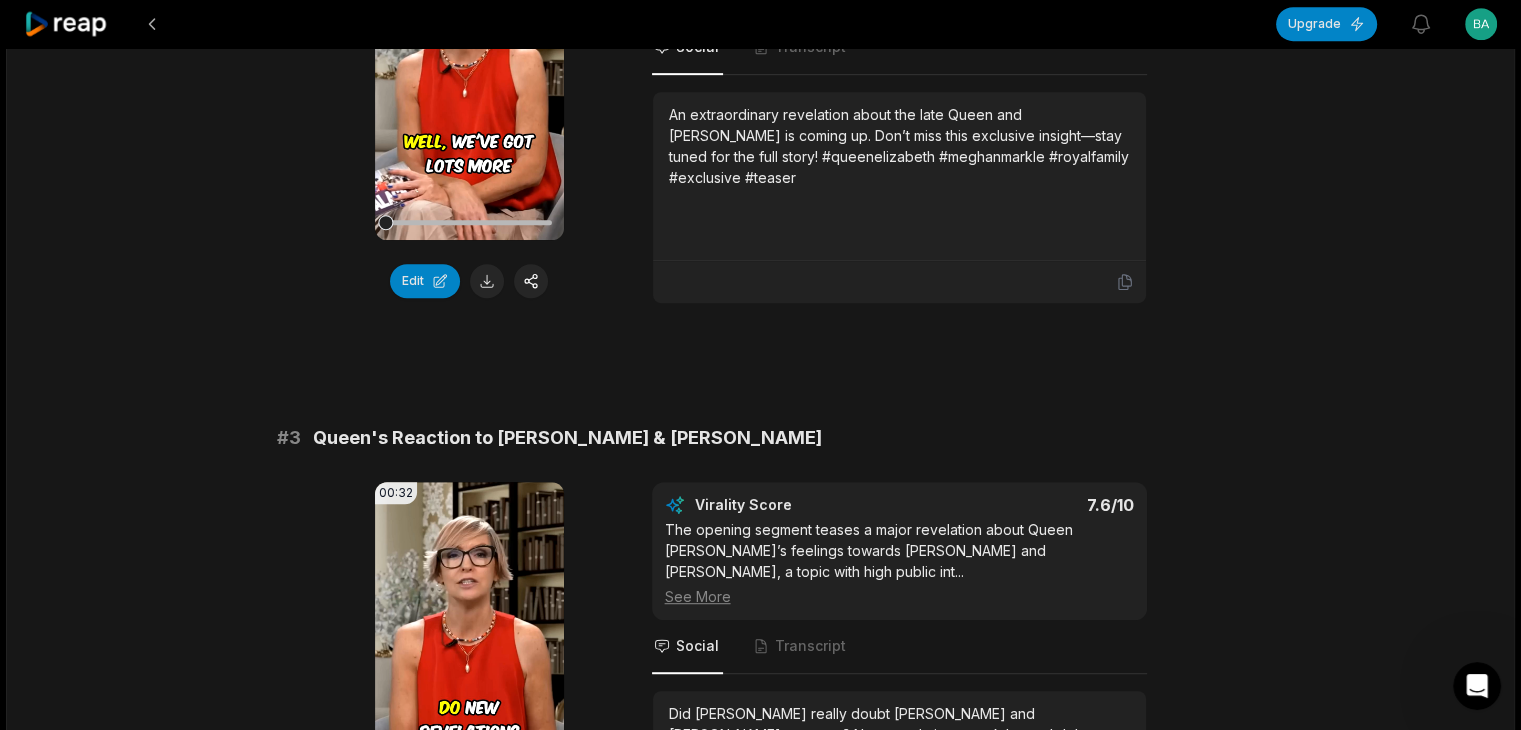 click on "# 1 Catherine's Brave Cancer Journey 00:41 Your browser does not support mp4 format. Edit Virality Score 8.2 /10 This clip features a rare, emotional insight from Catherine about her cancer journey. The vulnerability and relatability of her words ...   See More Social Transcript Catherine, Princess of Wales, opens up about the emotional aftermath of cancer treatment. Her honesty and vulnerability will move you. Watch her heartfelt message here. #princessofwales #cancerawareness #royalfamily #inspiration #health # 2 Teaser: Queen & Meghan Revelation 00:30 Your browser does not support mp4 format. Edit Virality Score 7.7 /10 A strong teaser promising new information about Queen Elizabeth and Meghan Markle creates anticipation and curiosity, driving viewers ...   See More Social Transcript An extraordinary revelation about the late Queen and Meghan Markle is coming up. Don’t miss this exclusive insight—stay tuned for the full story! #queenelizabeth #meghanmarkle #royalfamily #exclusive #teaser # 3 00:32 Edit" at bounding box center (761, 2119) 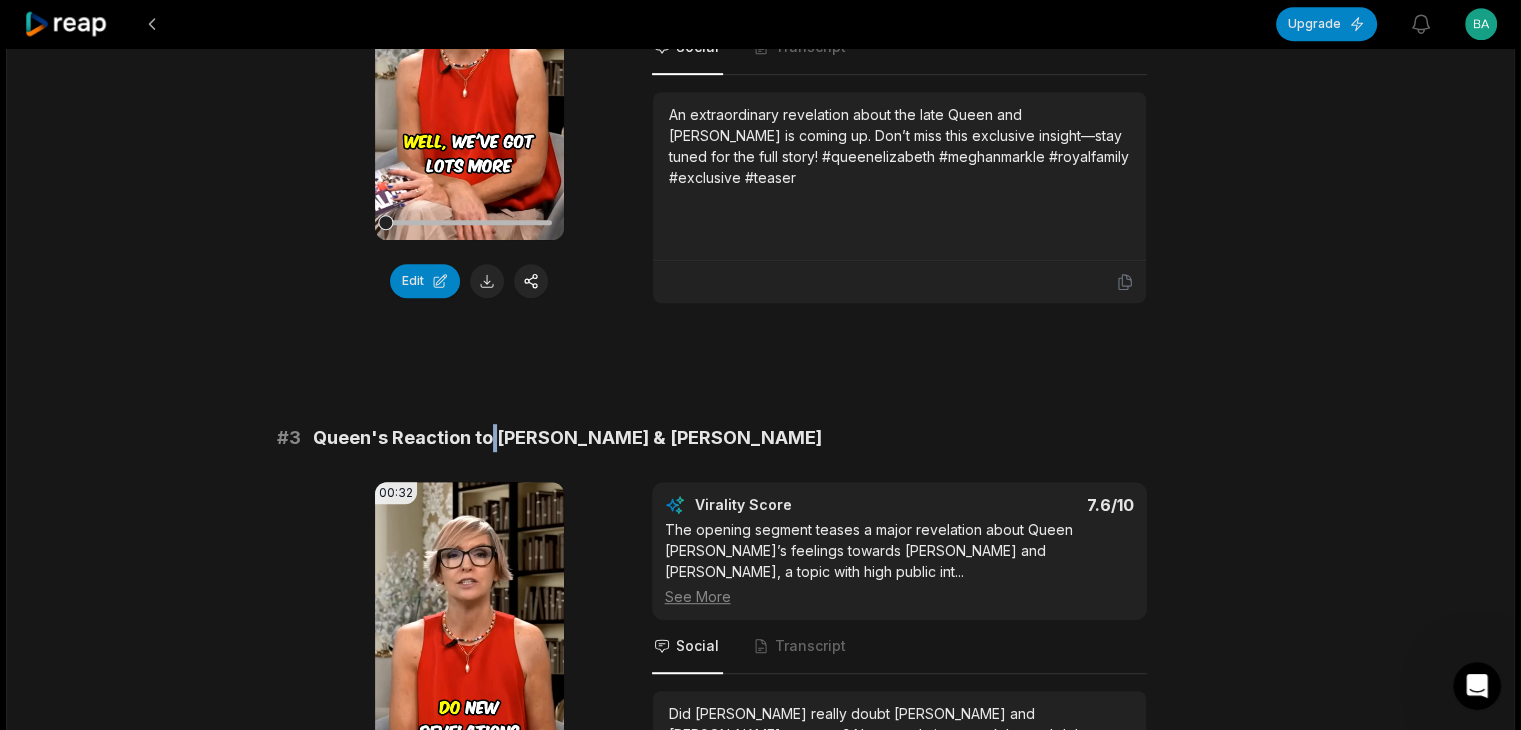 click on "# 1 Catherine's Brave Cancer Journey 00:41 Your browser does not support mp4 format. Edit Virality Score 8.2 /10 This clip features a rare, emotional insight from Catherine about her cancer journey. The vulnerability and relatability of her words ...   See More Social Transcript Catherine, Princess of Wales, opens up about the emotional aftermath of cancer treatment. Her honesty and vulnerability will move you. Watch her heartfelt message here. #princessofwales #cancerawareness #royalfamily #inspiration #health # 2 Teaser: Queen & Meghan Revelation 00:30 Your browser does not support mp4 format. Edit Virality Score 7.7 /10 A strong teaser promising new information about Queen Elizabeth and Meghan Markle creates anticipation and curiosity, driving viewers ...   See More Social Transcript An extraordinary revelation about the late Queen and Meghan Markle is coming up. Don’t miss this exclusive insight—stay tuned for the full story! #queenelizabeth #meghanmarkle #royalfamily #exclusive #teaser # 3 00:32 Edit" at bounding box center [761, 2119] 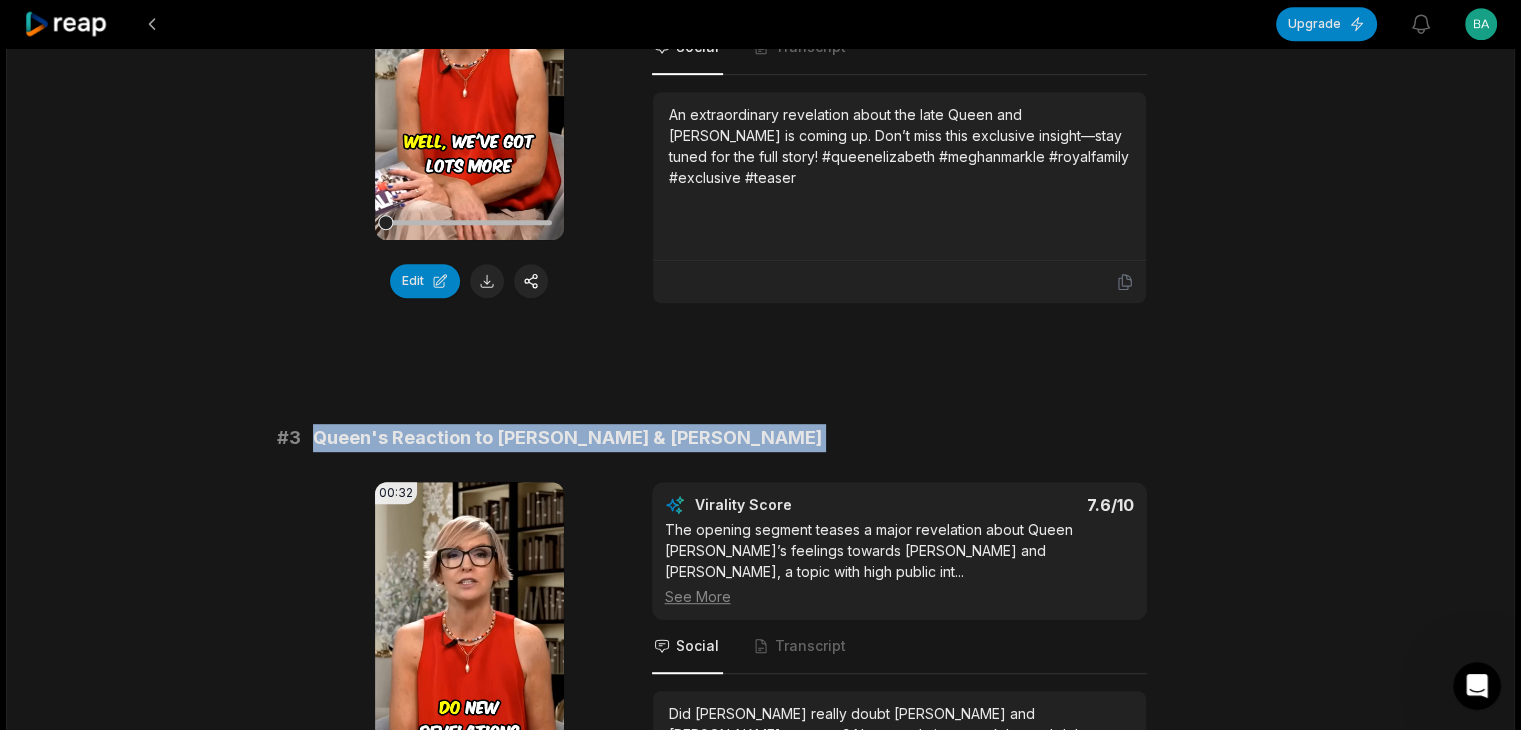 click on "Queen's Reaction to Harry & Meghan" at bounding box center (567, 438) 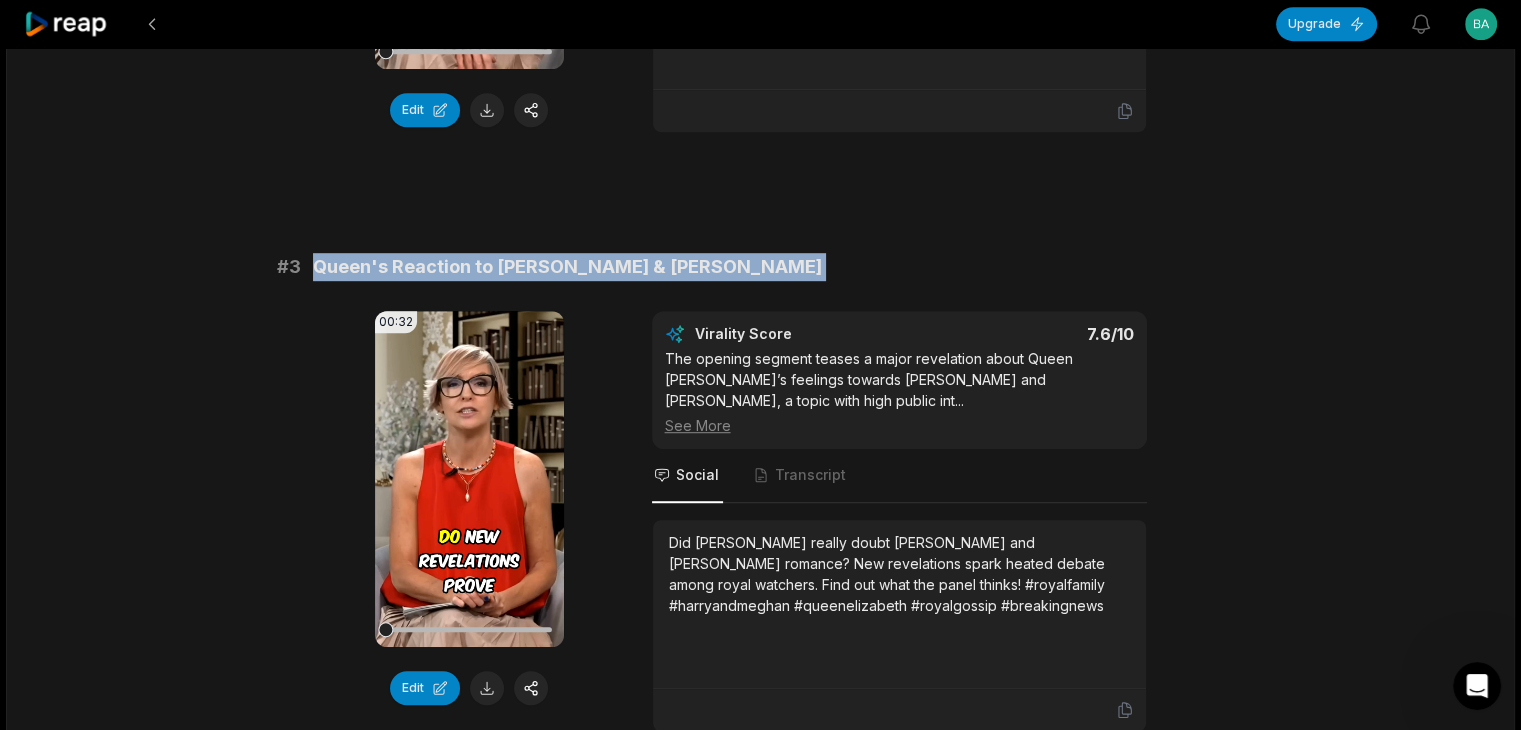 scroll, scrollTop: 1300, scrollLeft: 0, axis: vertical 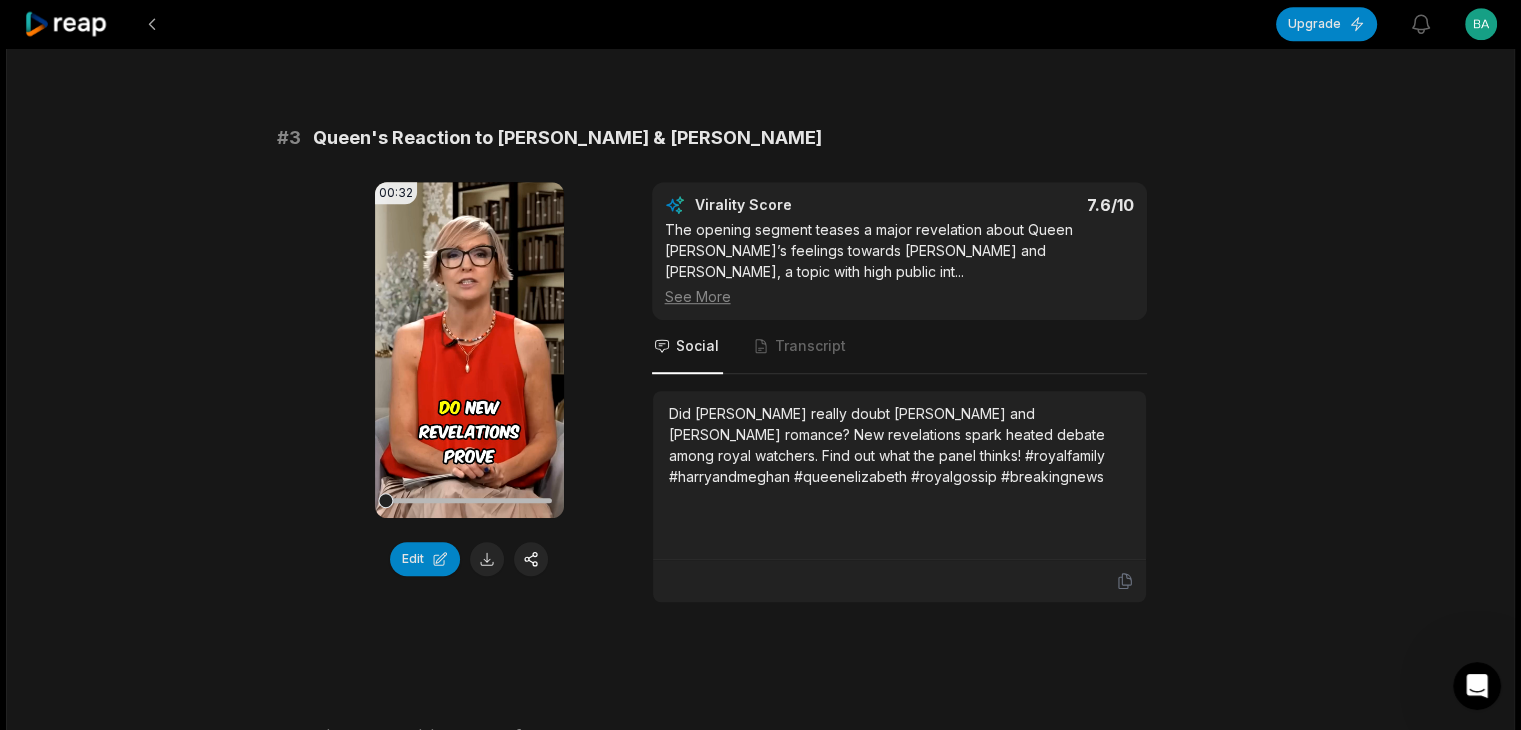 click on "Did Queen Elizabeth really doubt Prince Harry and Meghan Markle’s romance? New revelations spark heated debate among royal watchers. Find out what the panel thinks! #royalfamily #harryandmeghan #queenelizabeth #royalgossip #breakingnews" at bounding box center (899, 445) 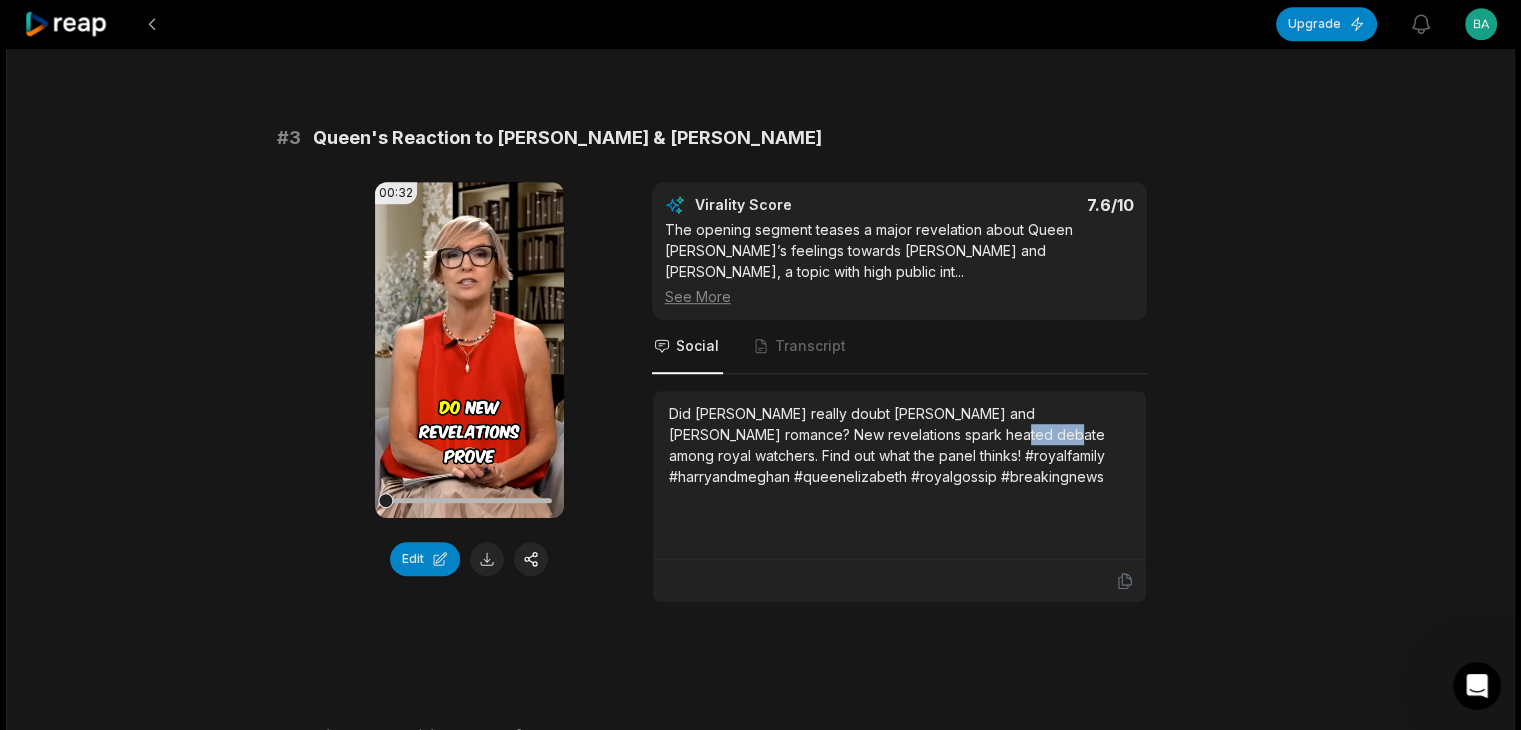 click on "Did Queen Elizabeth really doubt Prince Harry and Meghan Markle’s romance? New revelations spark heated debate among royal watchers. Find out what the panel thinks! #royalfamily #harryandmeghan #queenelizabeth #royalgossip #breakingnews" at bounding box center (899, 445) 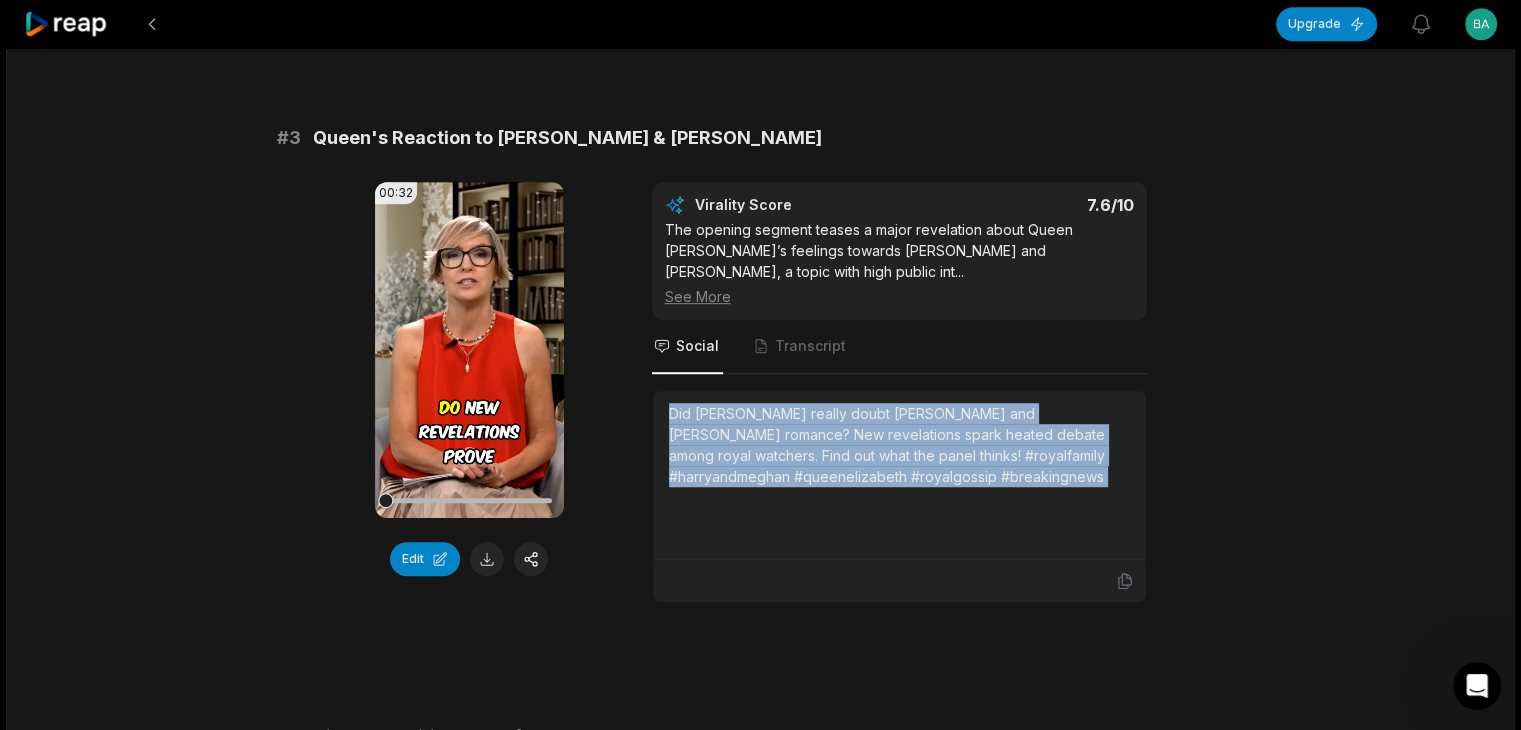 click on "Did Queen Elizabeth really doubt Prince Harry and Meghan Markle’s romance? New revelations spark heated debate among royal watchers. Find out what the panel thinks! #royalfamily #harryandmeghan #queenelizabeth #royalgossip #breakingnews" at bounding box center (899, 445) 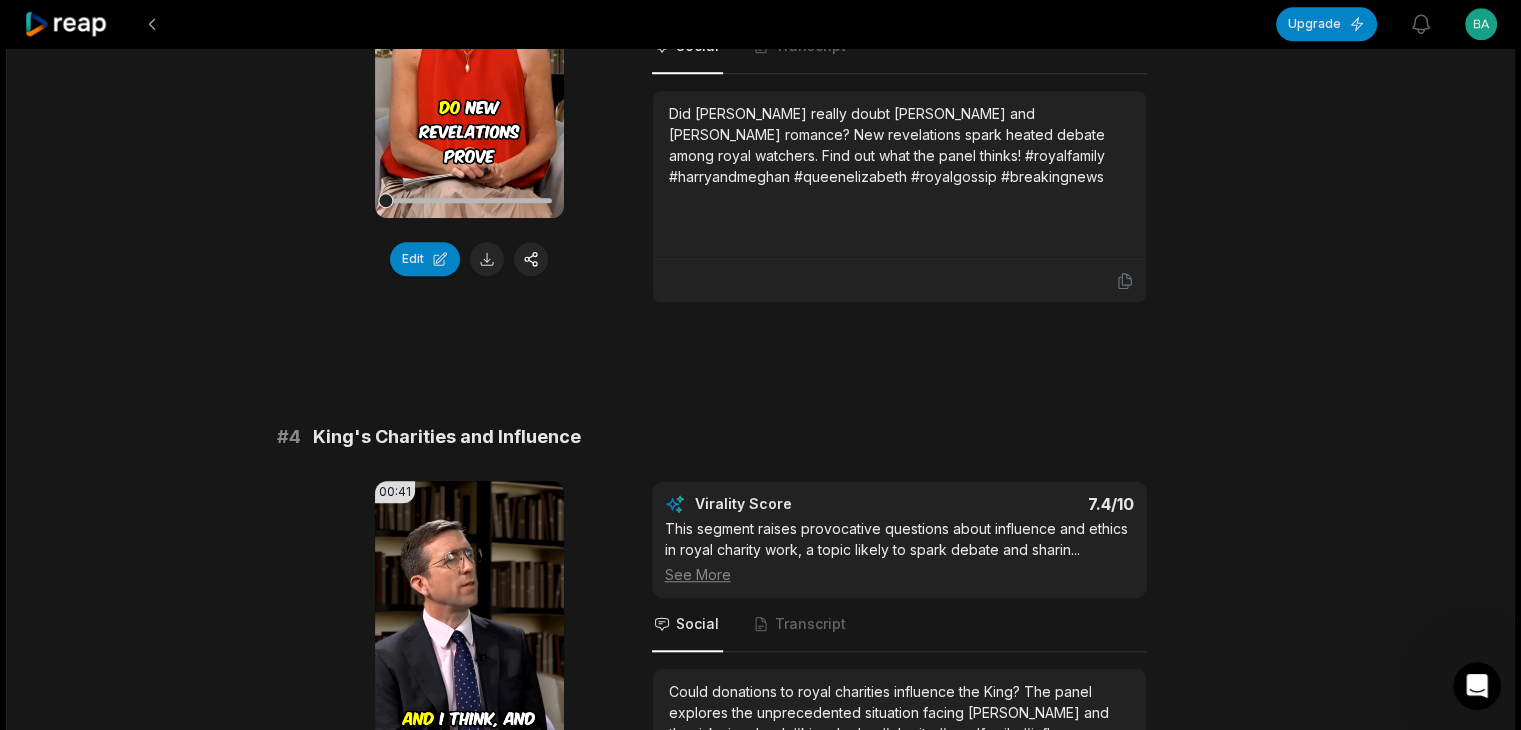 click on "King's Charities and Influence" at bounding box center [447, 437] 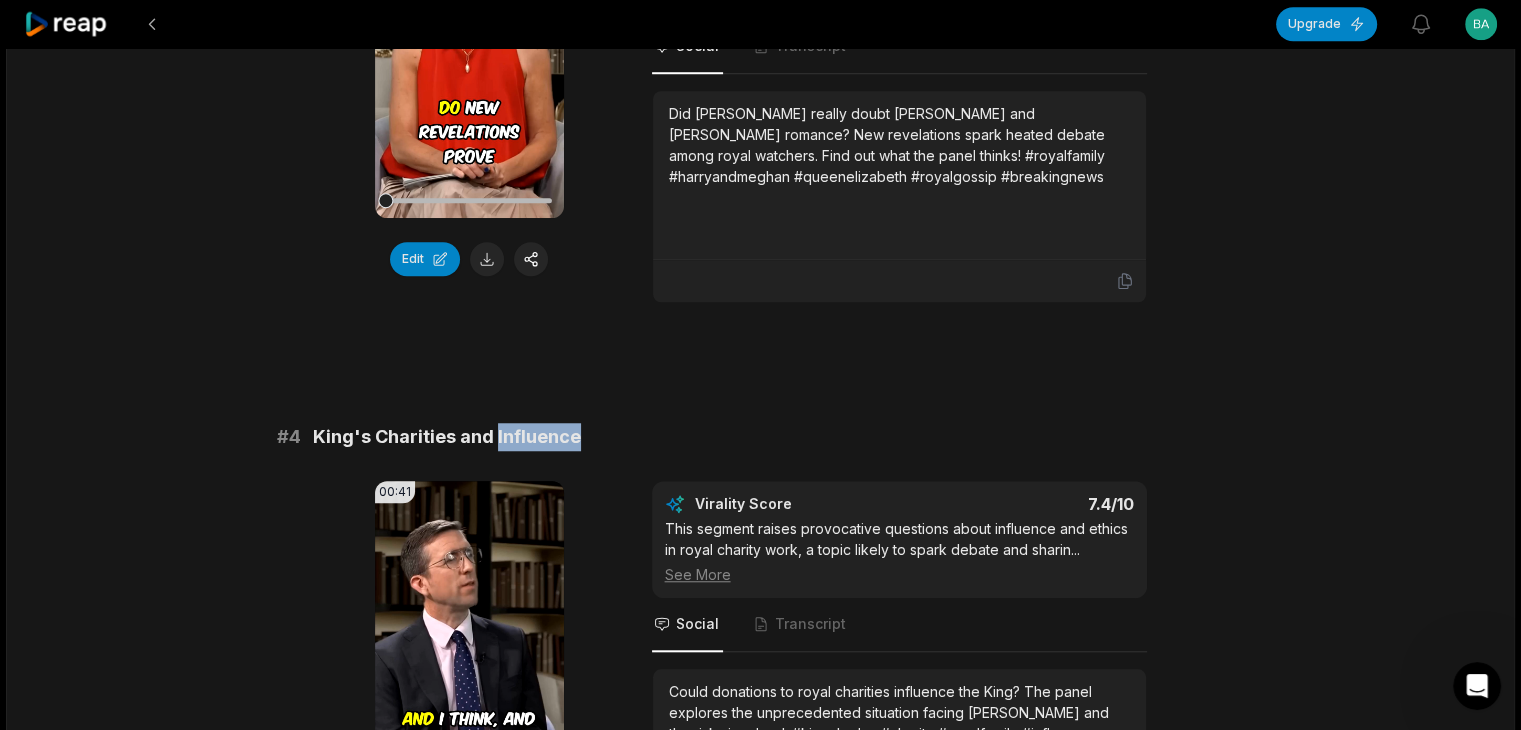 click on "King's Charities and Influence" at bounding box center [447, 437] 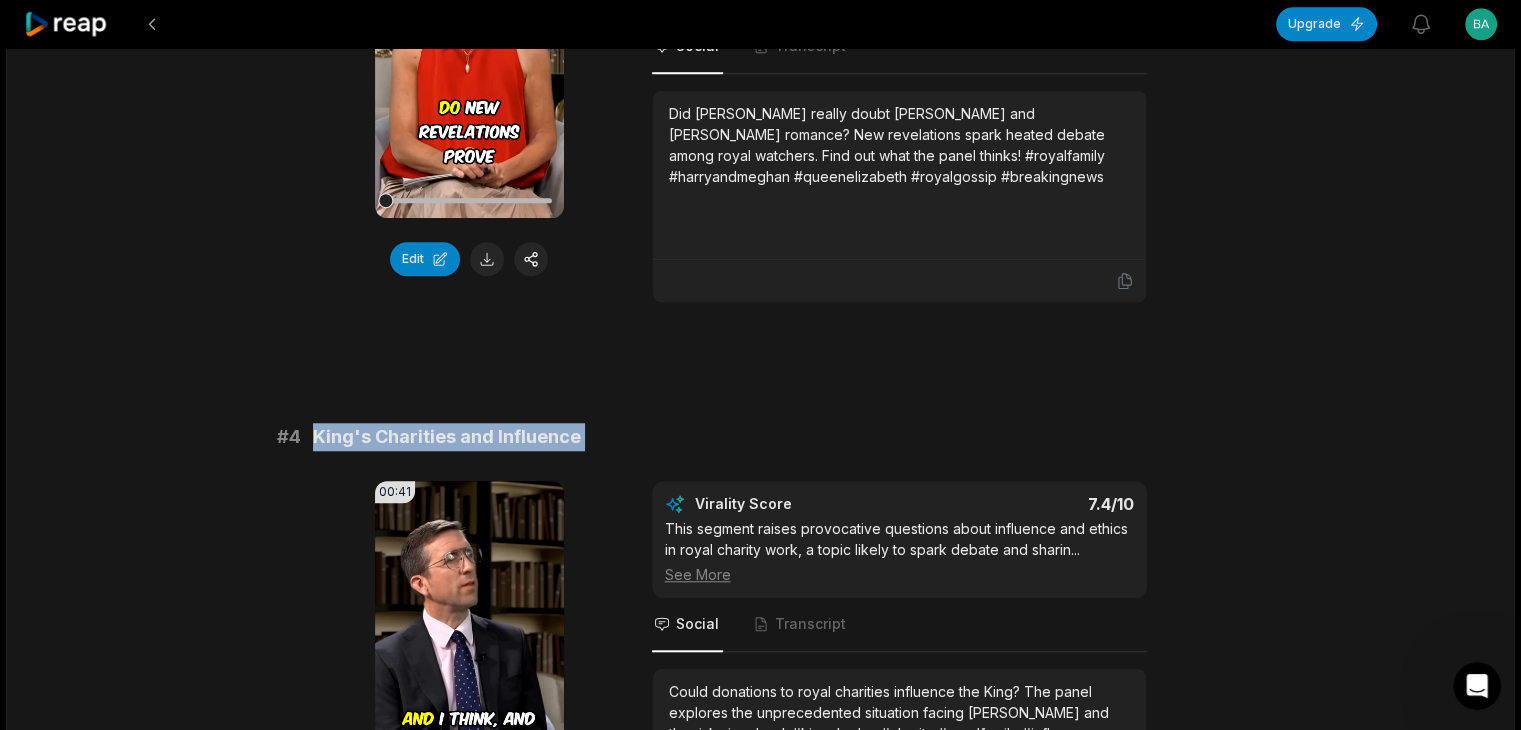 click on "King's Charities and Influence" at bounding box center (447, 437) 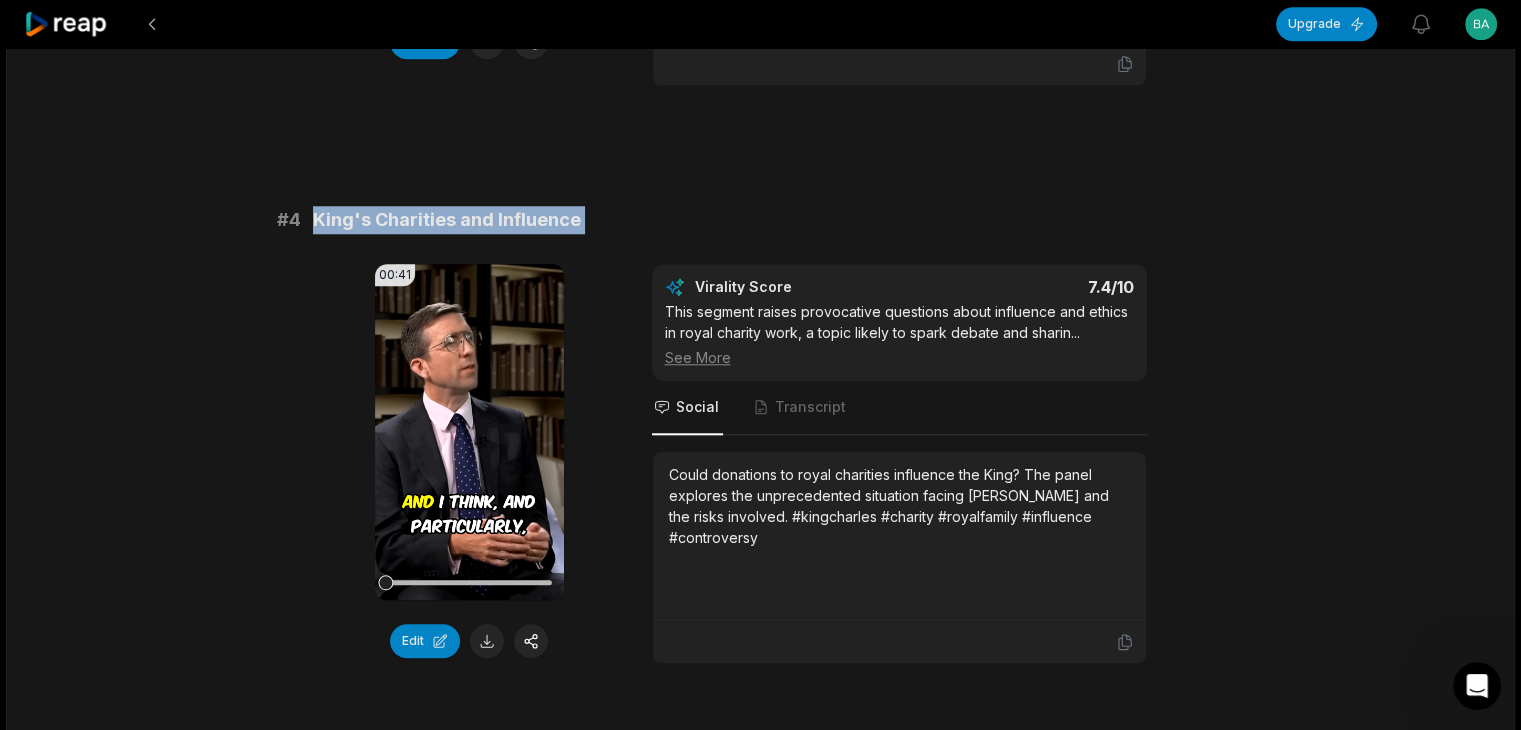 scroll, scrollTop: 1900, scrollLeft: 0, axis: vertical 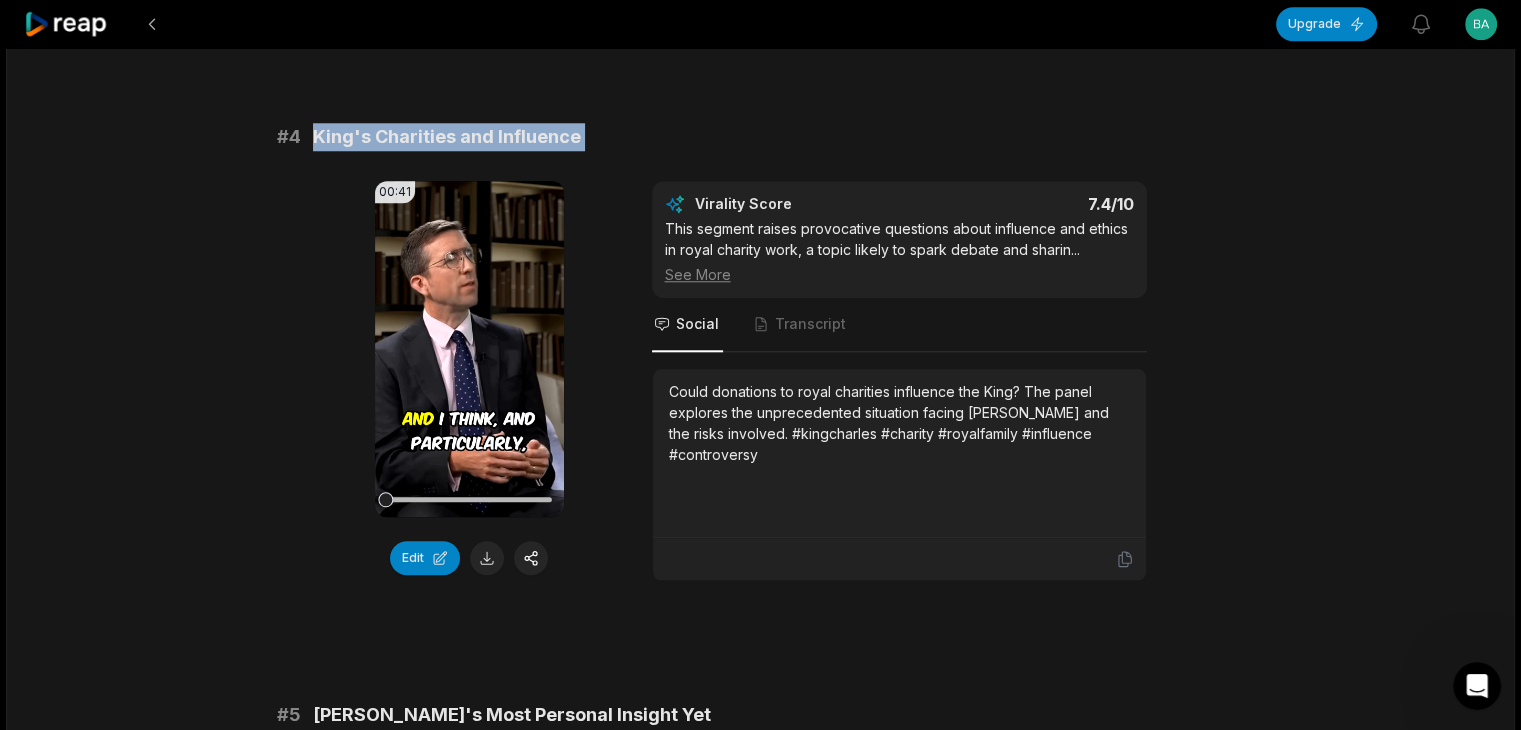 click on "Could donations to royal charities influence the King? The panel explores the unprecedented situation facing King Charles and the risks involved. #kingcharles #charity #royalfamily #influence #controversy" at bounding box center (899, 423) 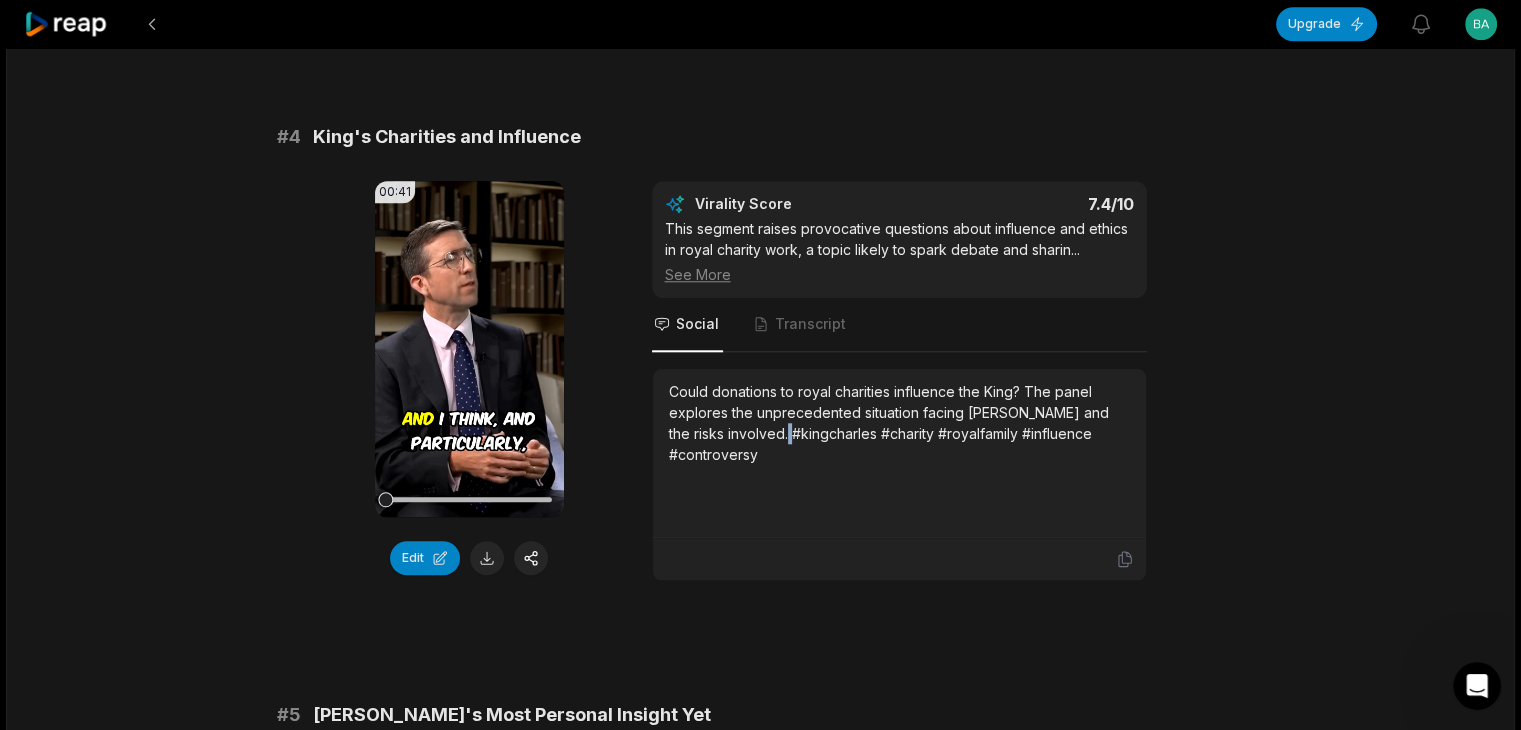 click on "Could donations to royal charities influence the King? The panel explores the unprecedented situation facing King Charles and the risks involved. #kingcharles #charity #royalfamily #influence #controversy" at bounding box center (899, 423) 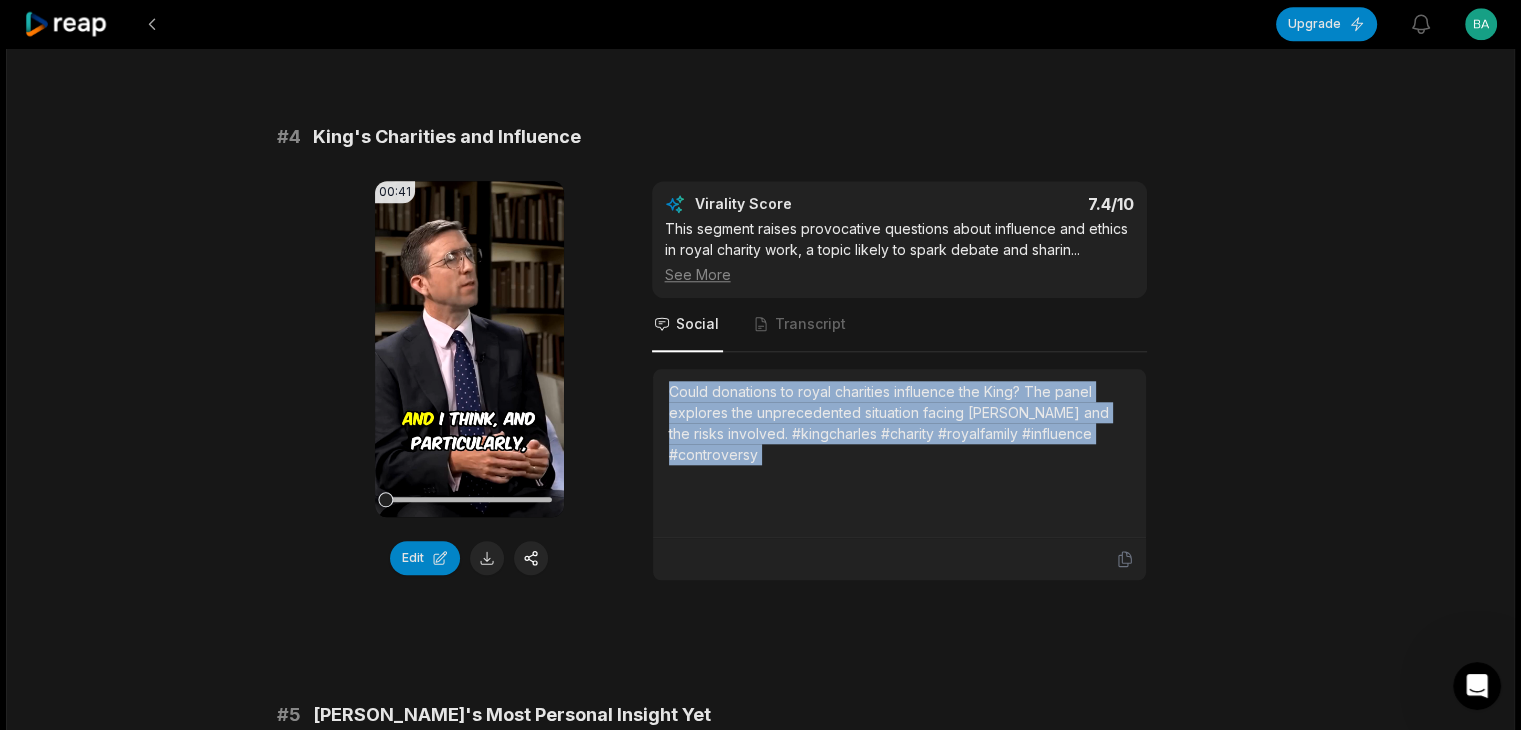 click on "Could donations to royal charities influence the King? The panel explores the unprecedented situation facing King Charles and the risks involved. #kingcharles #charity #royalfamily #influence #controversy" at bounding box center [899, 423] 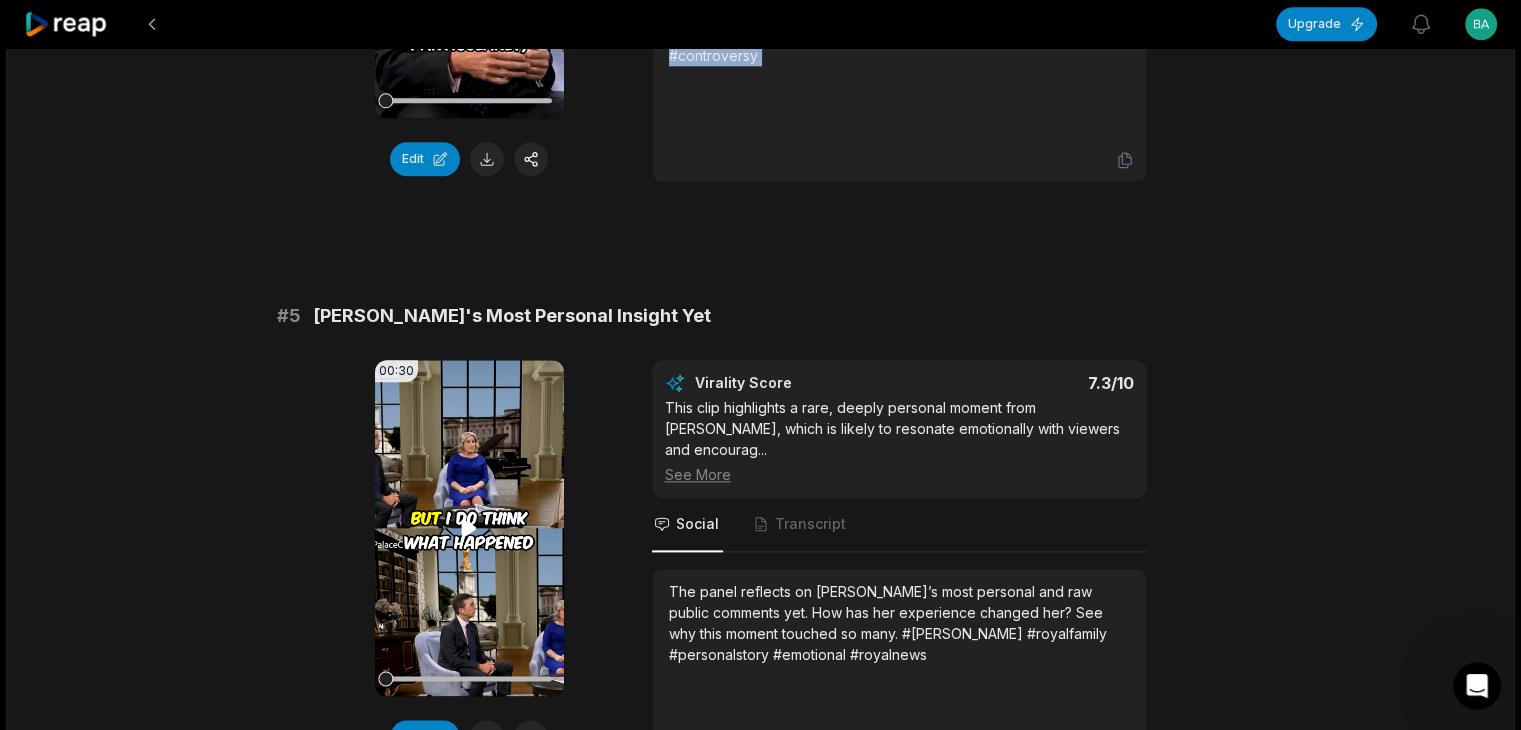 scroll, scrollTop: 2300, scrollLeft: 0, axis: vertical 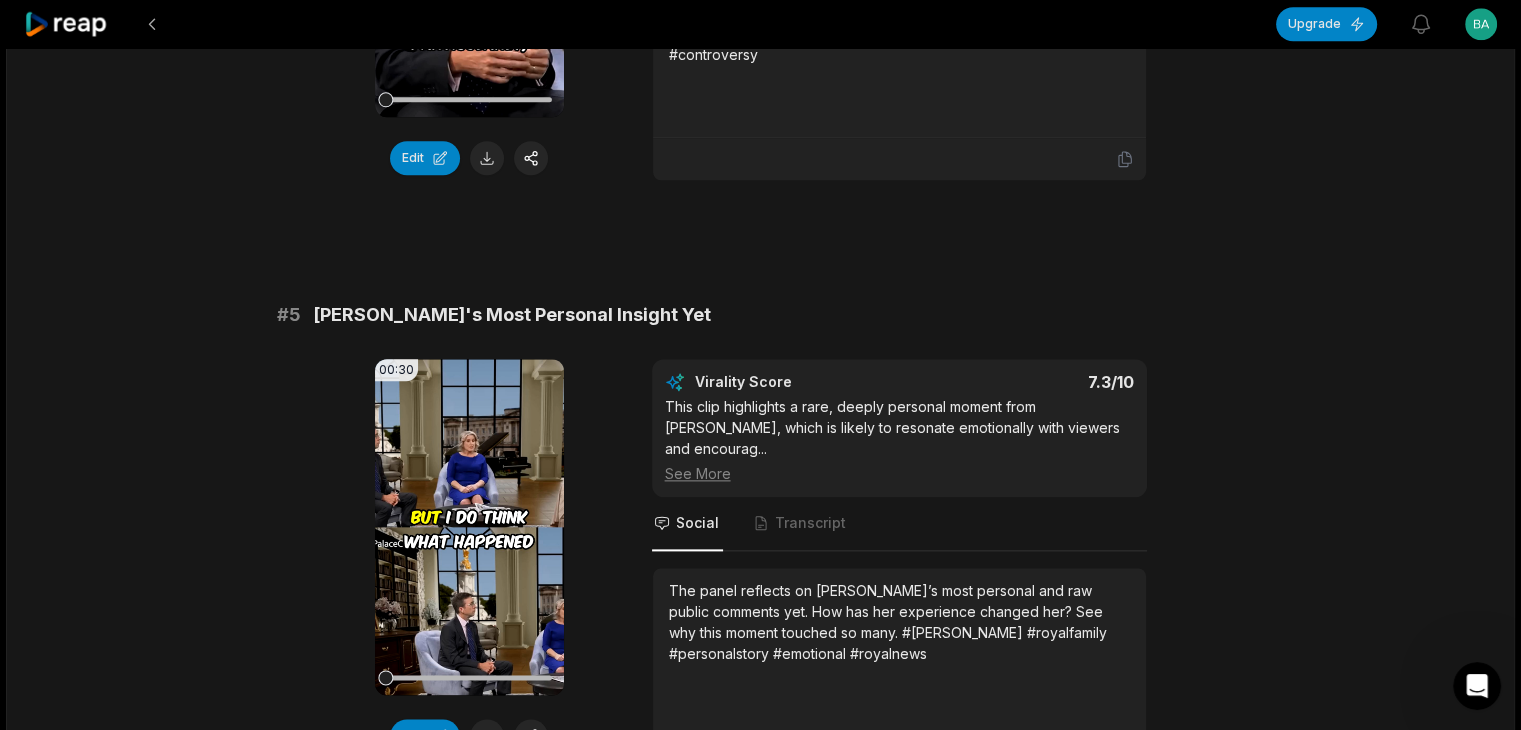 click on "Catherine's Most Personal Insight Yet" at bounding box center [512, 315] 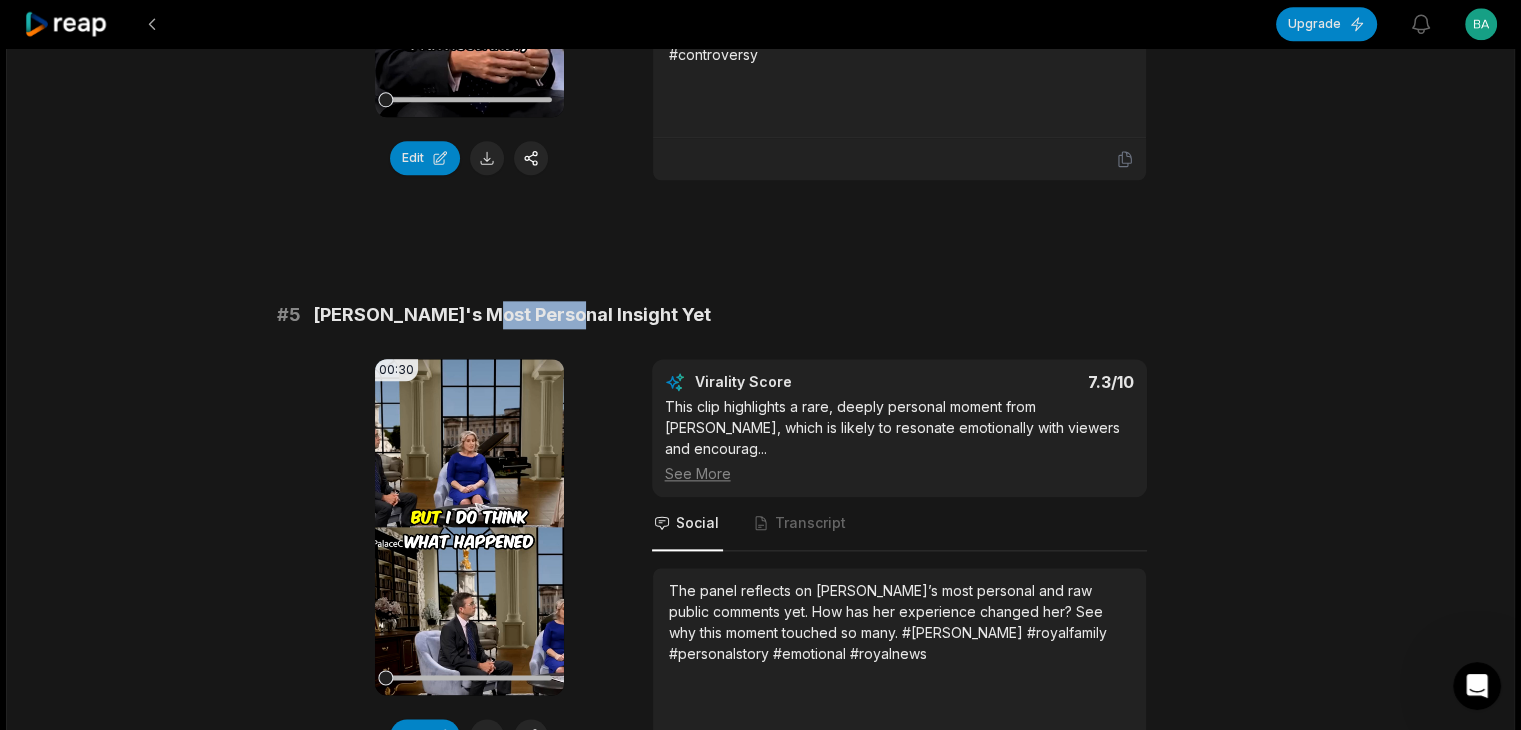 click on "Catherine's Most Personal Insight Yet" at bounding box center (512, 315) 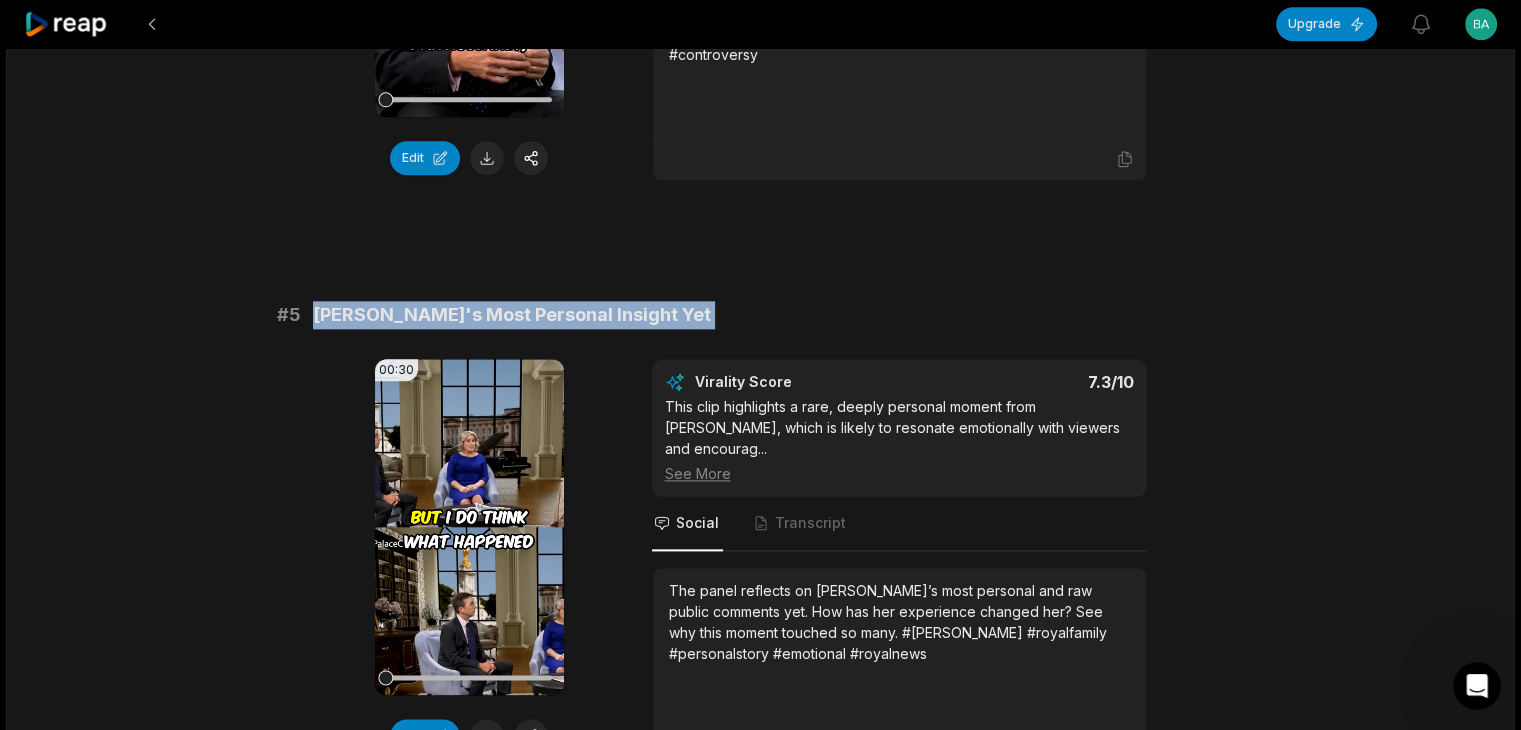 copy on "Catherine's Most Personal Insight Yet" 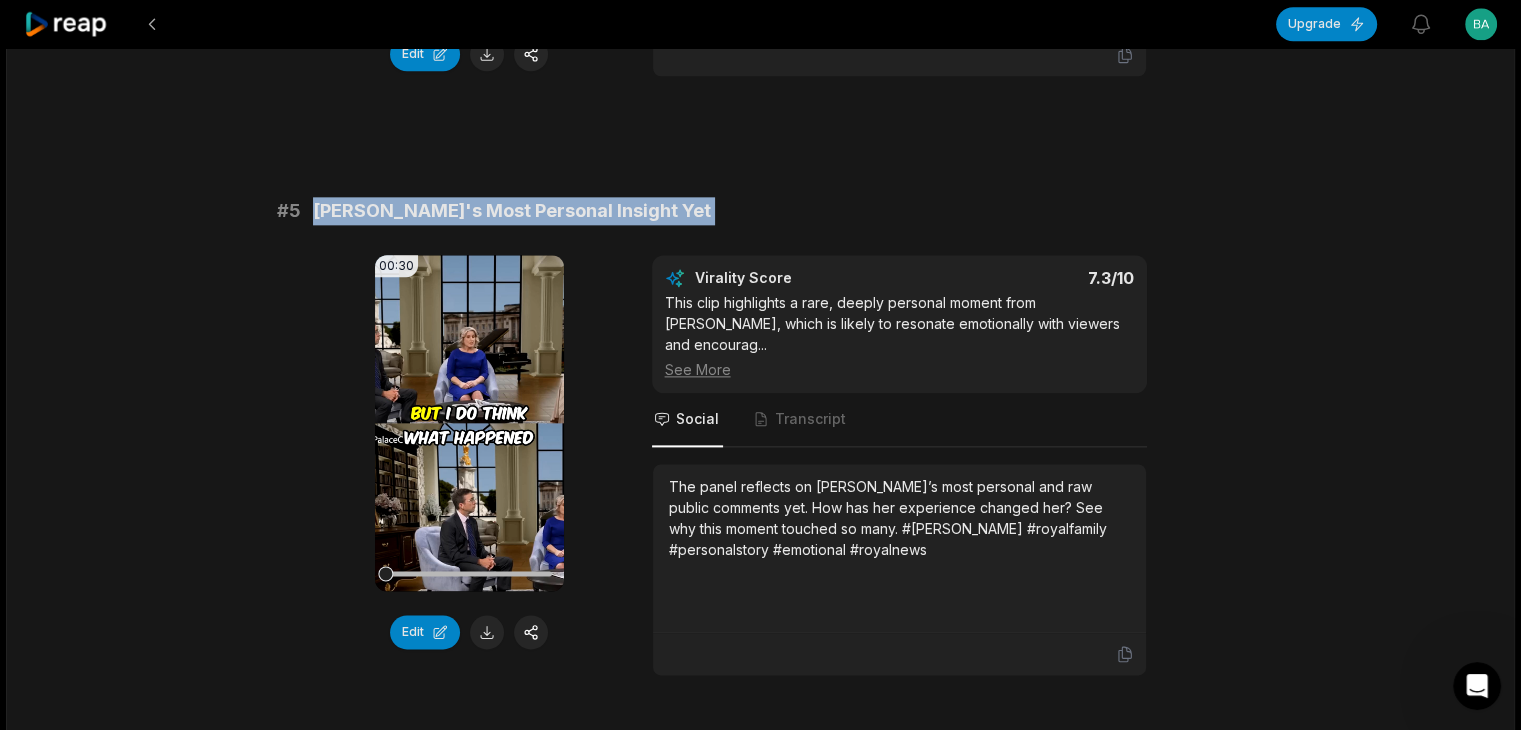 scroll, scrollTop: 2500, scrollLeft: 0, axis: vertical 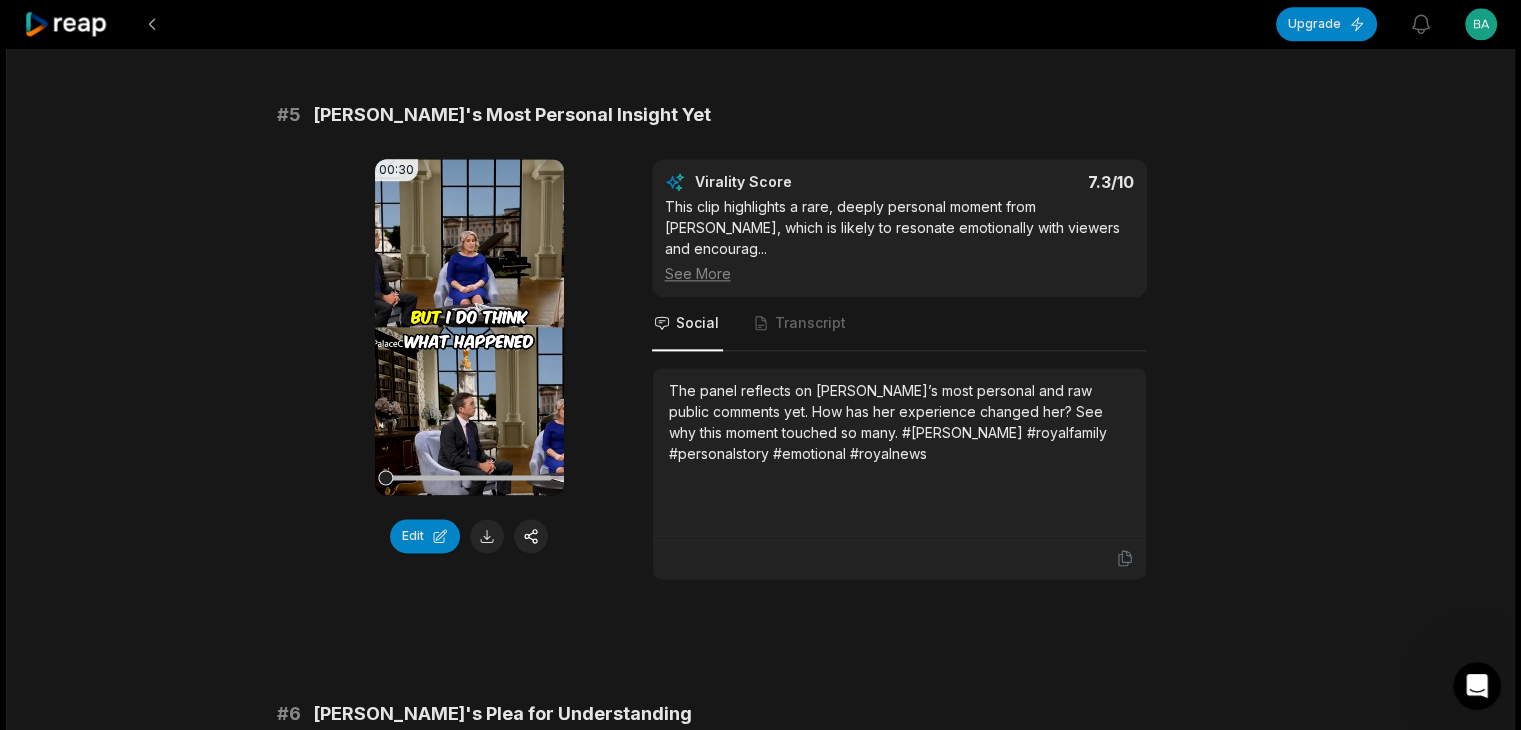 click on "The panel reflects on Catherine’s most personal and raw public comments yet. How has her experience changed her? See why this moment touched so many. #catherine #royalfamily #personalstory #emotional #royalnews" at bounding box center [899, 422] 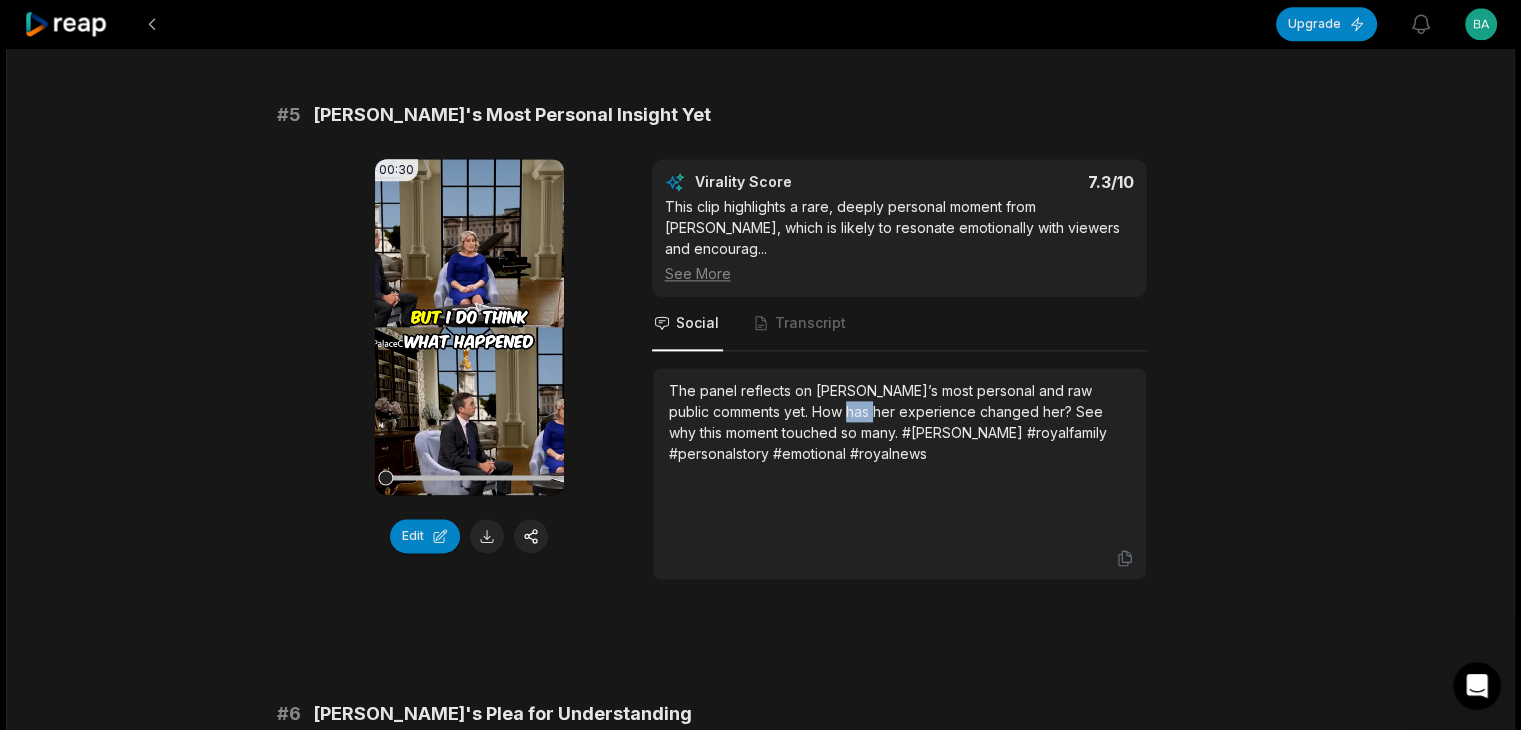 click on "The panel reflects on Catherine’s most personal and raw public comments yet. How has her experience changed her? See why this moment touched so many. #catherine #royalfamily #personalstory #emotional #royalnews" at bounding box center [899, 422] 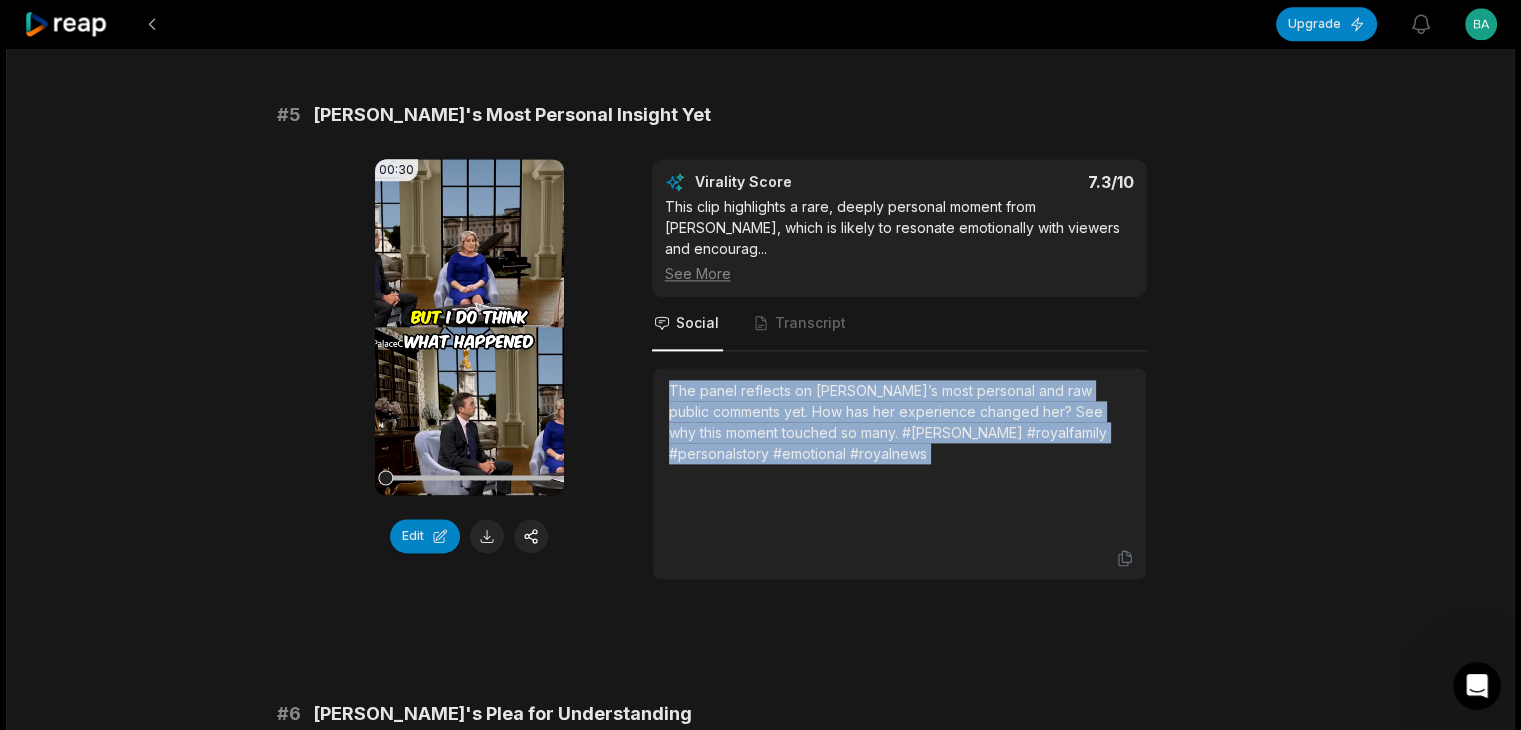 click on "The panel reflects on Catherine’s most personal and raw public comments yet. How has her experience changed her? See why this moment touched so many. #catherine #royalfamily #personalstory #emotional #royalnews" at bounding box center (899, 422) 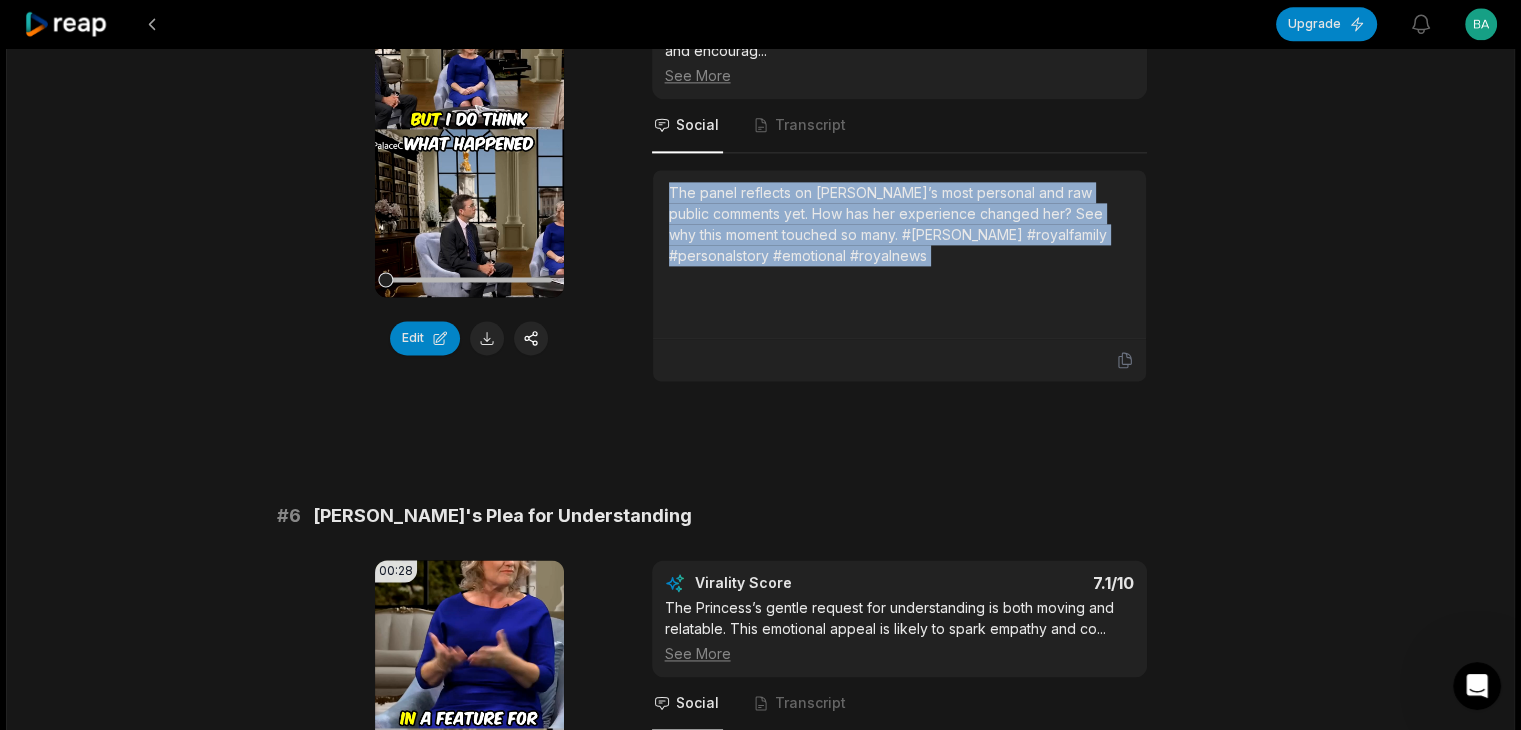 scroll, scrollTop: 2700, scrollLeft: 0, axis: vertical 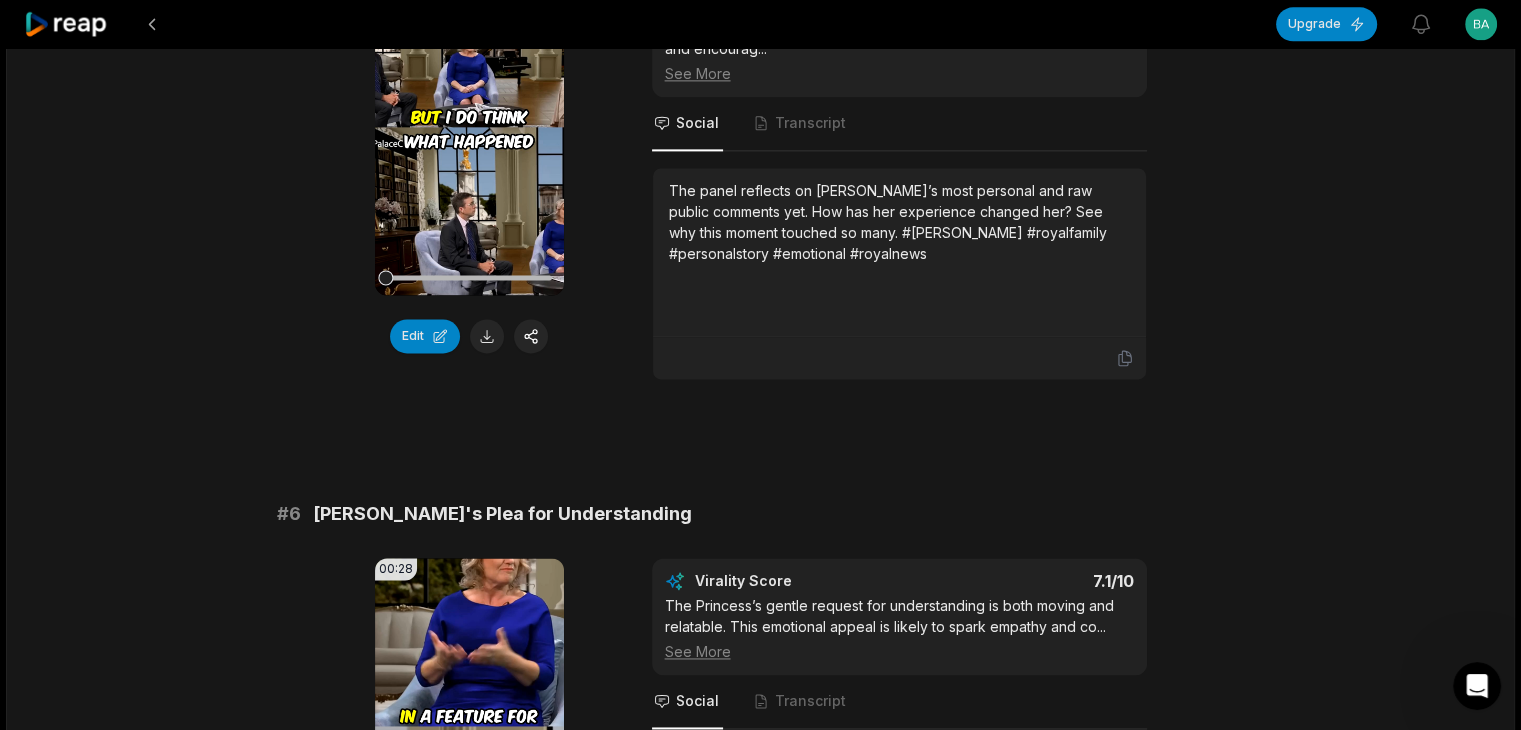click on "Catherine's Plea for Understanding" at bounding box center [502, 514] 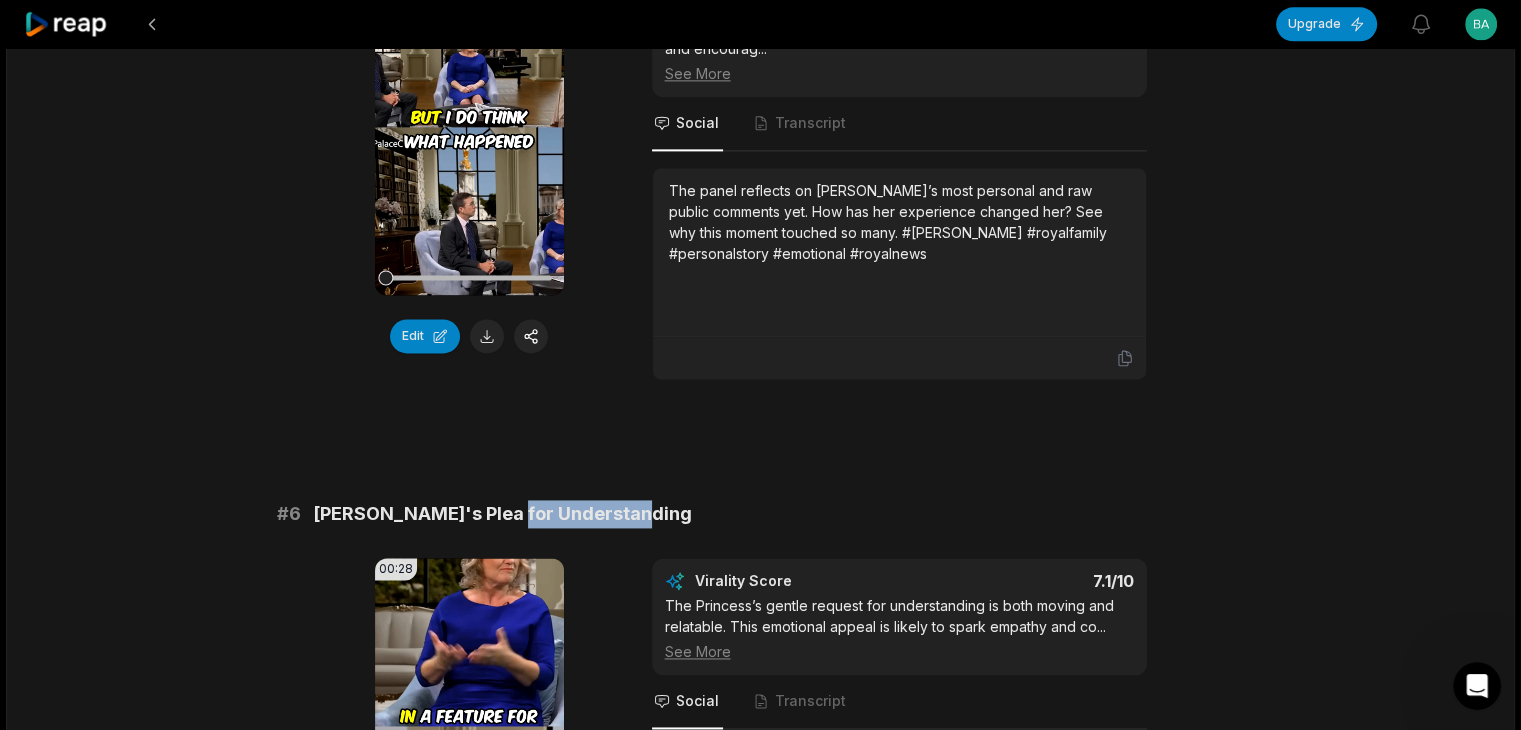 click on "Catherine's Plea for Understanding" at bounding box center (502, 514) 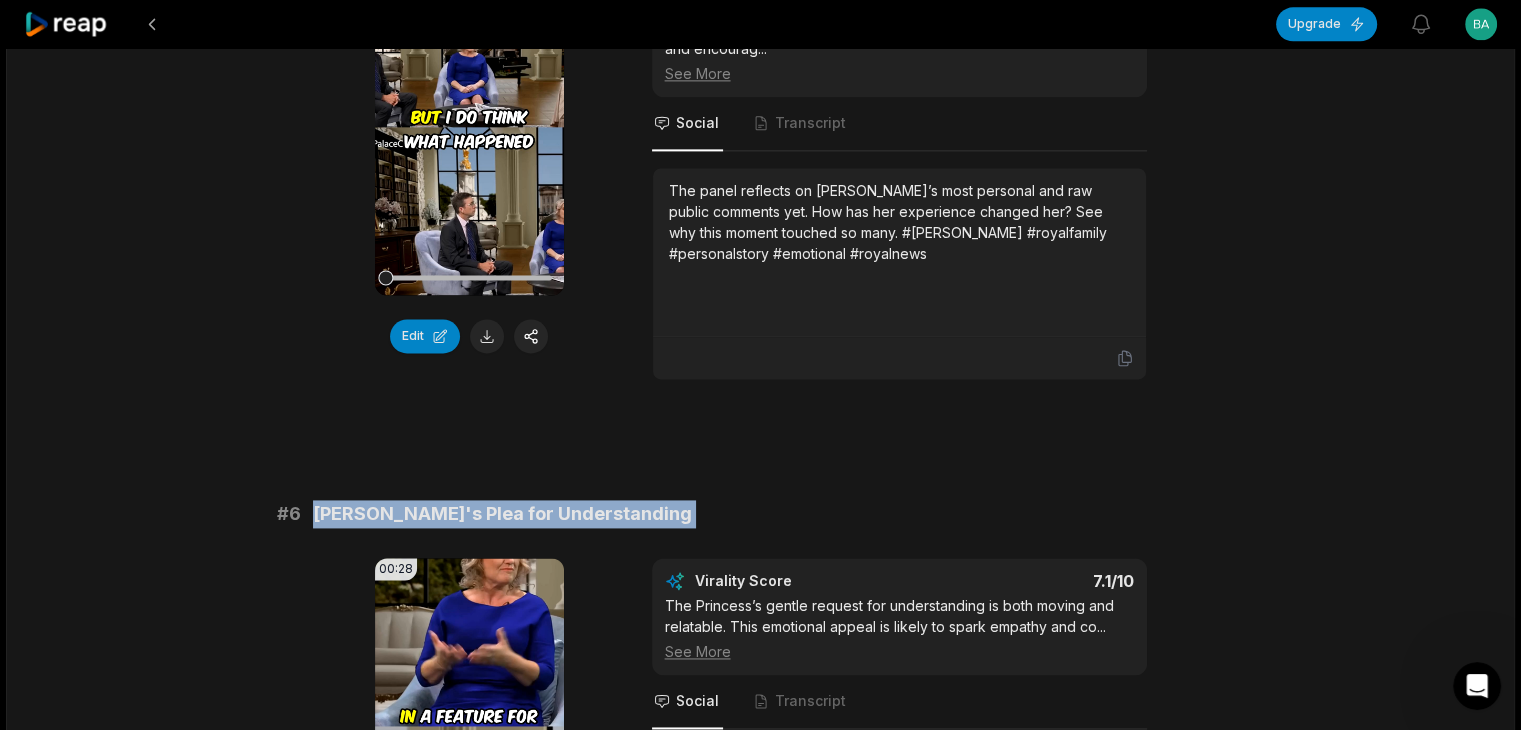 click on "Catherine's Plea for Understanding" at bounding box center (502, 514) 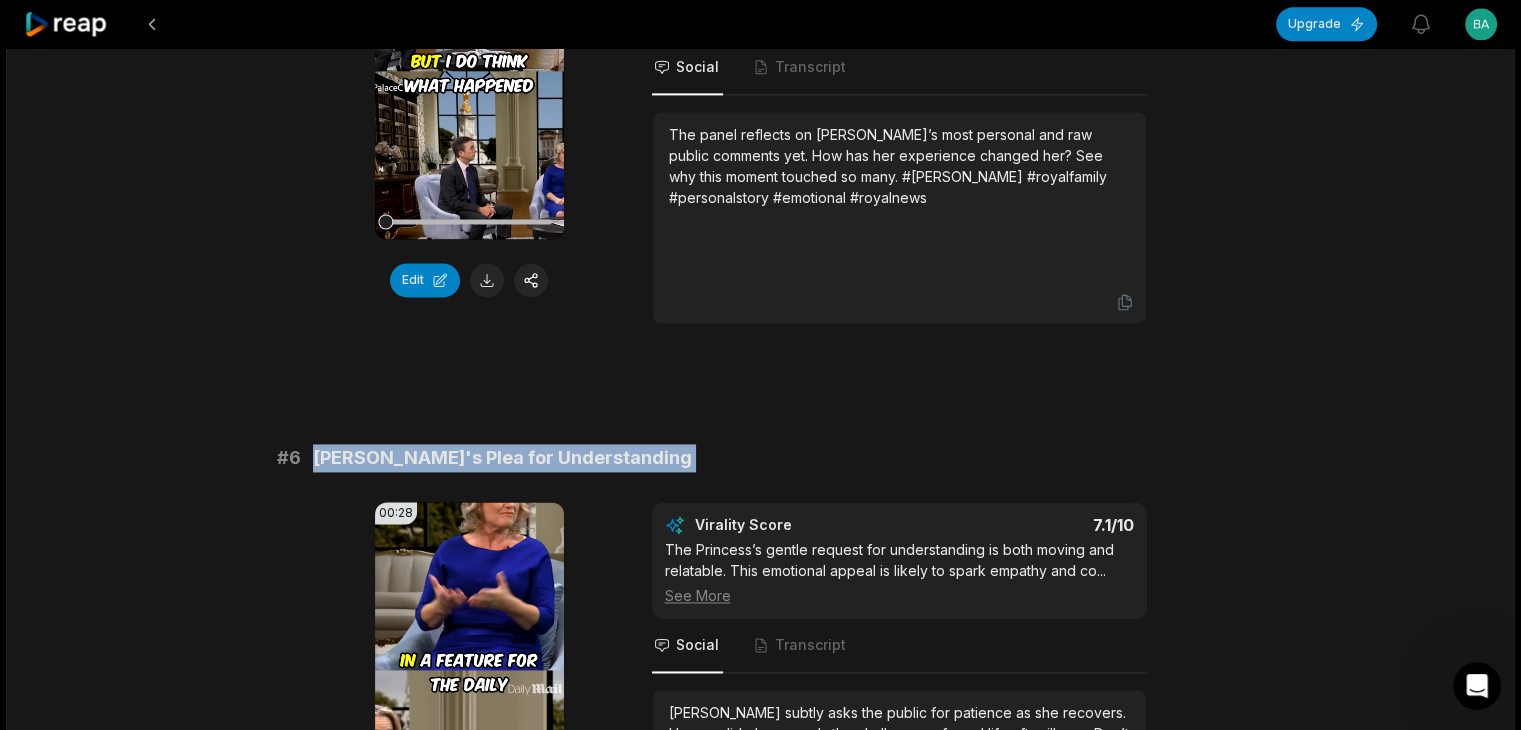 scroll, scrollTop: 2900, scrollLeft: 0, axis: vertical 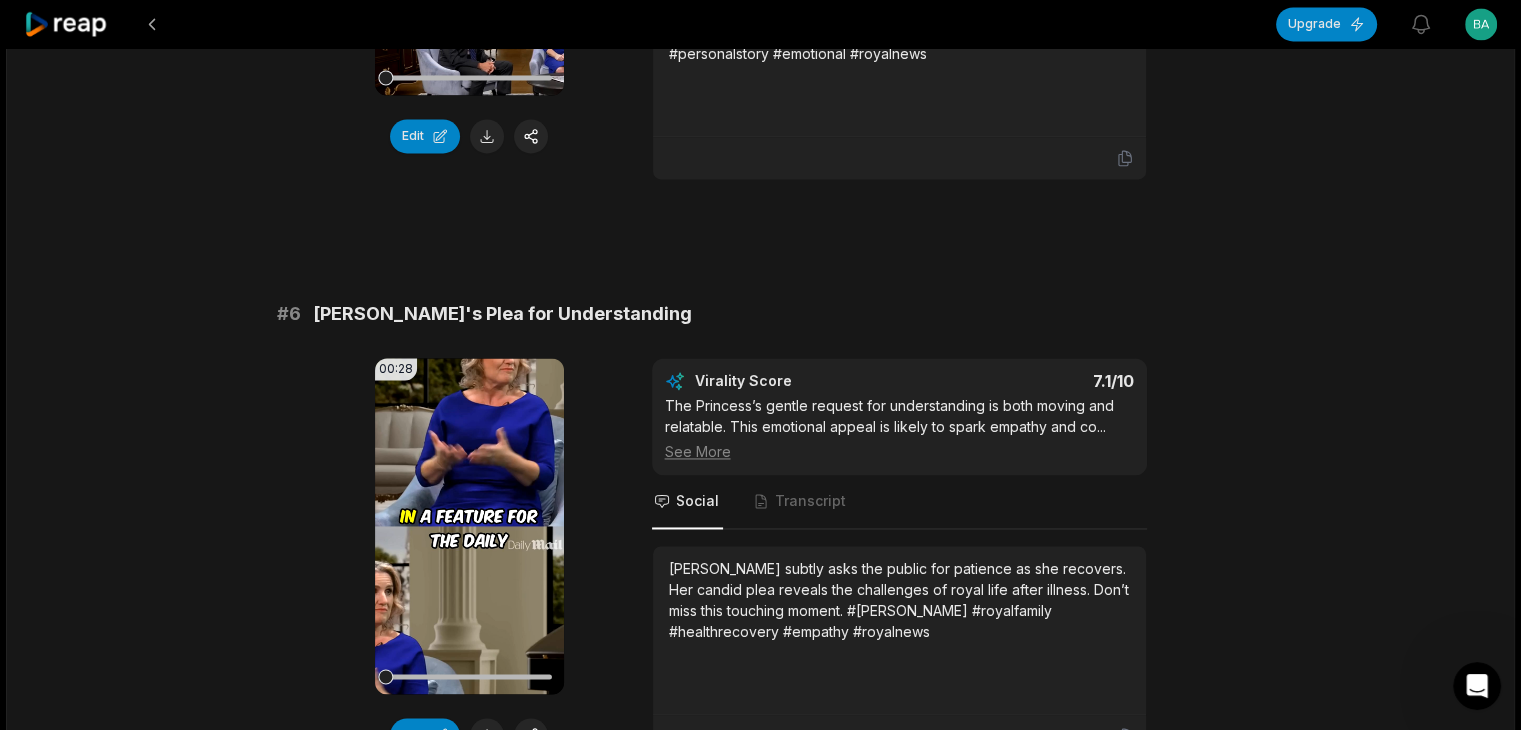 click on "Catherine subtly asks the public for patience as she recovers. Her candid plea reveals the challenges of royal life after illness. Don’t miss this touching moment. #catherine #royalfamily #healthrecovery #empathy #royalnews" at bounding box center [899, 600] 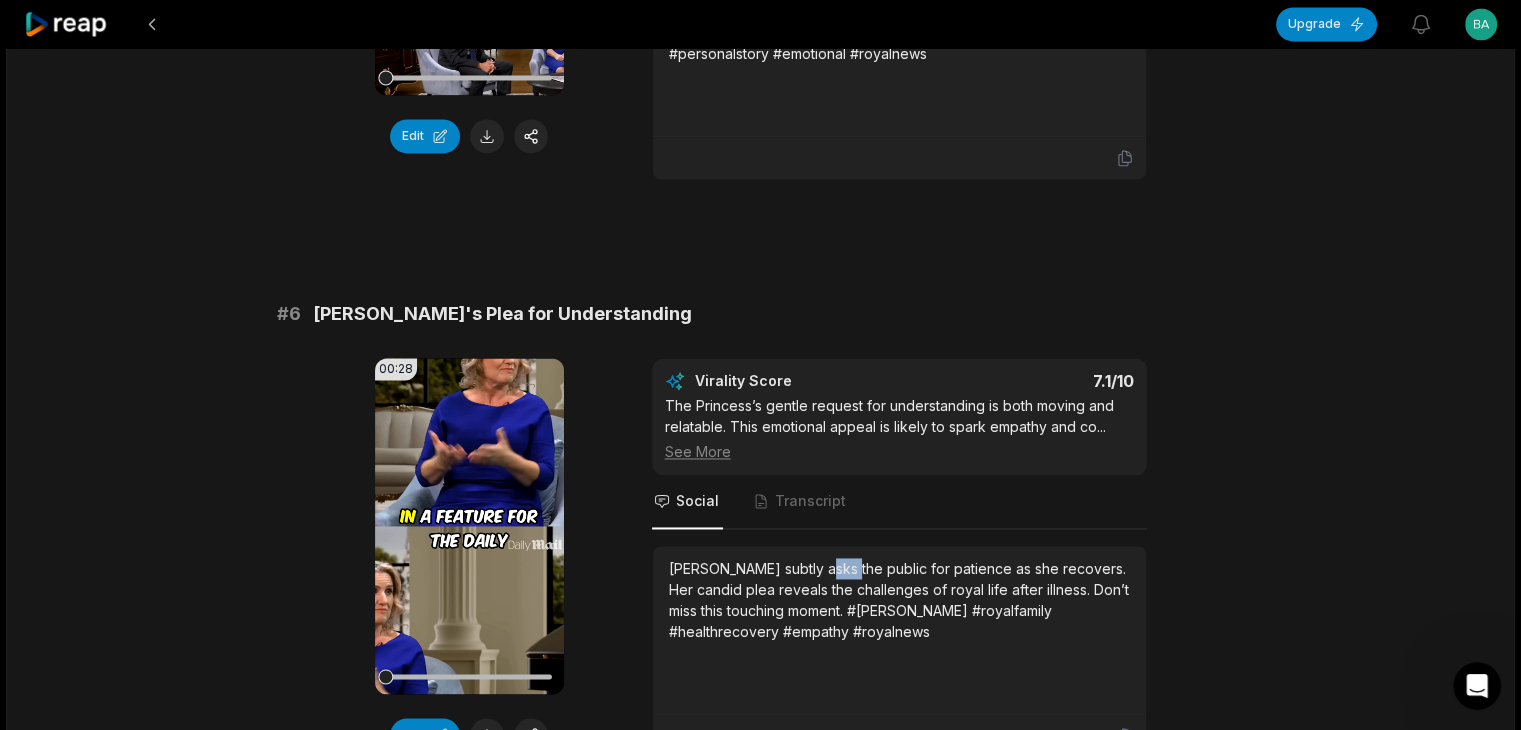 click on "Catherine subtly asks the public for patience as she recovers. Her candid plea reveals the challenges of royal life after illness. Don’t miss this touching moment. #catherine #royalfamily #healthrecovery #empathy #royalnews" at bounding box center [899, 600] 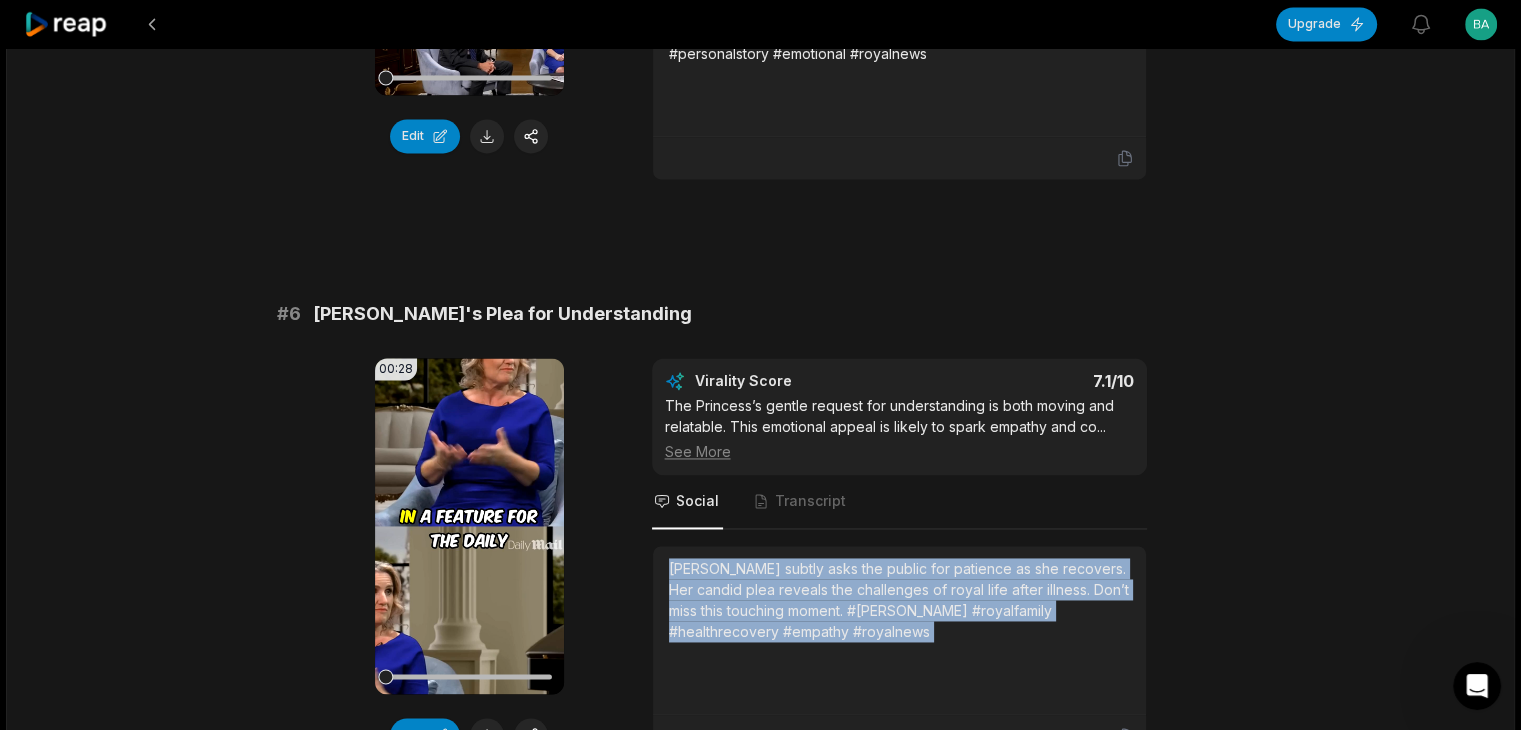 click on "Catherine subtly asks the public for patience as she recovers. Her candid plea reveals the challenges of royal life after illness. Don’t miss this touching moment. #catherine #royalfamily #healthrecovery #empathy #royalnews" at bounding box center (899, 600) 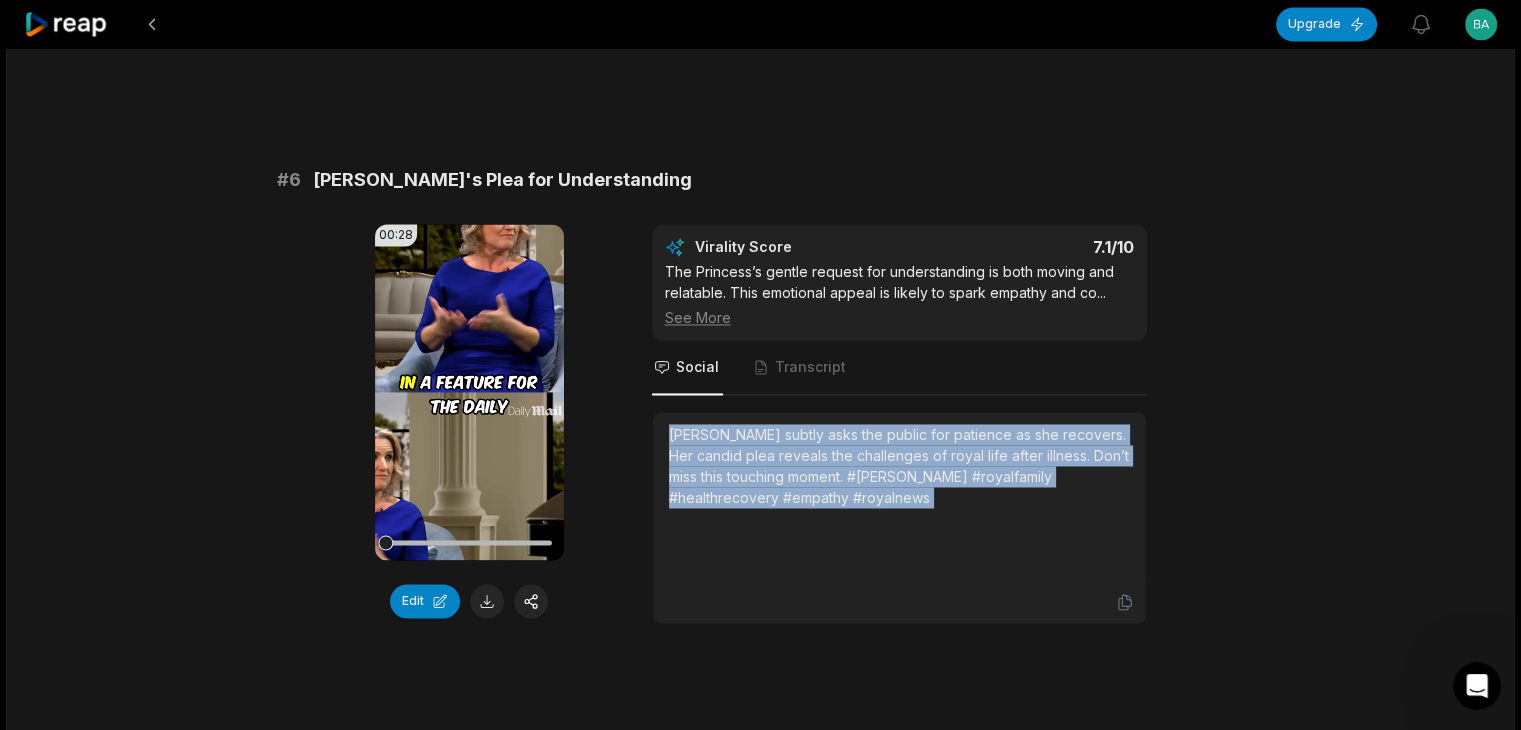 scroll, scrollTop: 3300, scrollLeft: 0, axis: vertical 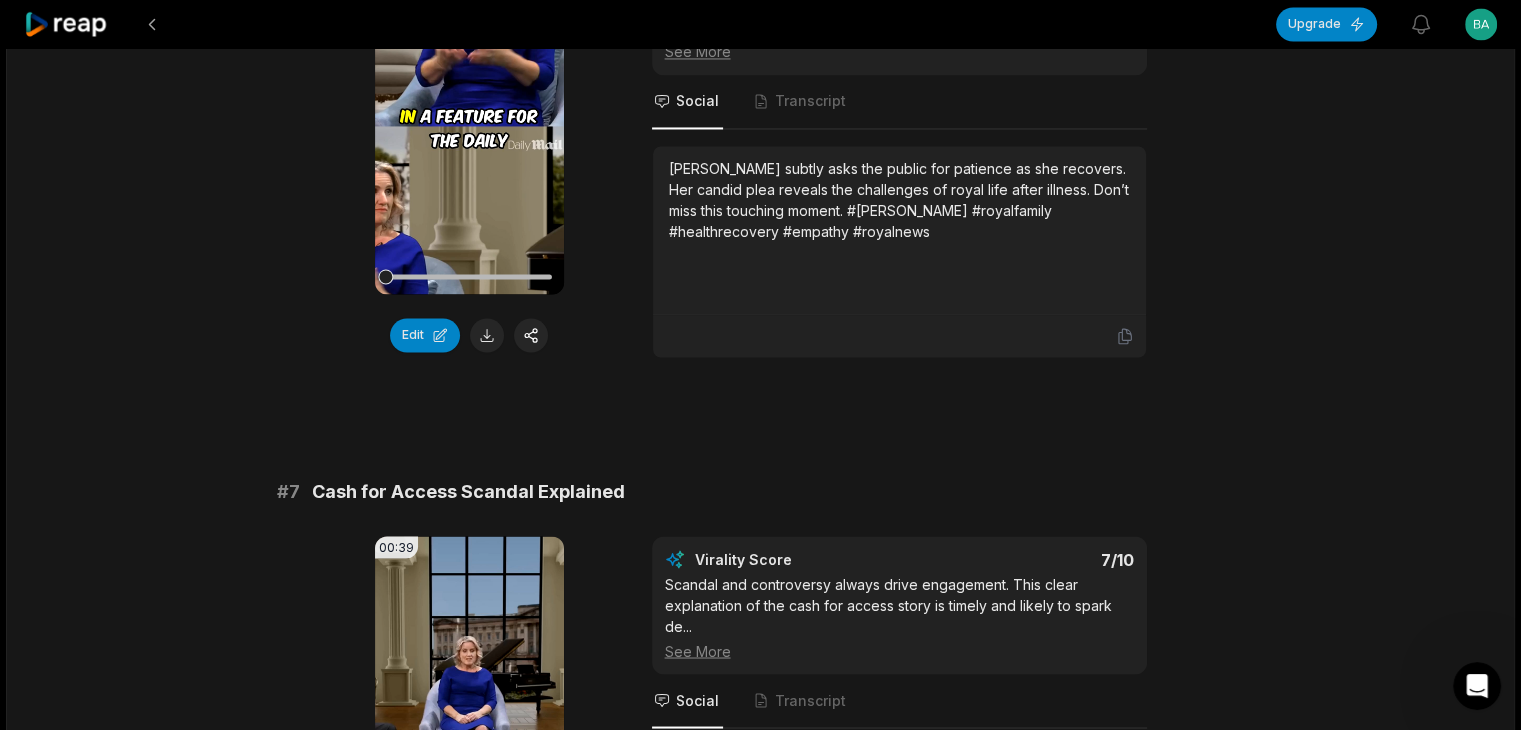 click on "Cash for Access Scandal Explained" at bounding box center [468, 492] 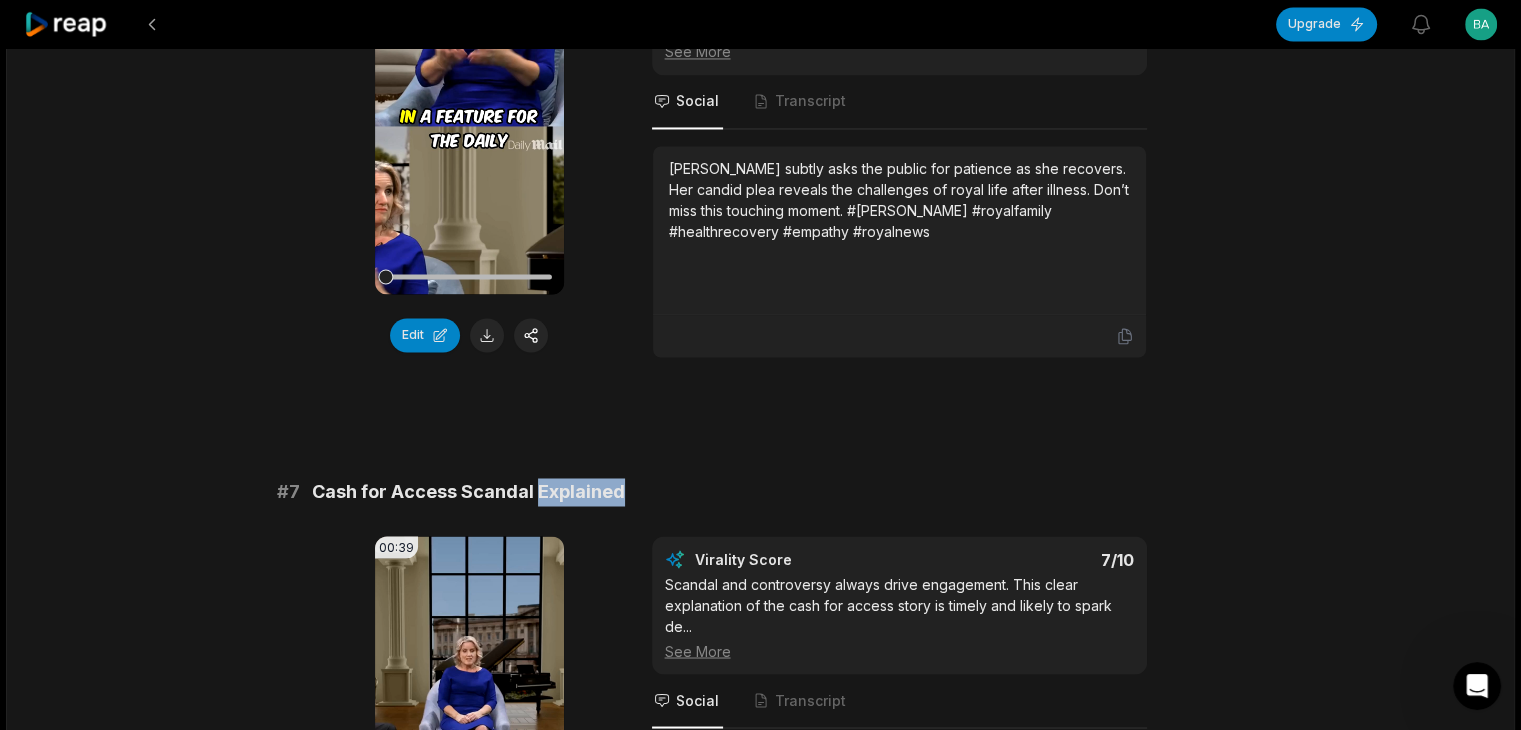 click on "Cash for Access Scandal Explained" at bounding box center [468, 492] 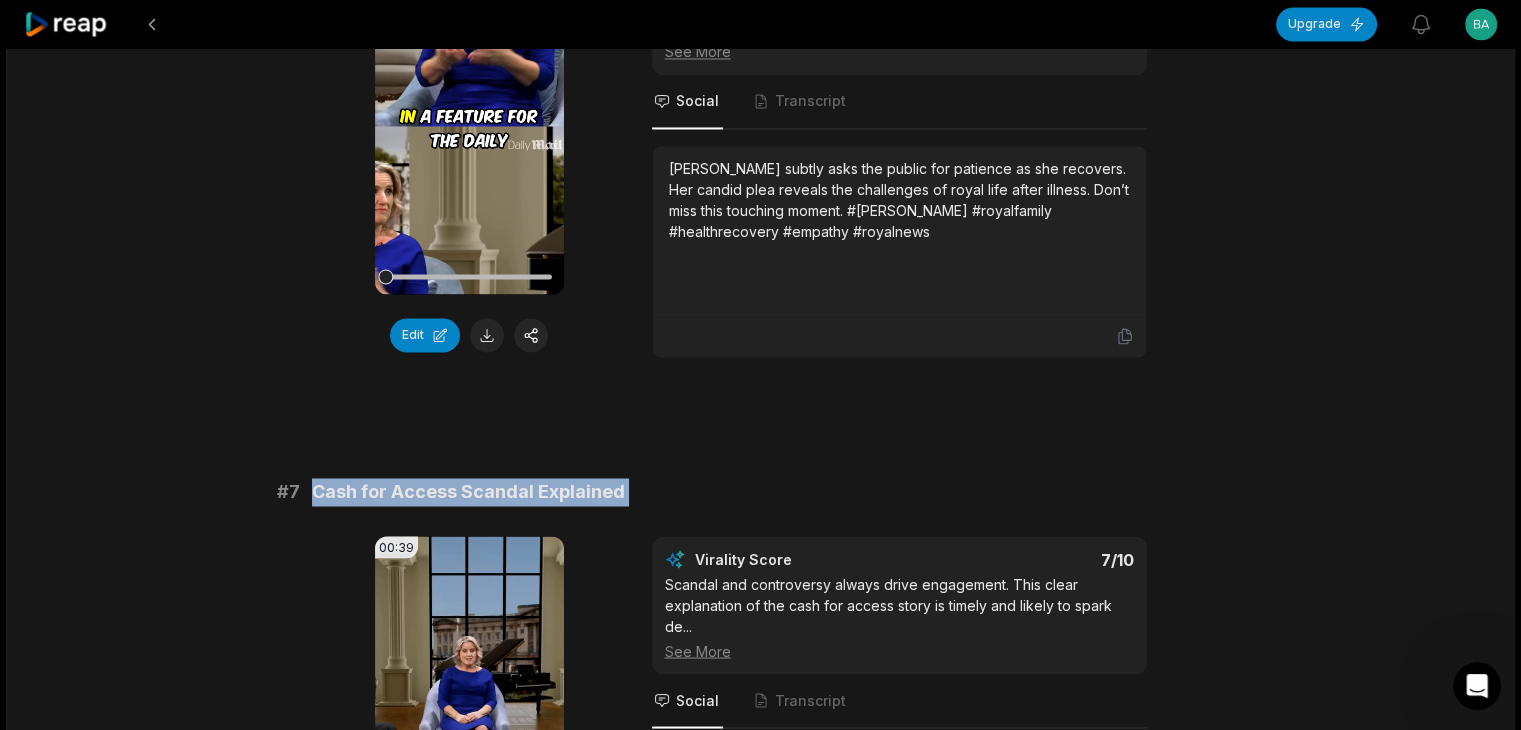 click on "Cash for Access Scandal Explained" at bounding box center [468, 492] 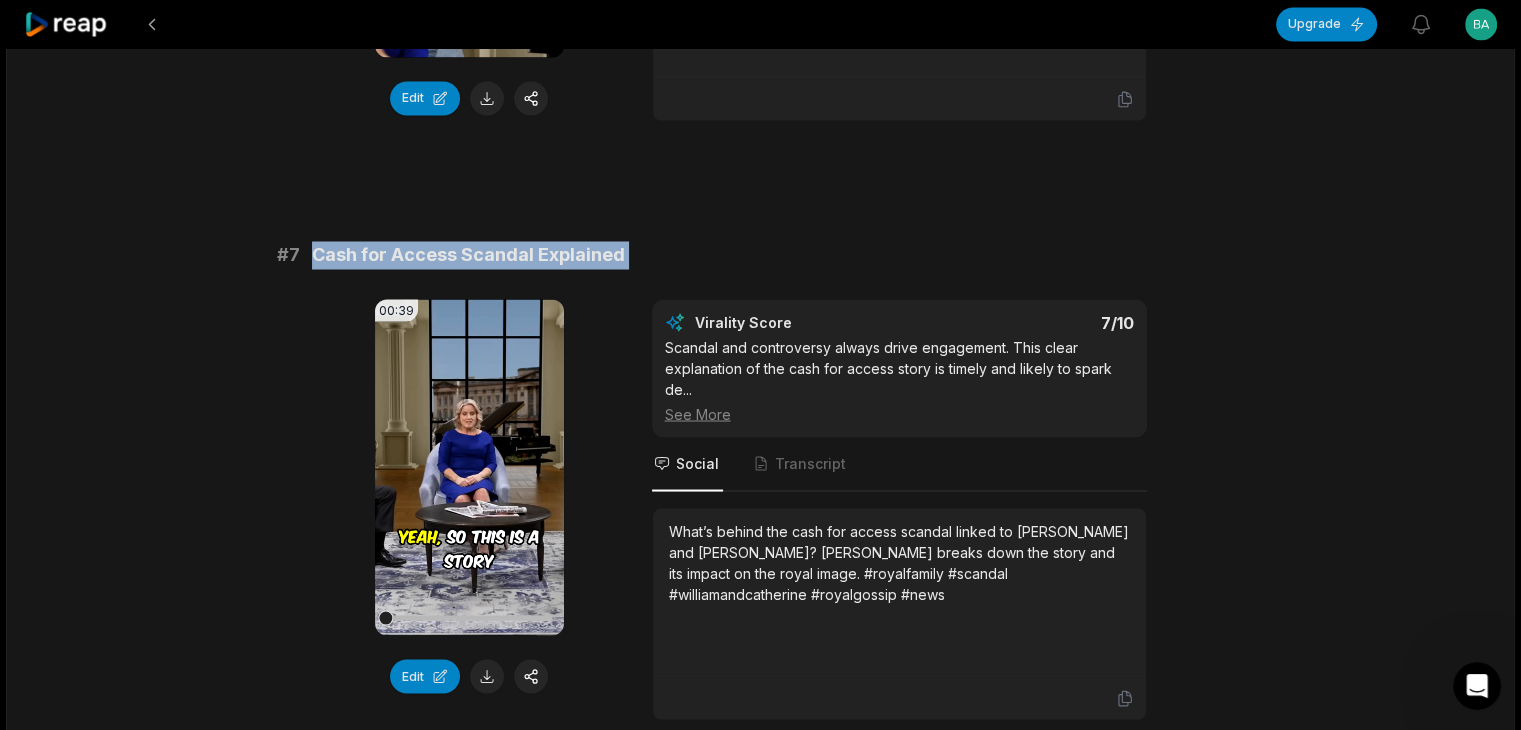 scroll, scrollTop: 3600, scrollLeft: 0, axis: vertical 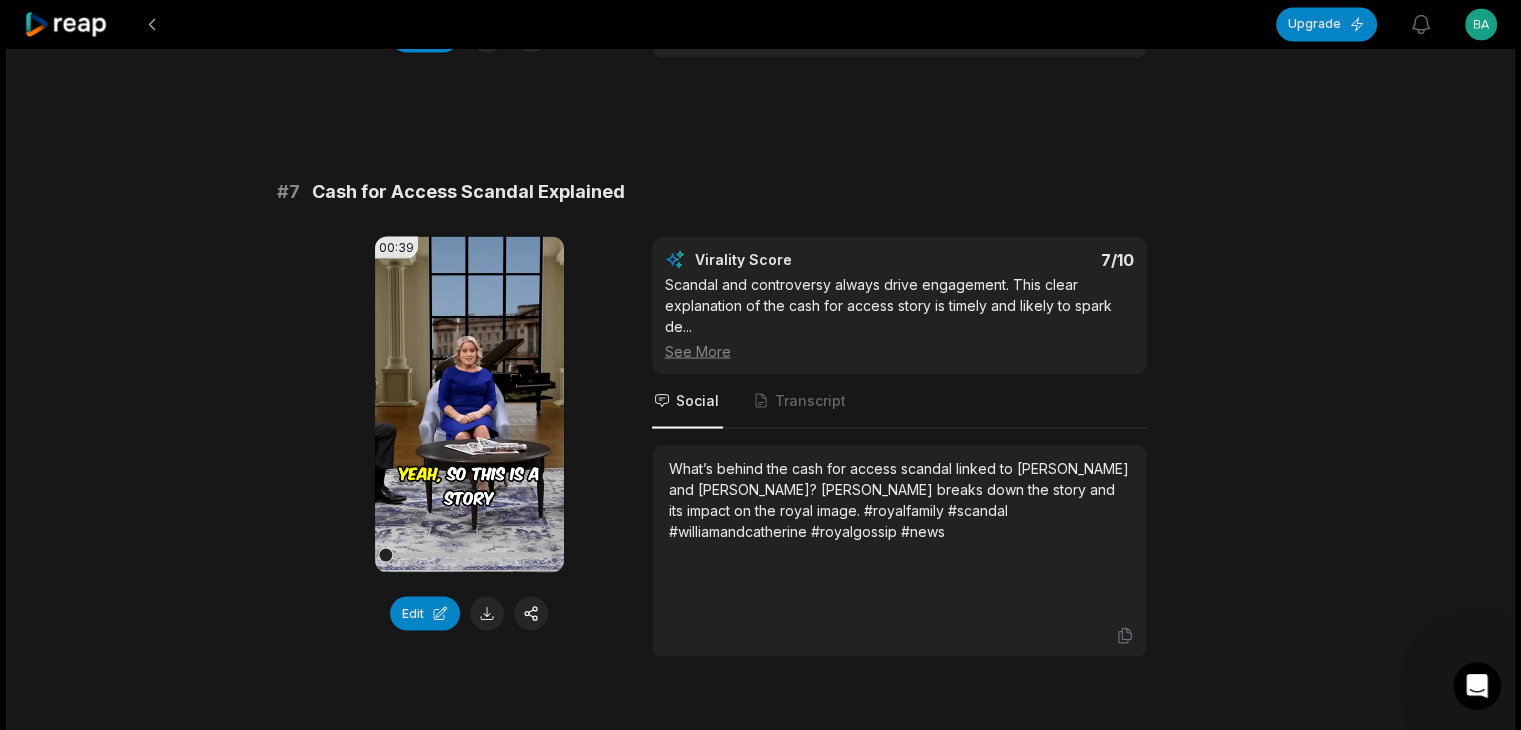 click on "What’s behind the cash for access scandal linked to William and Catherine? Rebecca English breaks down the story and its impact on the royal image. #royalfamily #scandal #williamandcatherine #royalgossip #news" at bounding box center (899, 499) 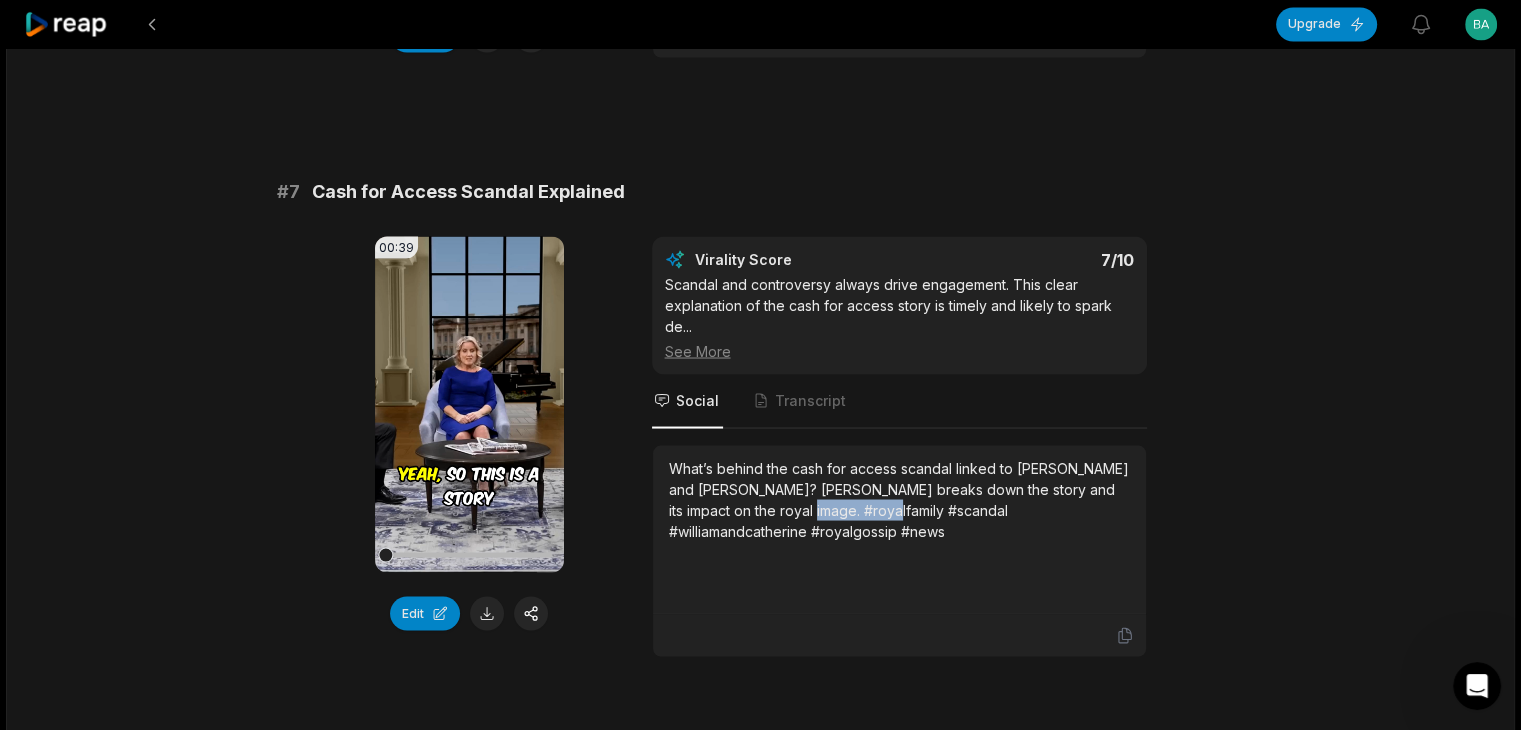 click on "What’s behind the cash for access scandal linked to William and Catherine? Rebecca English breaks down the story and its impact on the royal image. #royalfamily #scandal #williamandcatherine #royalgossip #news" at bounding box center (899, 499) 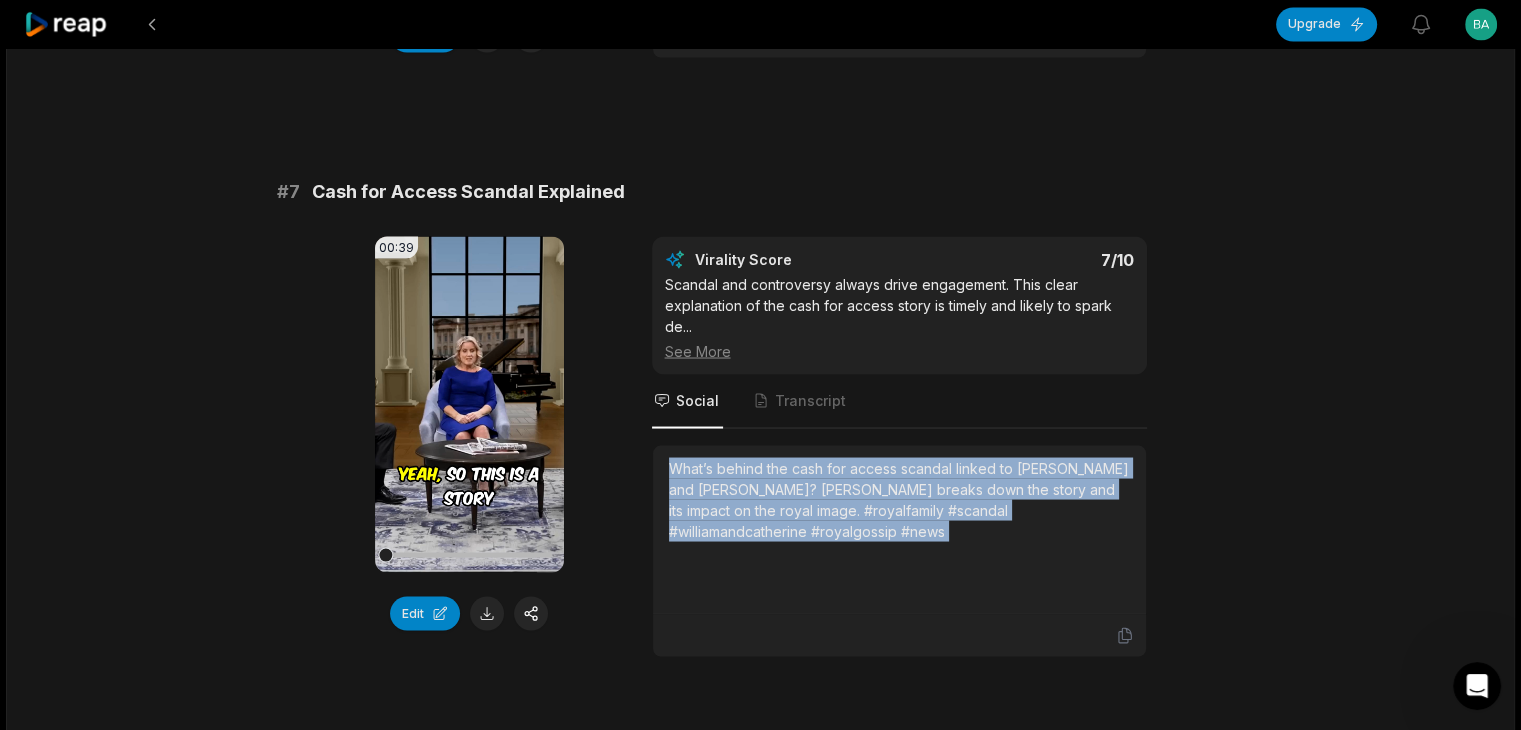 click on "What’s behind the cash for access scandal linked to William and Catherine? Rebecca English breaks down the story and its impact on the royal image. #royalfamily #scandal #williamandcatherine #royalgossip #news" at bounding box center (899, 499) 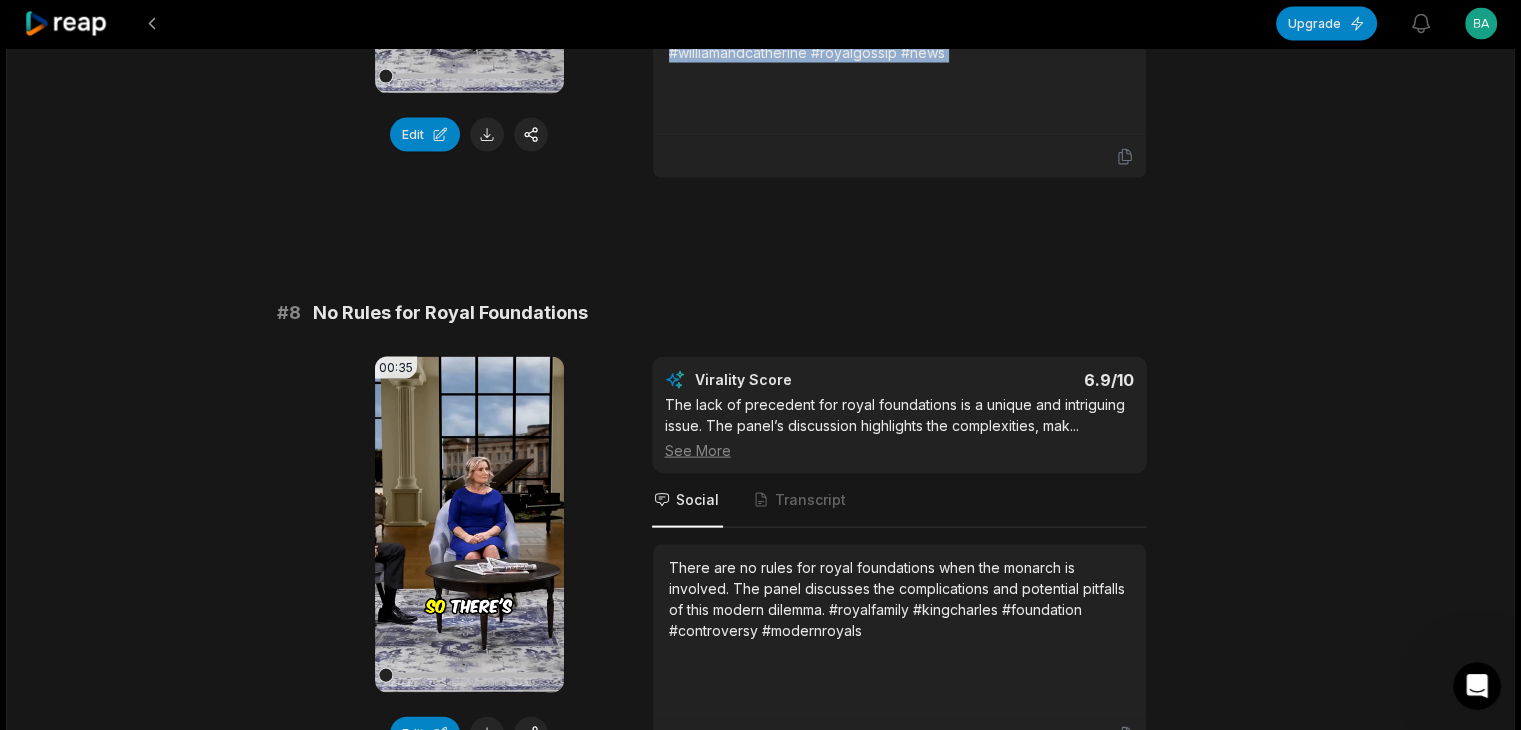 scroll, scrollTop: 4100, scrollLeft: 0, axis: vertical 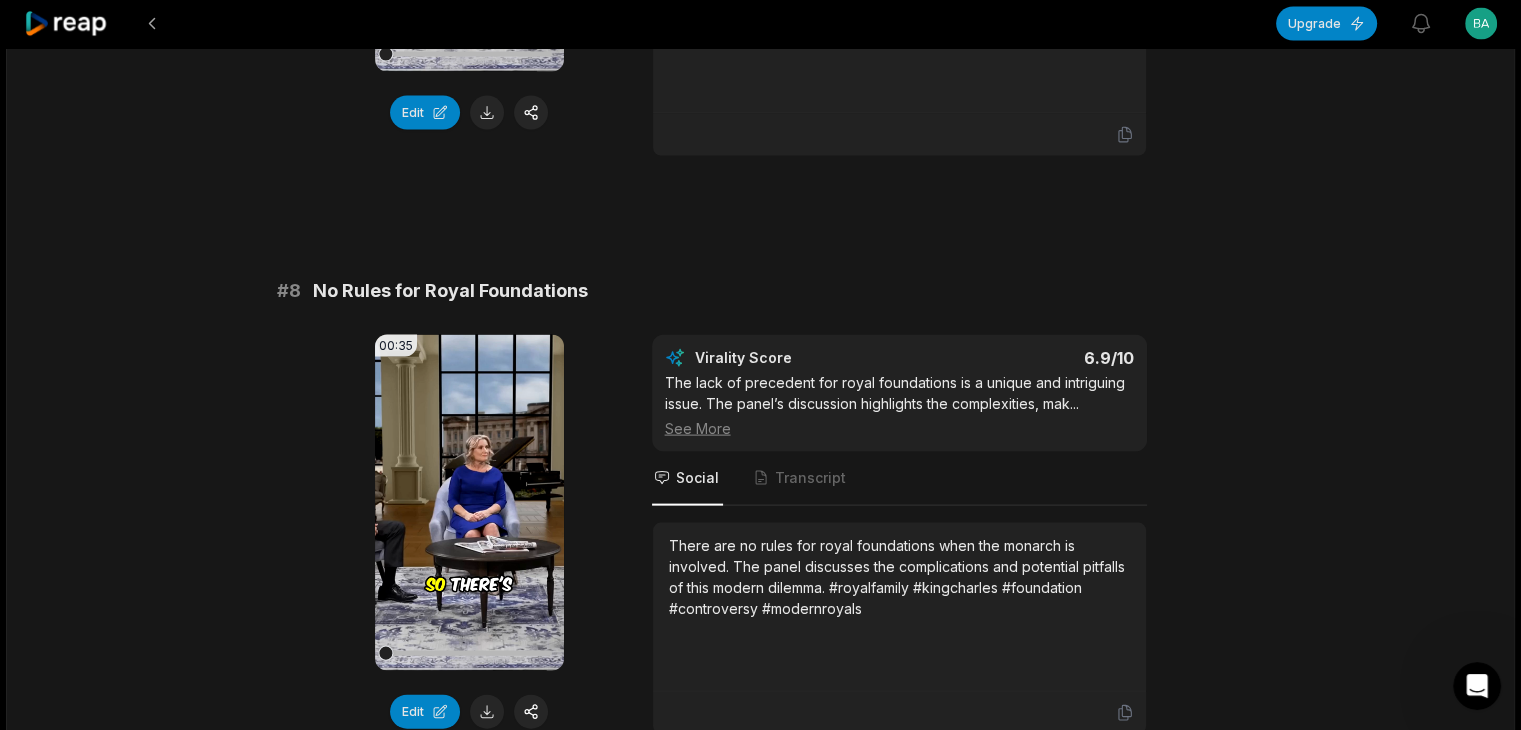 click on "# 1 Catherine's Brave Cancer Journey 00:41 Your browser does not support mp4 format. Edit Virality Score 8.2 /10 This clip features a rare, emotional insight from Catherine about her cancer journey. The vulnerability and relatability of her words ...   See More Social Transcript Catherine, Princess of Wales, opens up about the emotional aftermath of cancer treatment. Her honesty and vulnerability will move you. Watch her heartfelt message here. #princessofwales #cancerawareness #royalfamily #inspiration #health # 2 Teaser: Queen & Meghan Revelation 00:30 Your browser does not support mp4 format. Edit Virality Score 7.7 /10 A strong teaser promising new information about Queen Elizabeth and Meghan Markle creates anticipation and curiosity, driving viewers ...   See More Social Transcript An extraordinary revelation about the late Queen and Meghan Markle is coming up. Don’t miss this exclusive insight—stay tuned for the full story! #queenelizabeth #meghanmarkle #royalfamily #exclusive #teaser # 3 00:32 Edit" at bounding box center [761, -981] 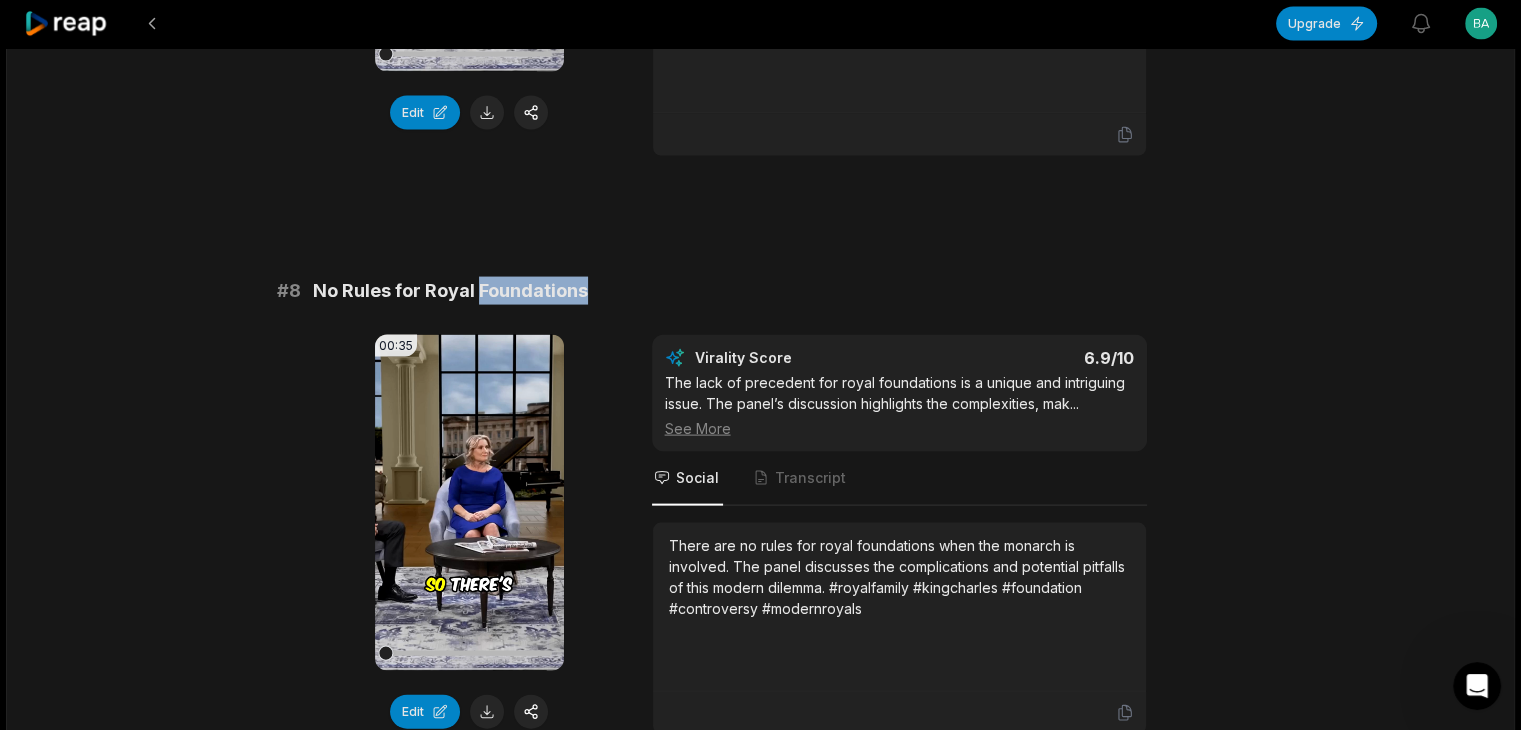 click on "No Rules for Royal Foundations" at bounding box center (450, 291) 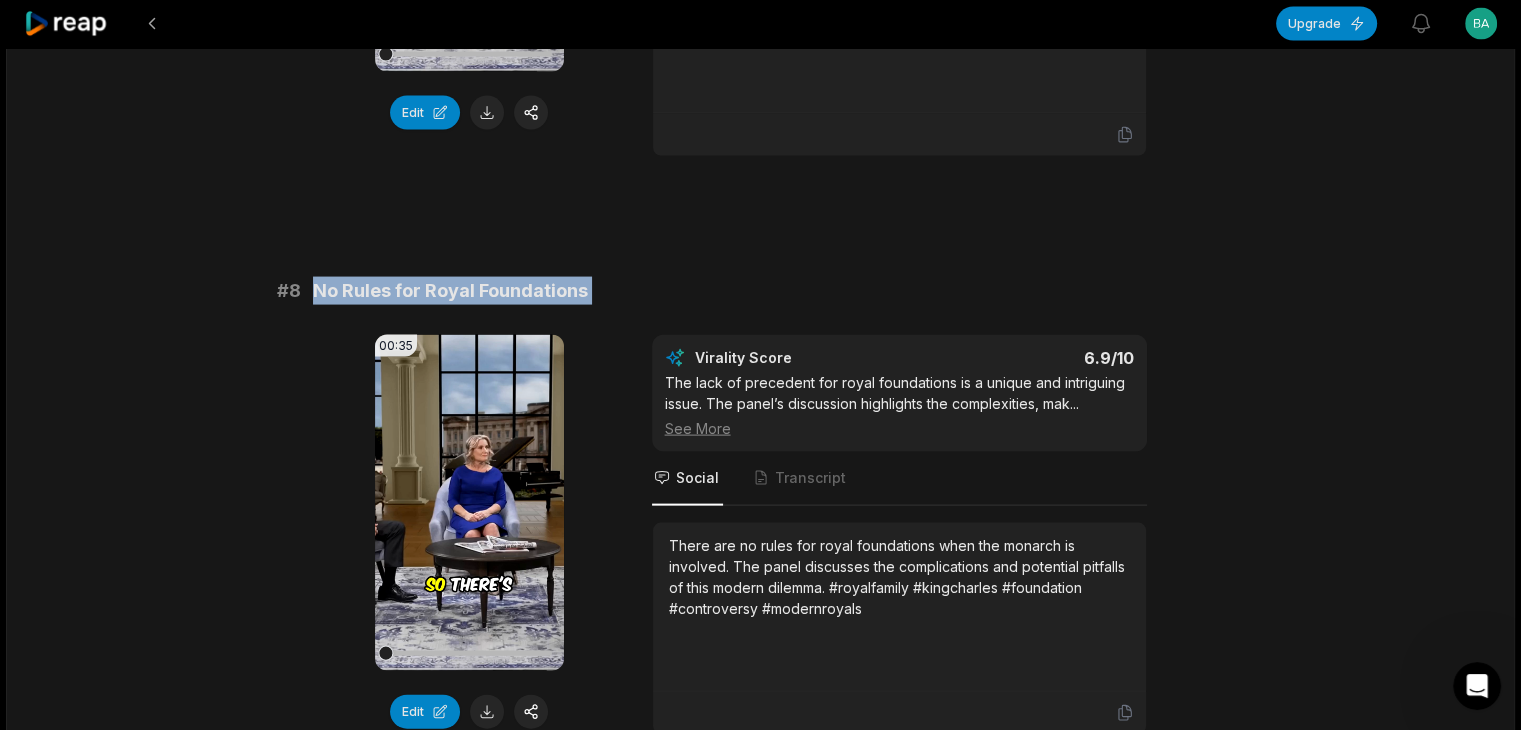 click on "No Rules for Royal Foundations" at bounding box center [450, 291] 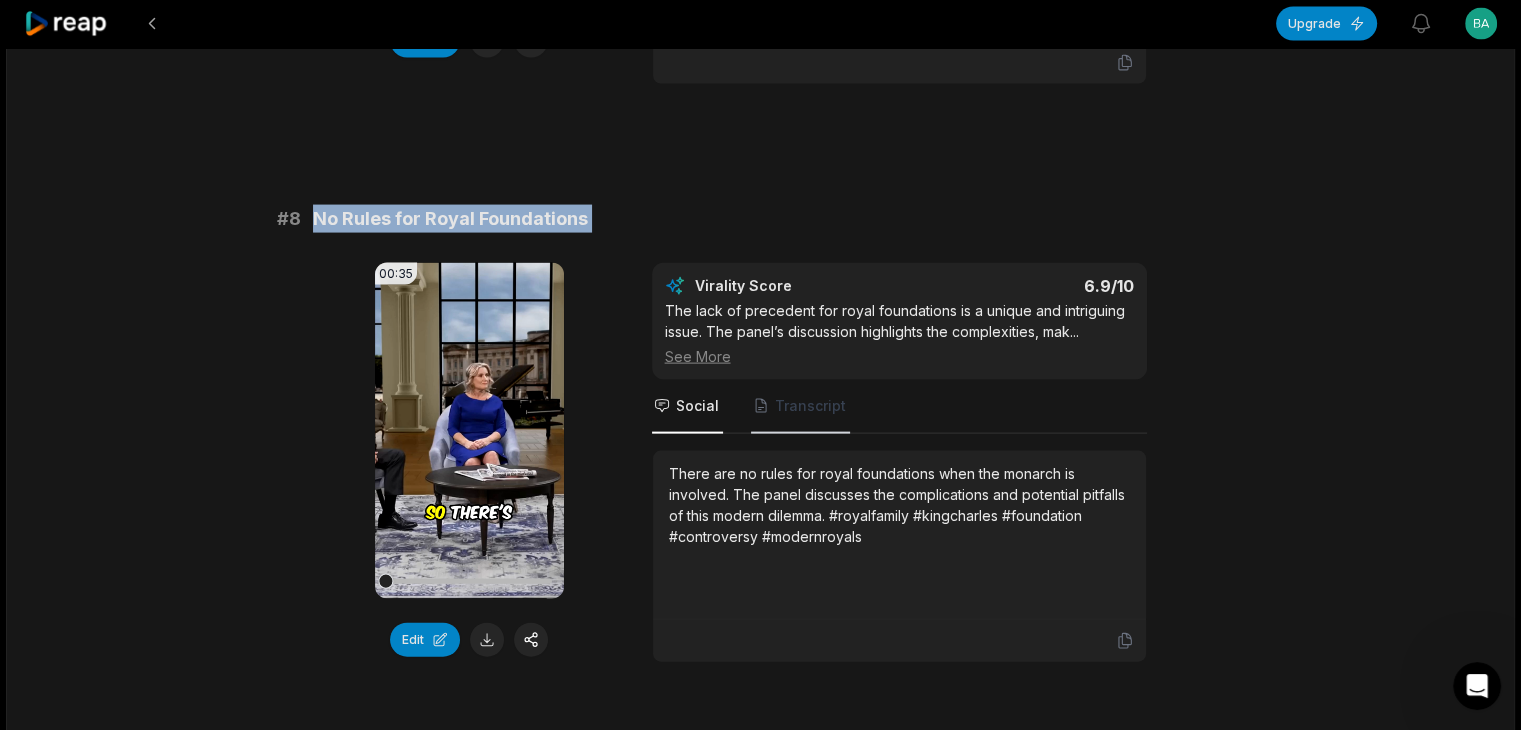 scroll, scrollTop: 4300, scrollLeft: 0, axis: vertical 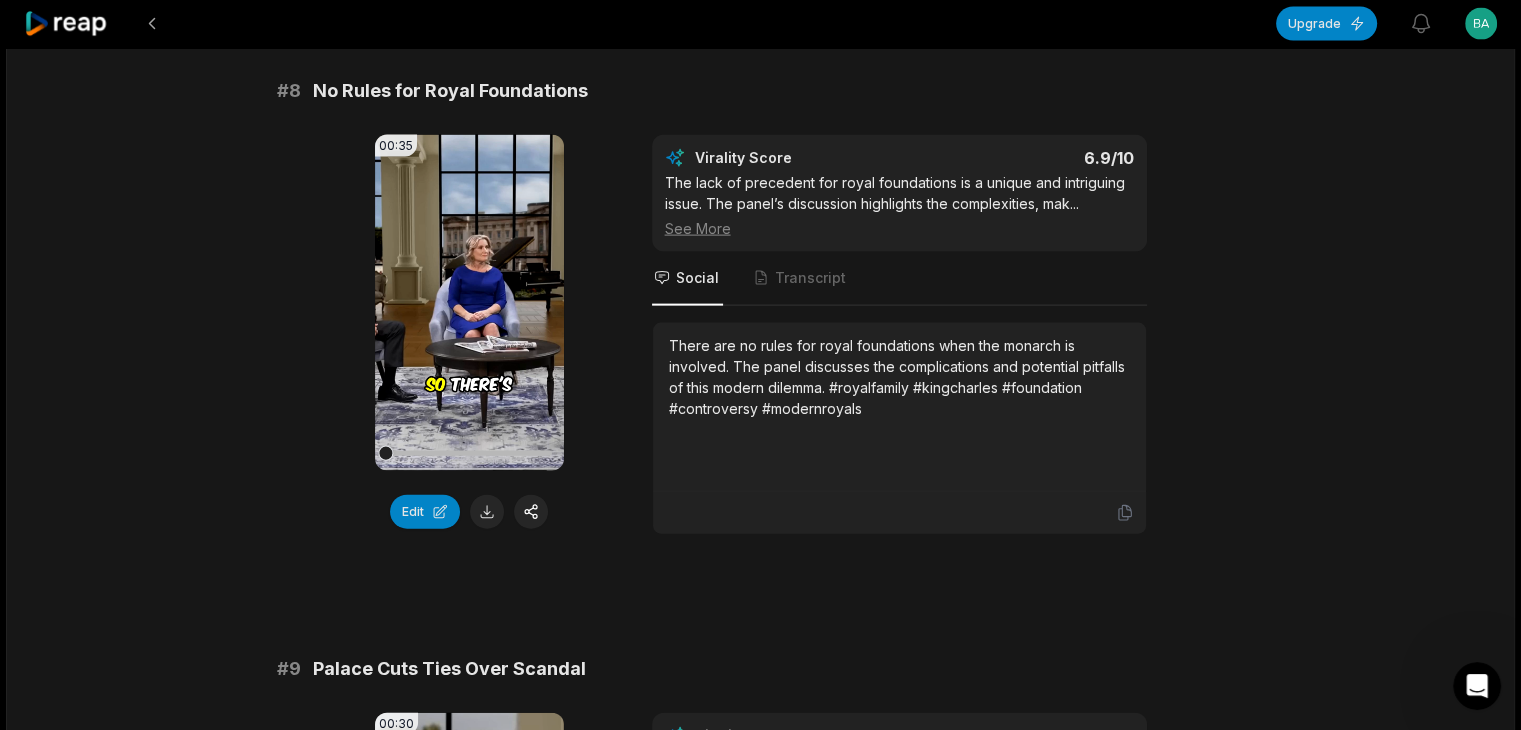 click on "There are no rules for royal foundations when the monarch is involved. The panel discusses the complications and potential pitfalls of this modern dilemma. #royalfamily #kingcharles #foundation #controversy #modernroyals" at bounding box center (899, 377) 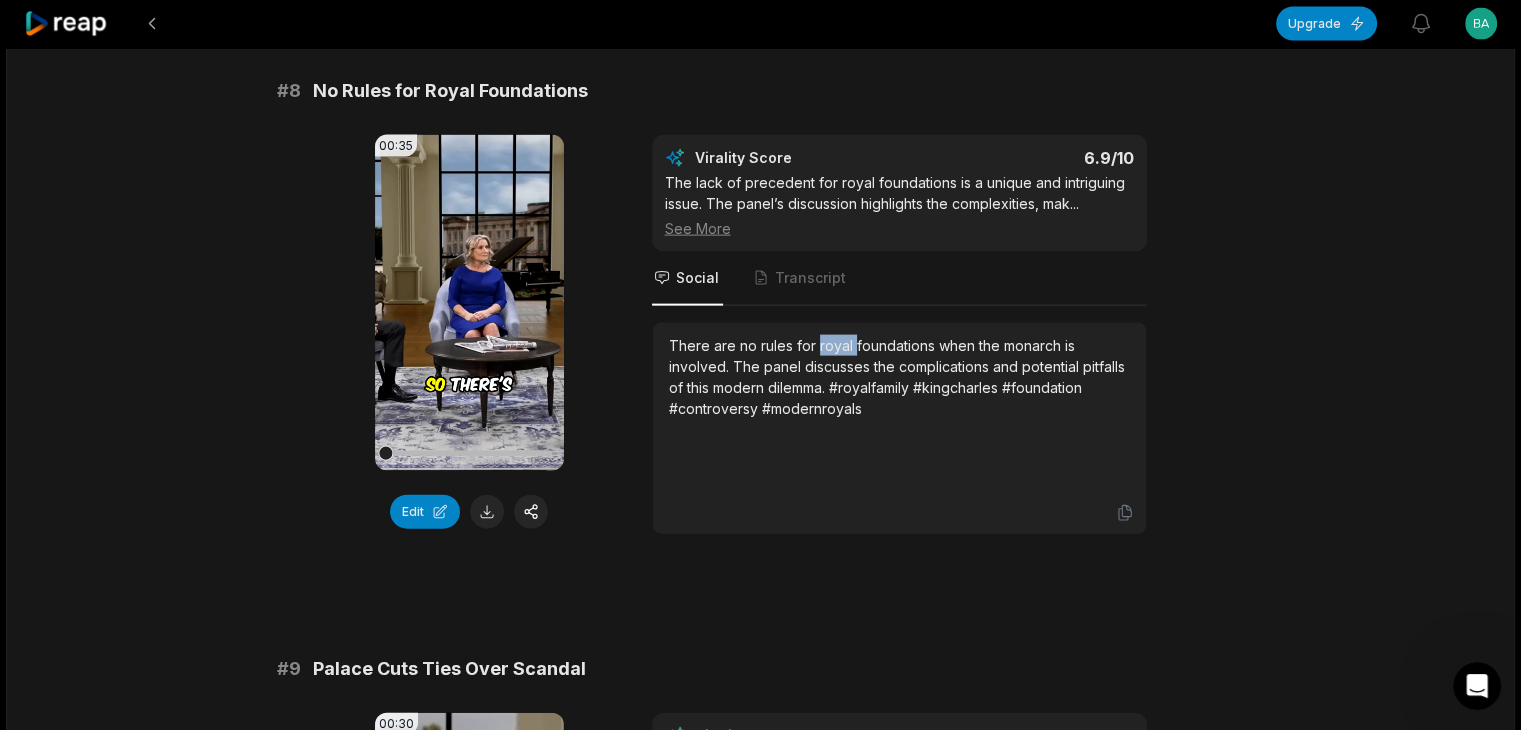 click on "There are no rules for royal foundations when the monarch is involved. The panel discusses the complications and potential pitfalls of this modern dilemma. #royalfamily #kingcharles #foundation #controversy #modernroyals" at bounding box center [899, 377] 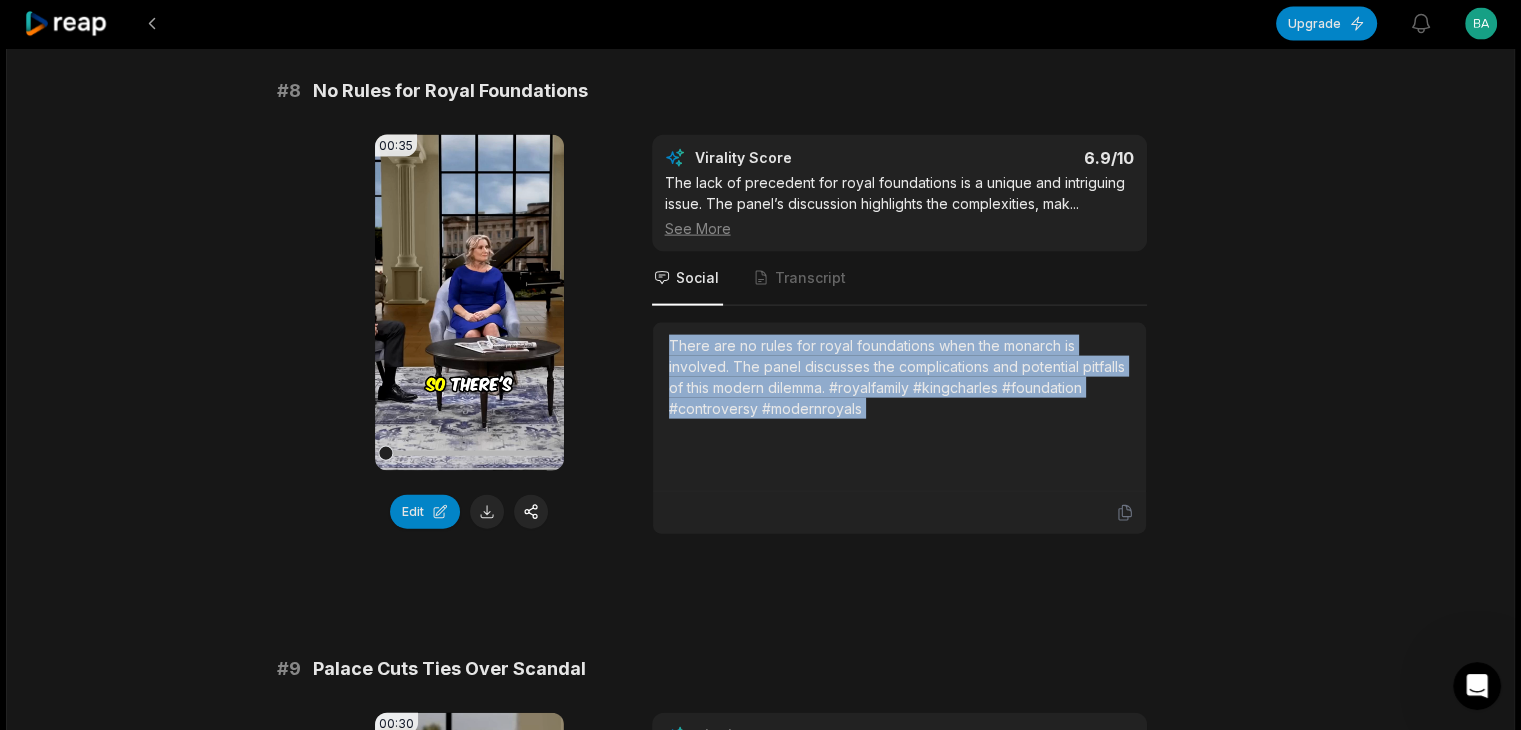 click on "There are no rules for royal foundations when the monarch is involved. The panel discusses the complications and potential pitfalls of this modern dilemma. #royalfamily #kingcharles #foundation #controversy #modernroyals" at bounding box center (899, 377) 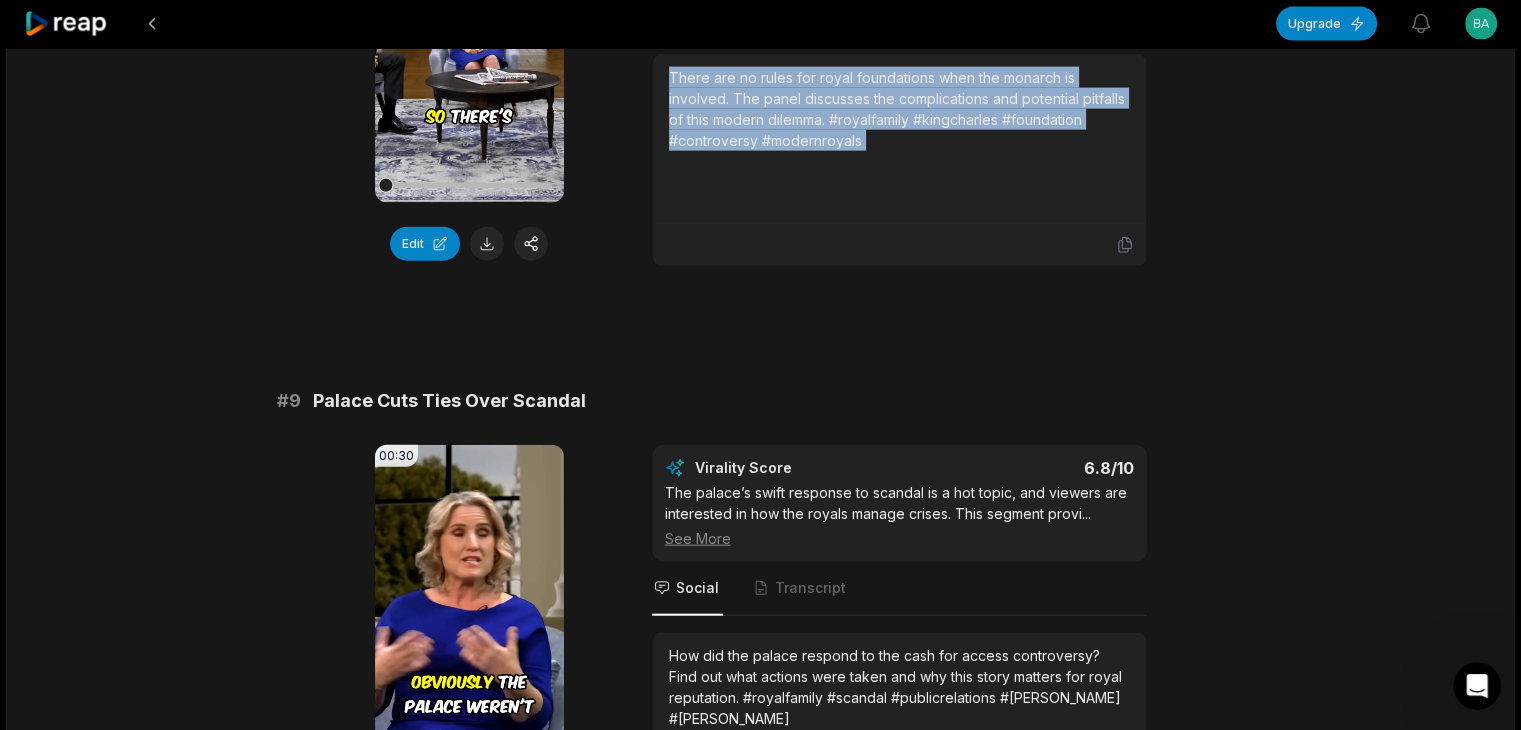 scroll, scrollTop: 4600, scrollLeft: 0, axis: vertical 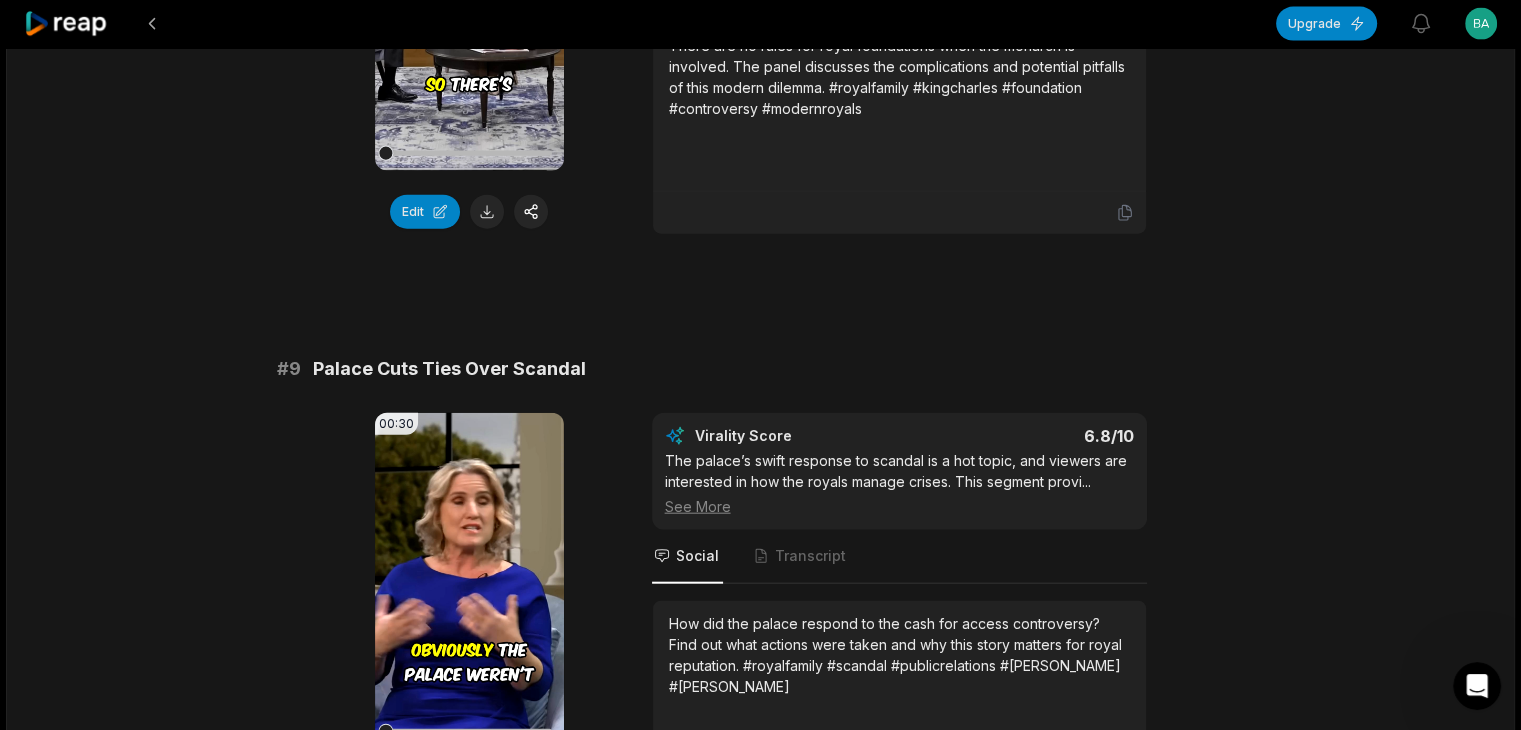 click on "Palace Cuts Ties Over Scandal" at bounding box center [449, 369] 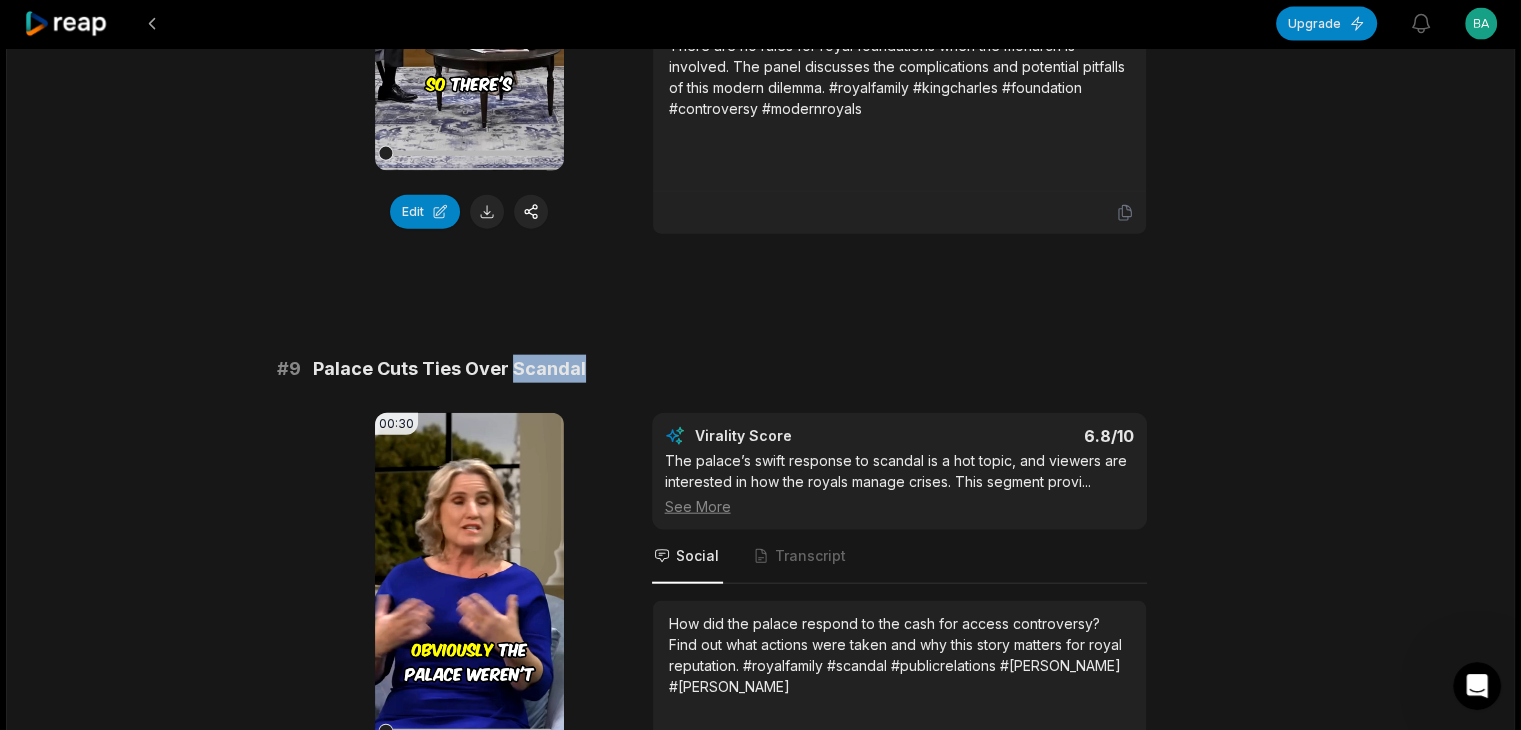 click on "Palace Cuts Ties Over Scandal" at bounding box center (449, 369) 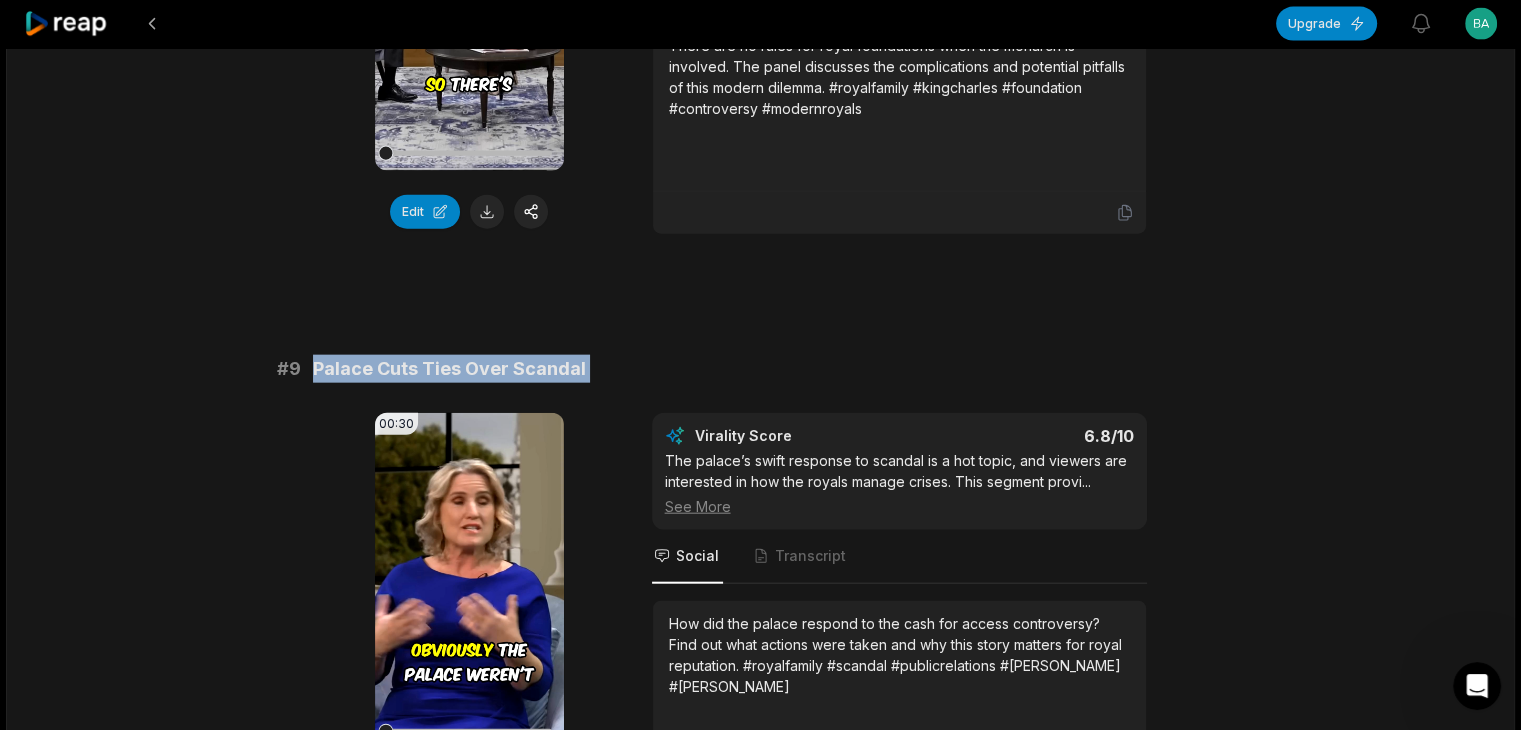 click on "Palace Cuts Ties Over Scandal" at bounding box center [449, 369] 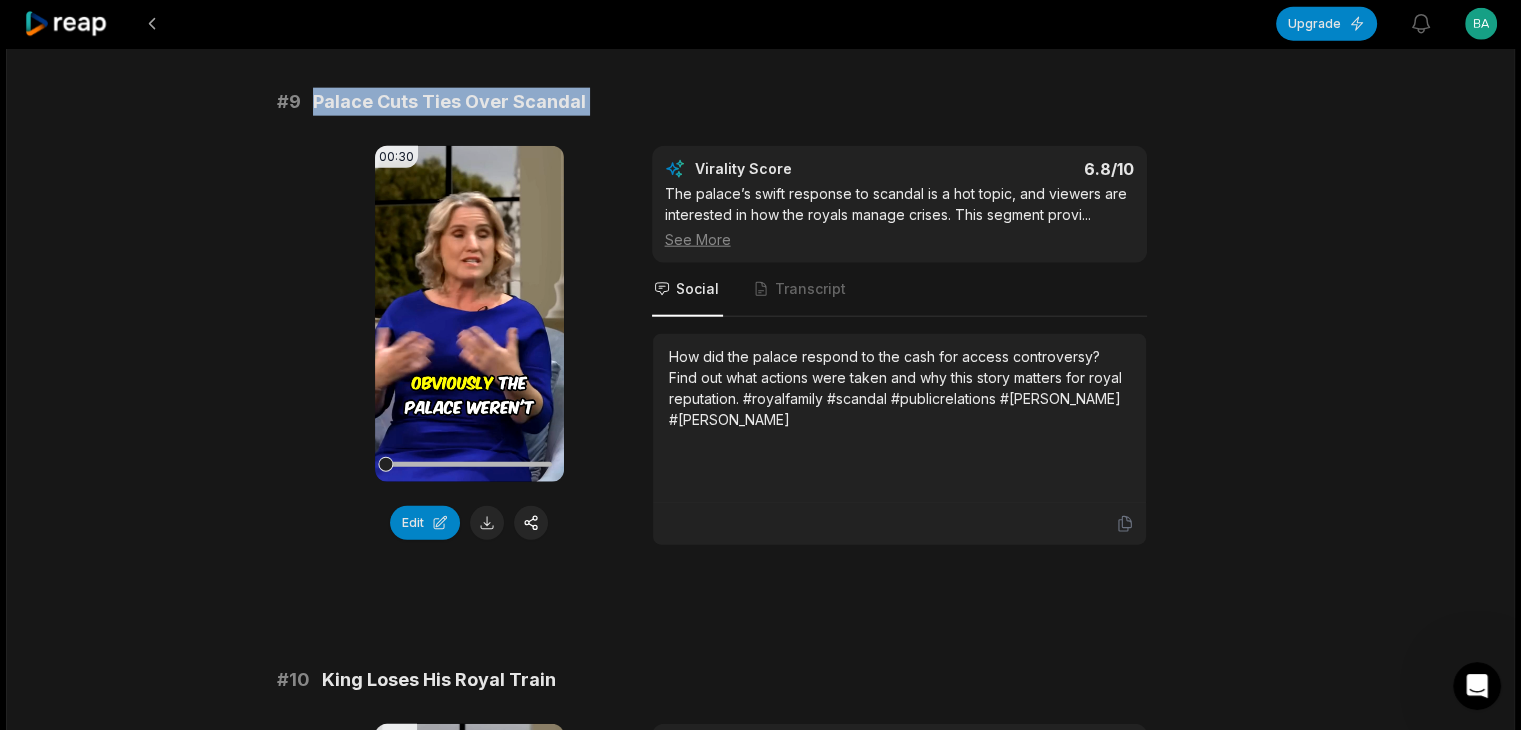 scroll, scrollTop: 4900, scrollLeft: 0, axis: vertical 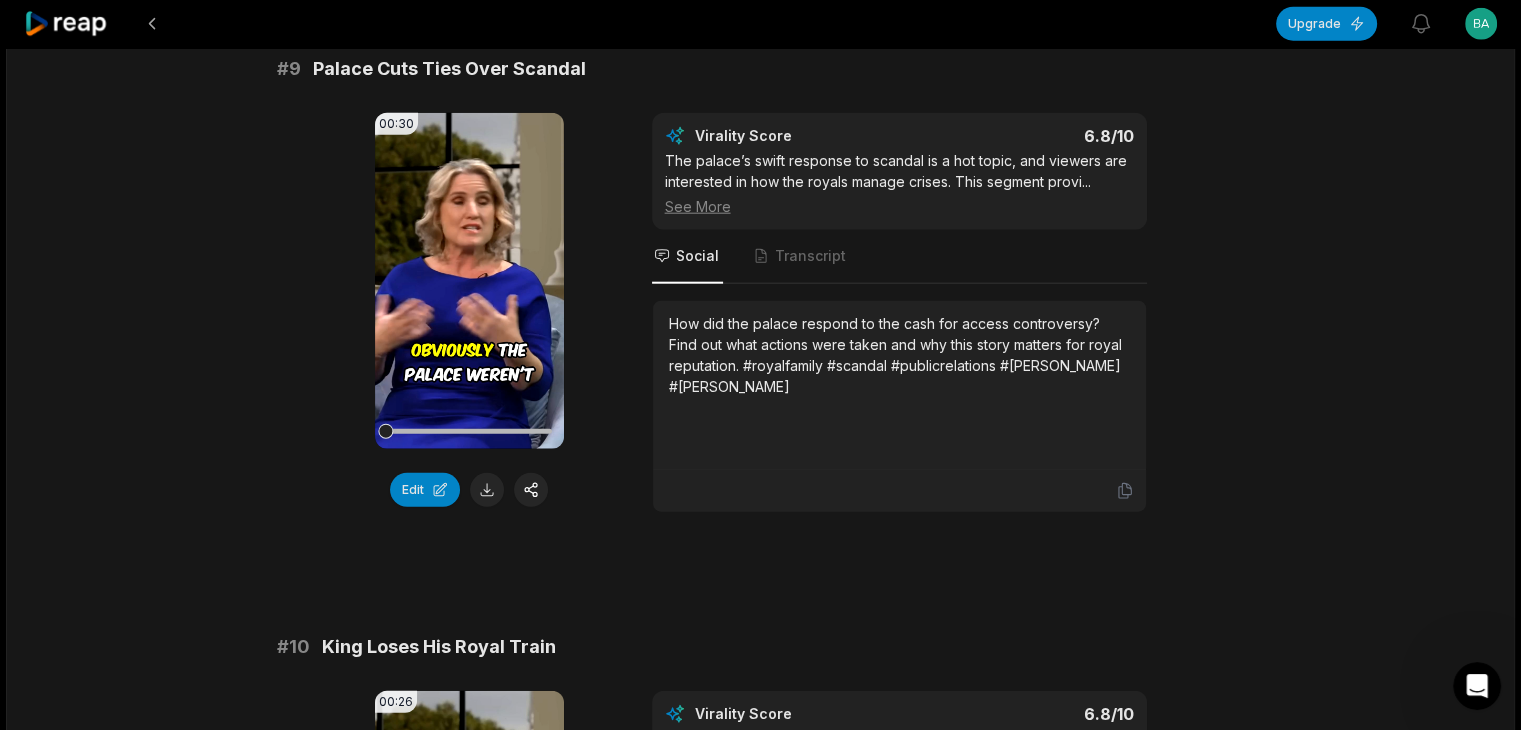 click on "How did the palace respond to the cash for access controversy? Find out what actions were taken and why this story matters for royal reputation. #royalfamily #scandal #publicrelations #william #catherine" at bounding box center [899, 355] 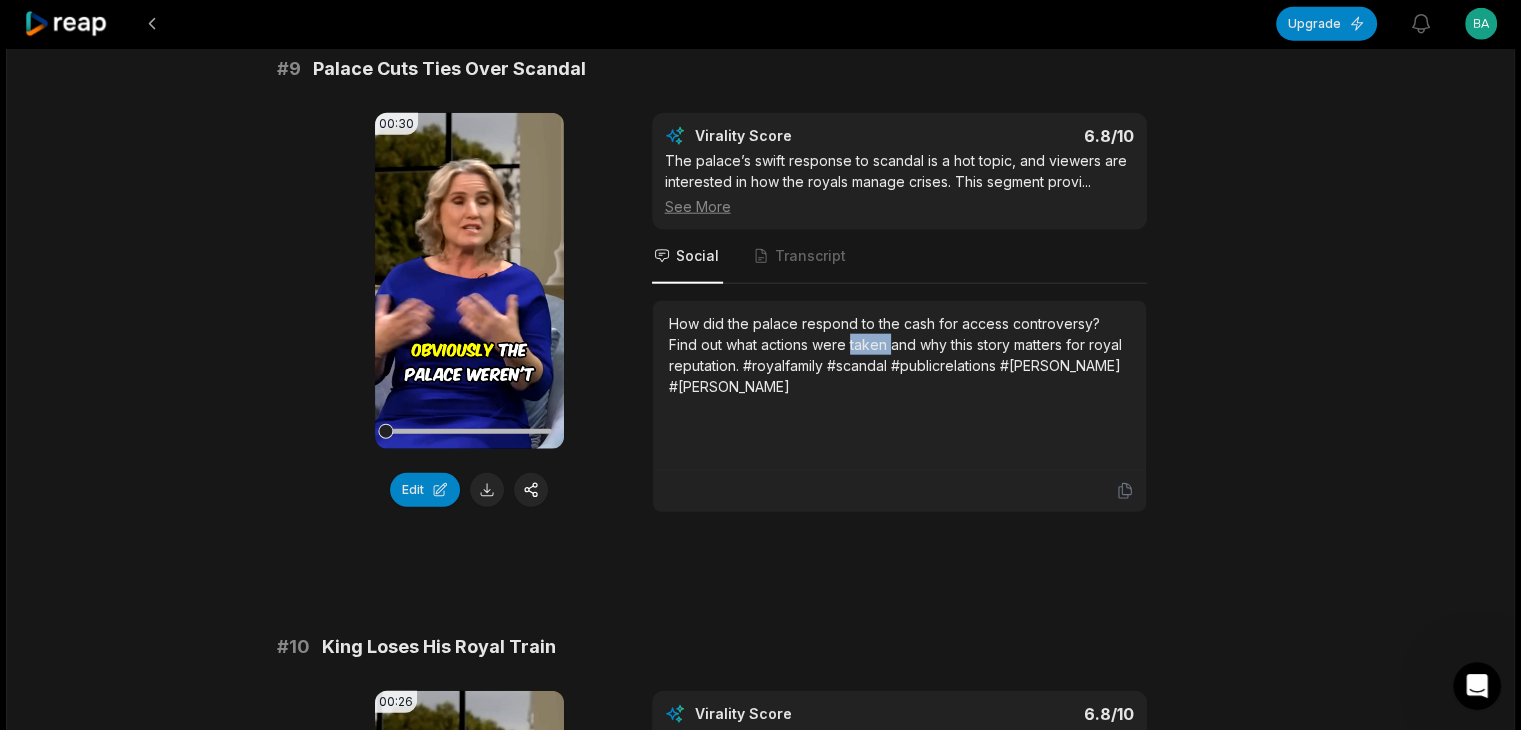 click on "How did the palace respond to the cash for access controversy? Find out what actions were taken and why this story matters for royal reputation. #royalfamily #scandal #publicrelations #william #catherine" at bounding box center [899, 355] 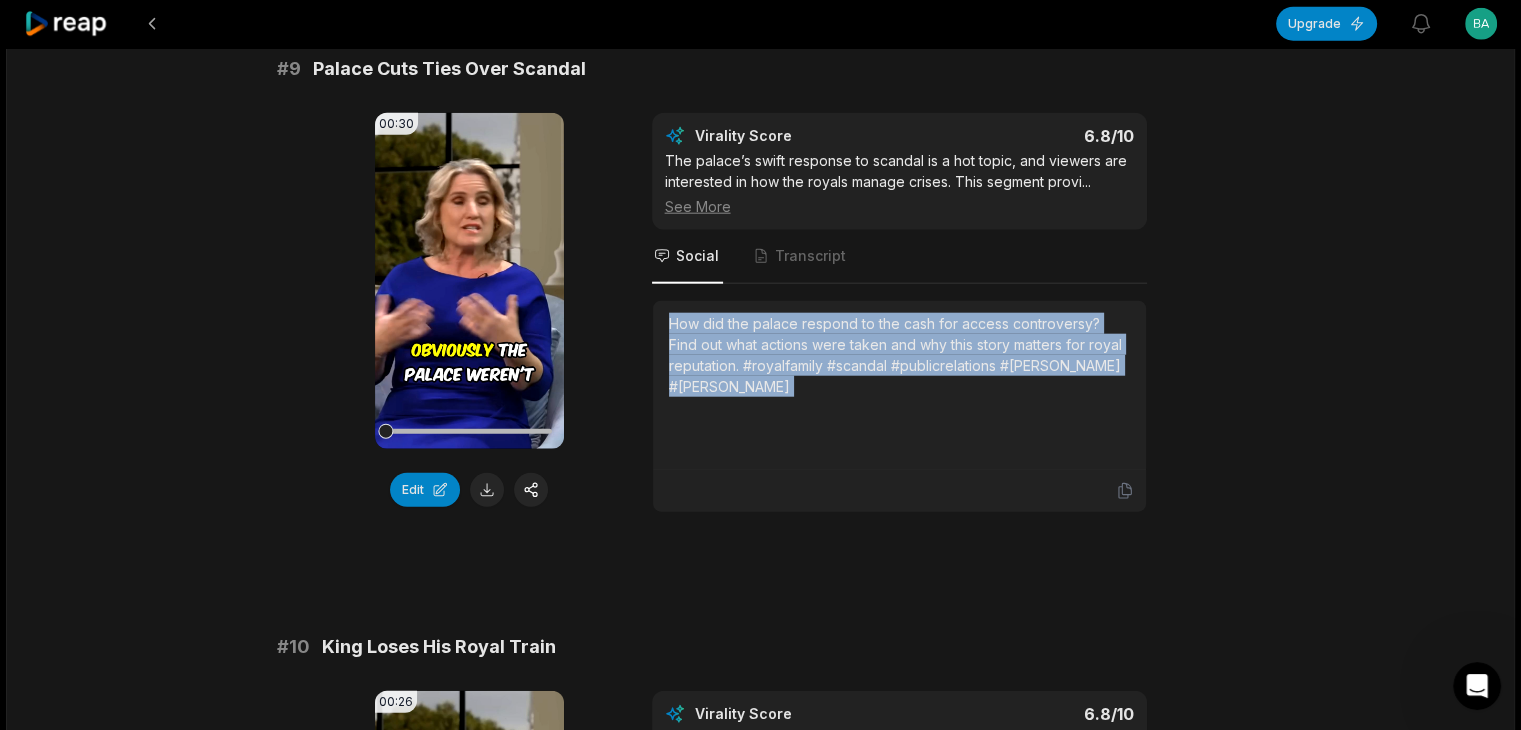 click on "How did the palace respond to the cash for access controversy? Find out what actions were taken and why this story matters for royal reputation. #royalfamily #scandal #publicrelations #william #catherine" at bounding box center (899, 355) 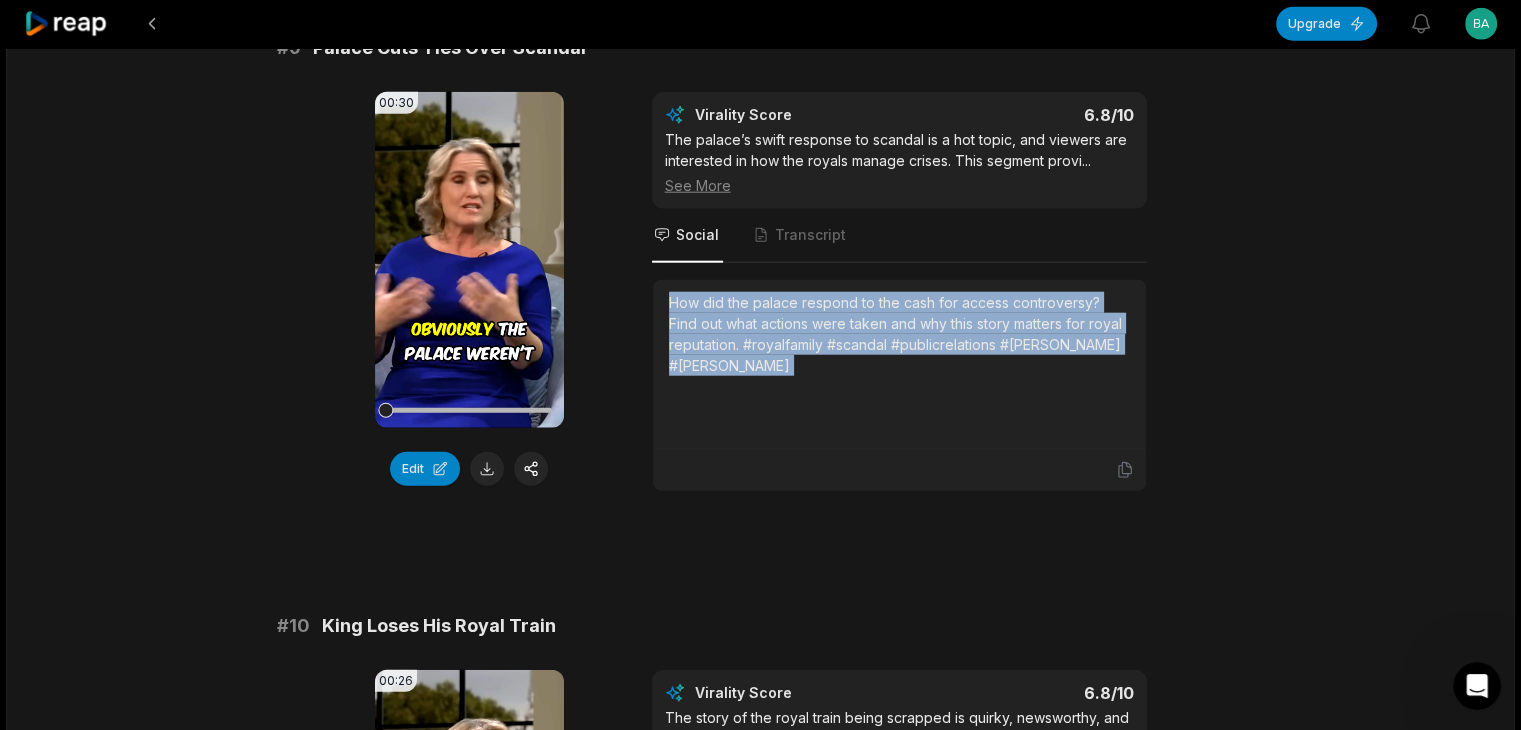 scroll, scrollTop: 5400, scrollLeft: 0, axis: vertical 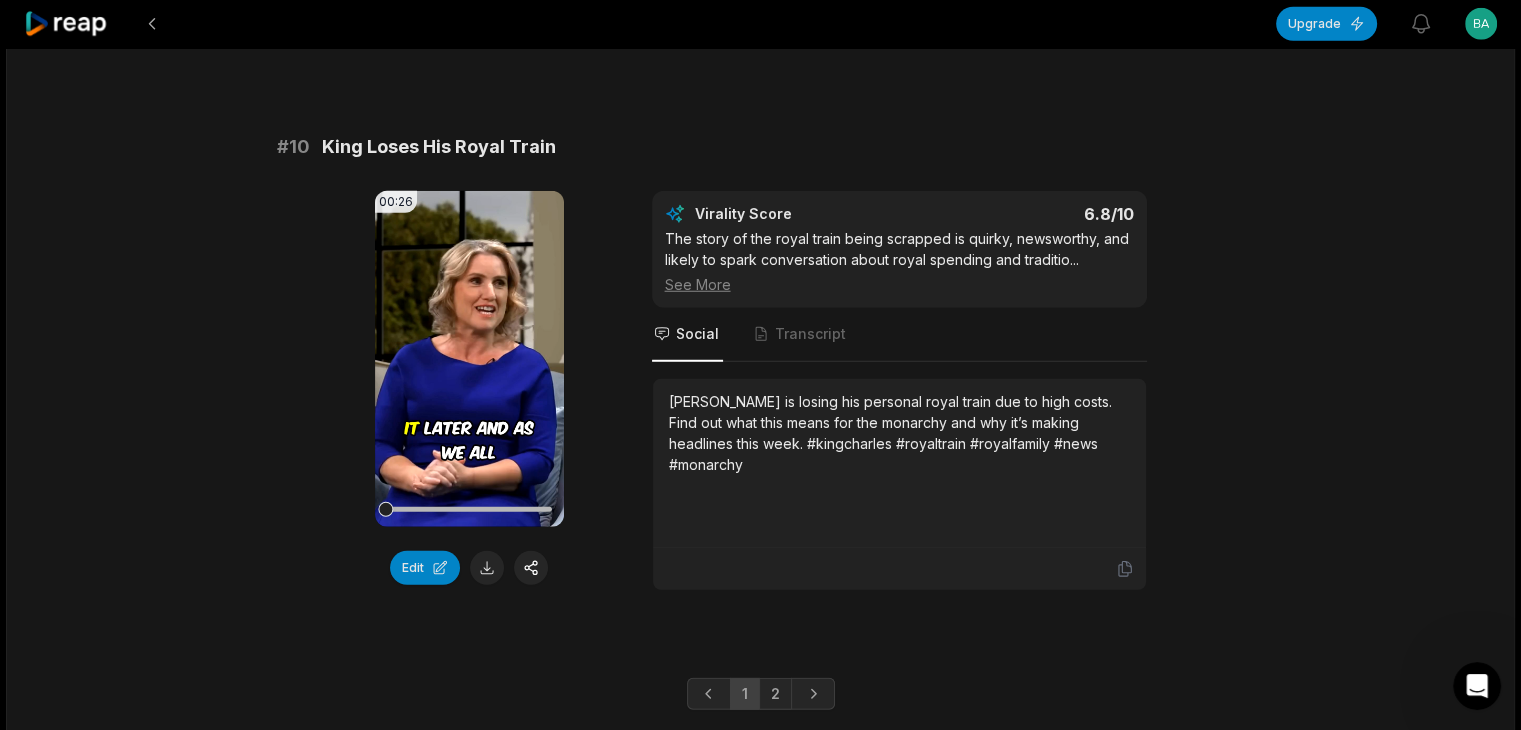 click on "King Loses His Royal Train" at bounding box center (439, 147) 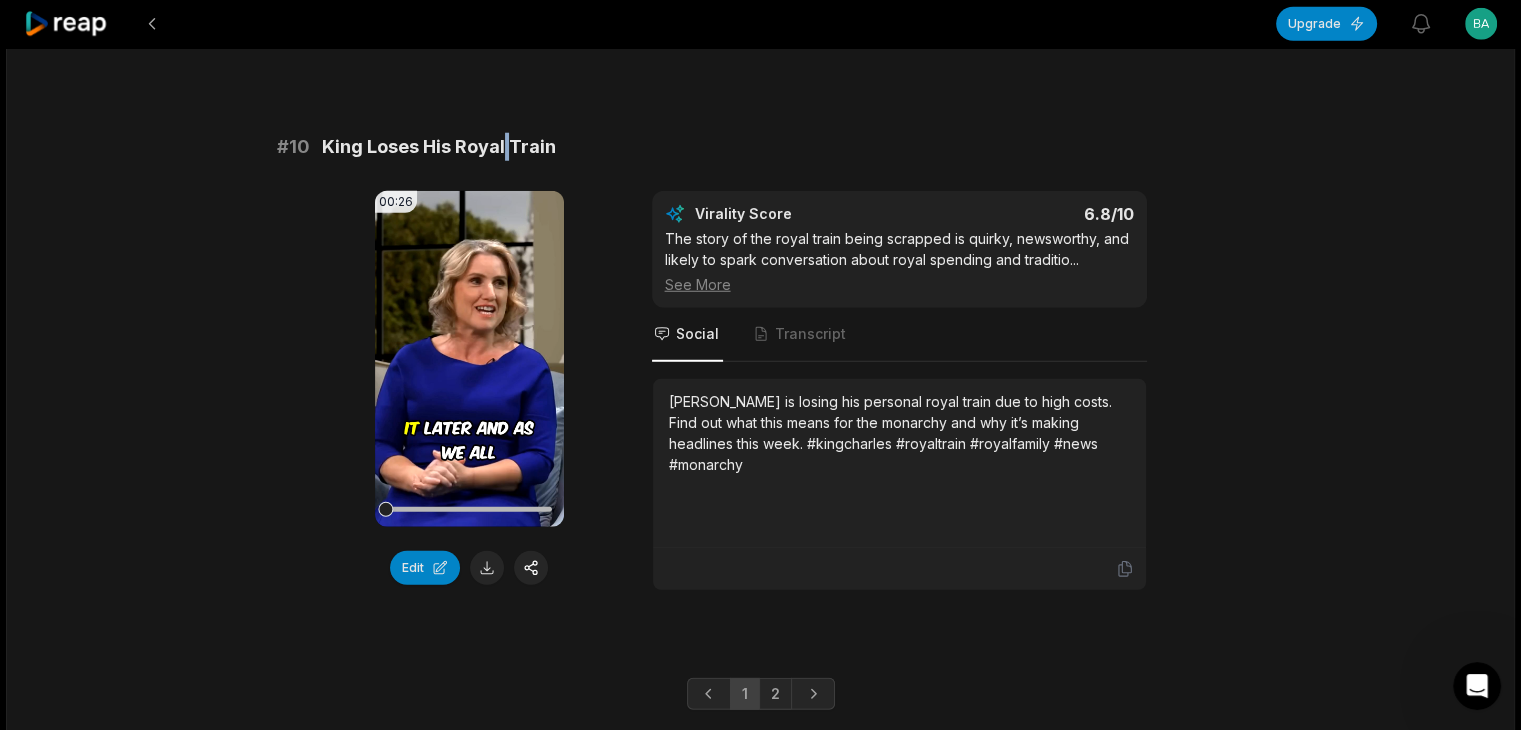 click on "King Loses His Royal Train" at bounding box center (439, 147) 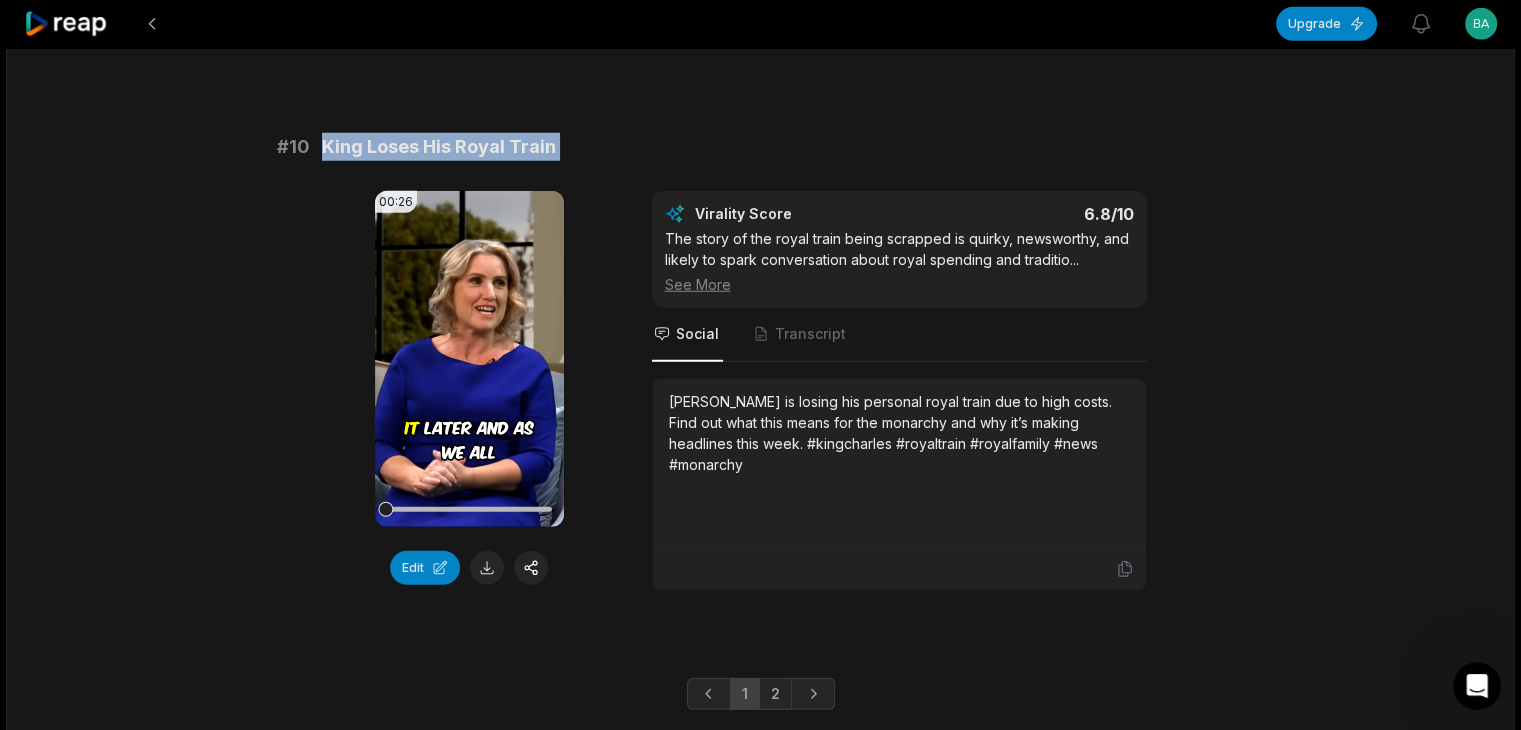 click on "King Loses His Royal Train" at bounding box center [439, 147] 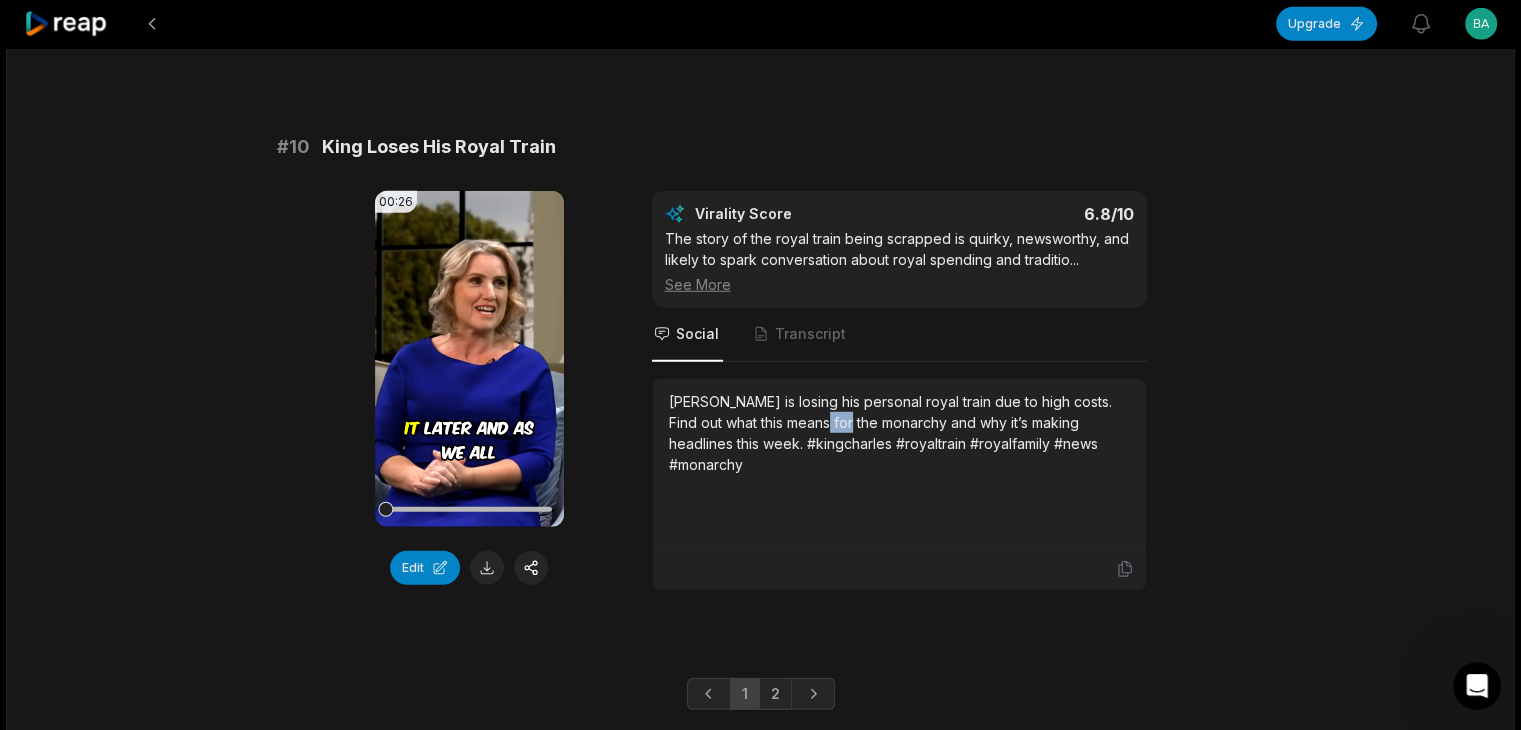 click on "King Charles is losing his personal royal train due to high costs. Find out what this means for the monarchy and why it’s making headlines this week. #kingcharles #royaltrain #royalfamily #news #monarchy" at bounding box center (899, 433) 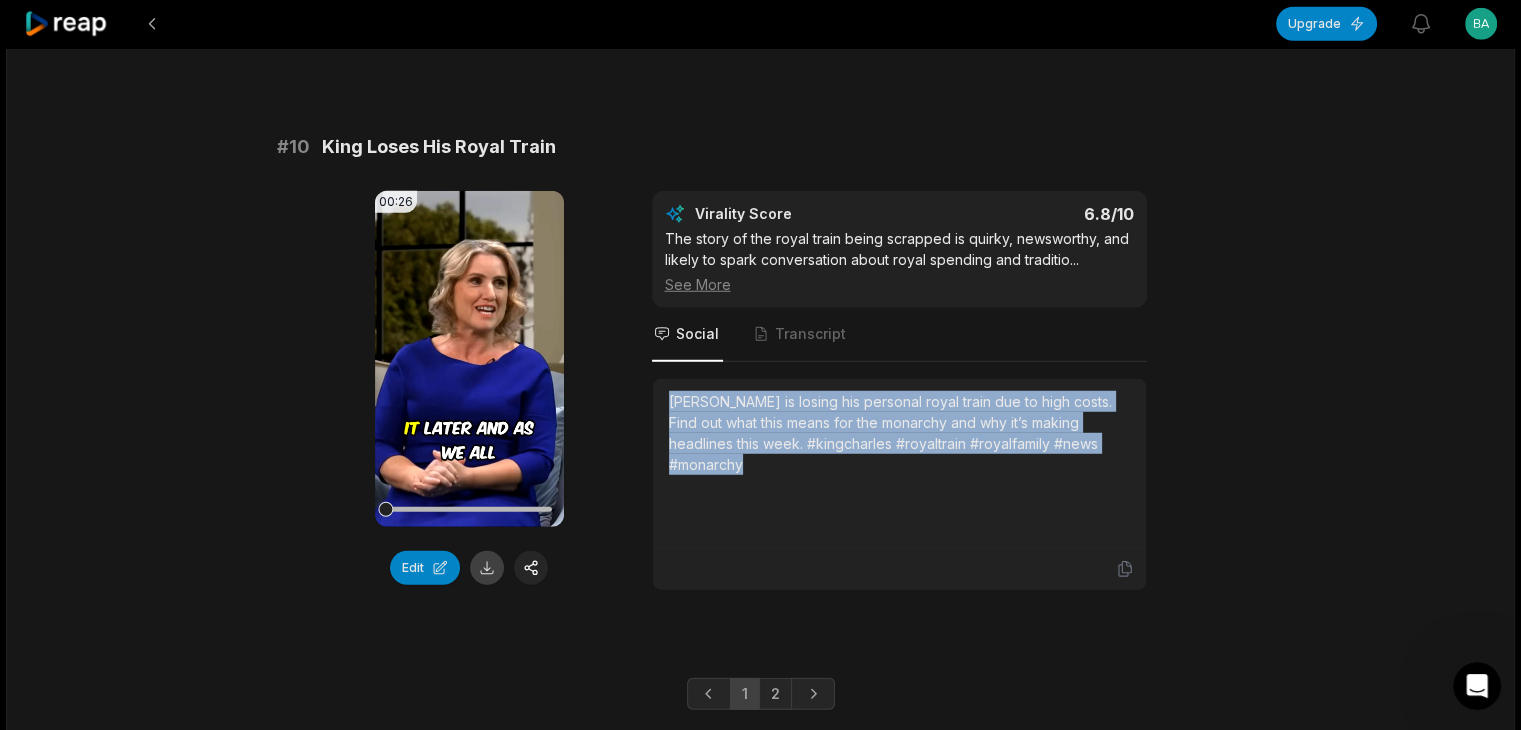 click at bounding box center (487, 568) 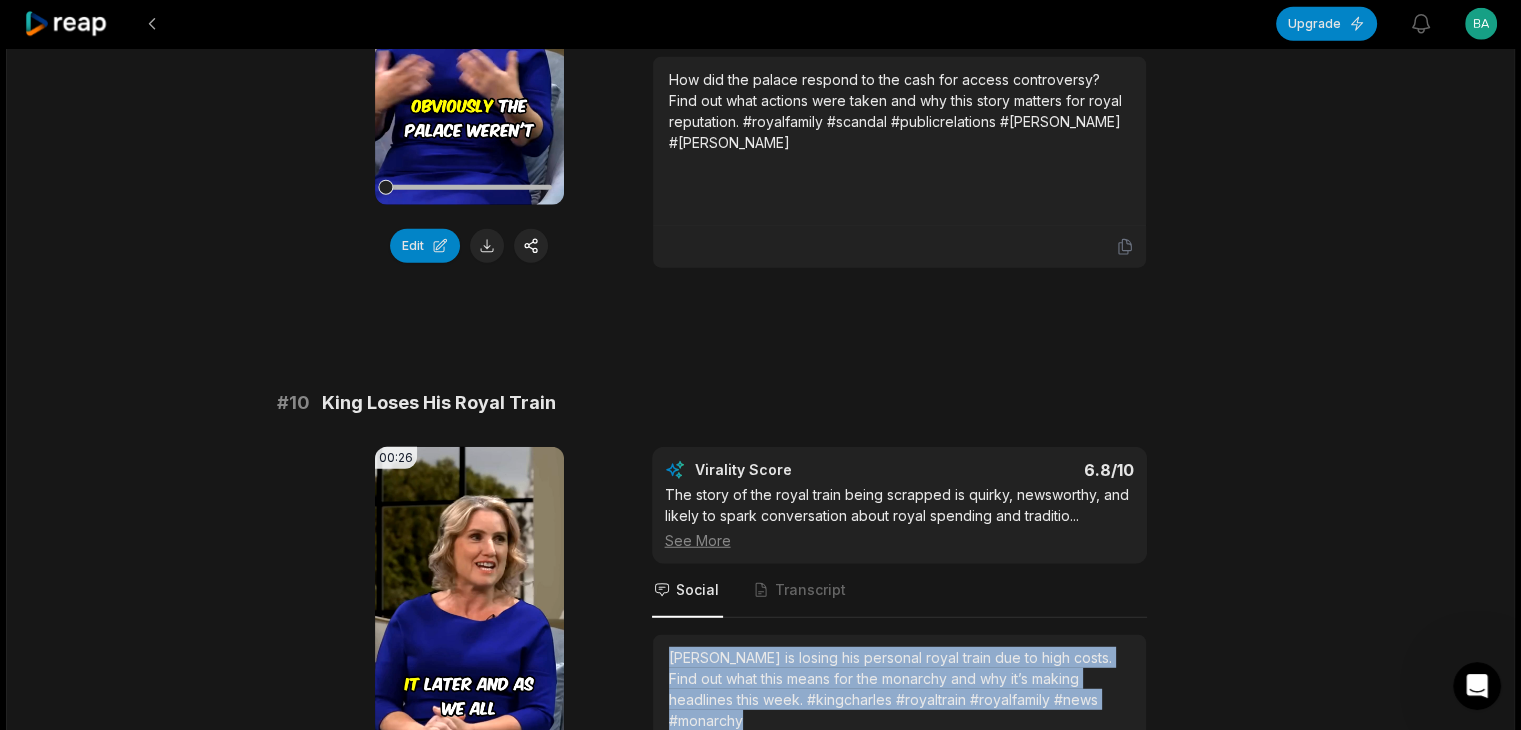scroll, scrollTop: 5100, scrollLeft: 0, axis: vertical 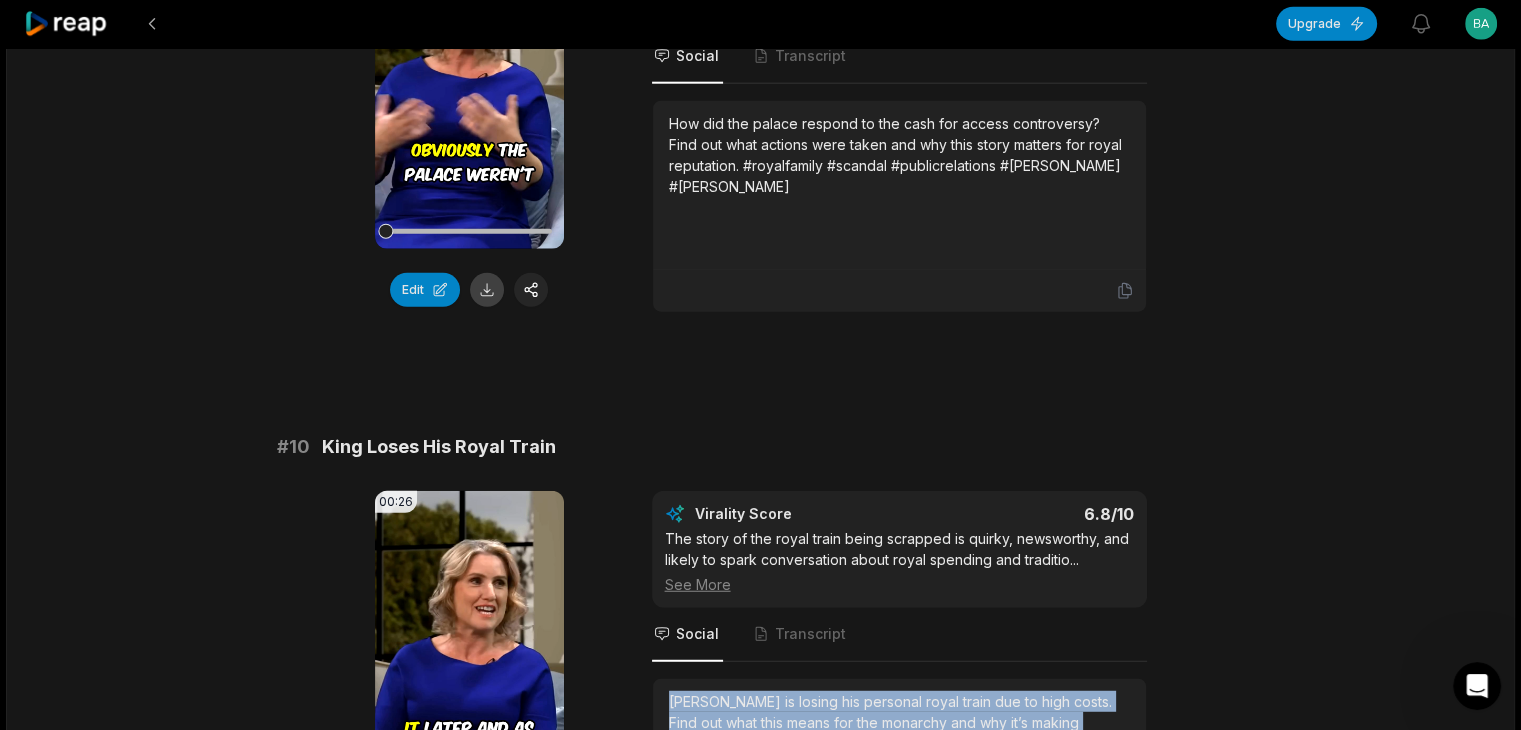 click at bounding box center [487, 290] 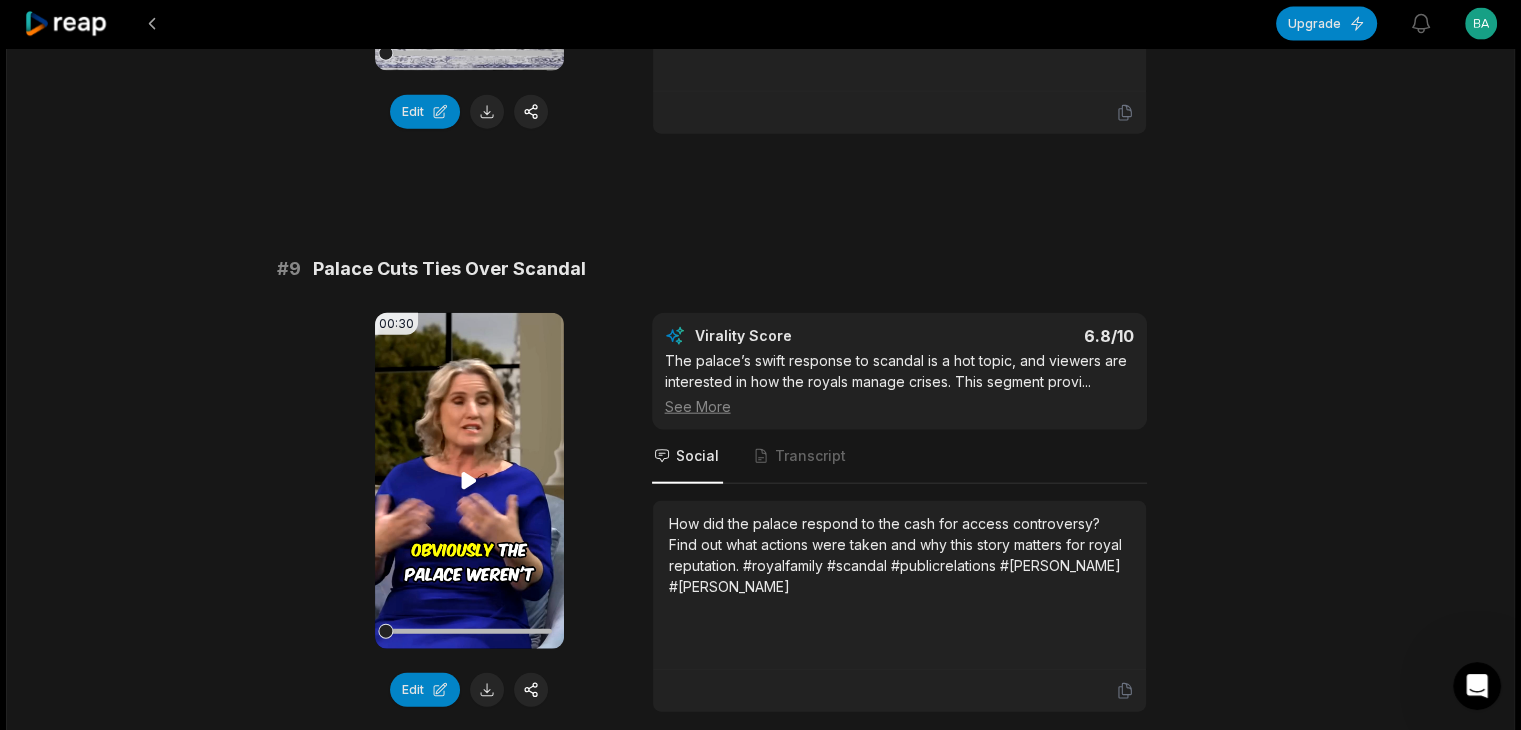 scroll, scrollTop: 4600, scrollLeft: 0, axis: vertical 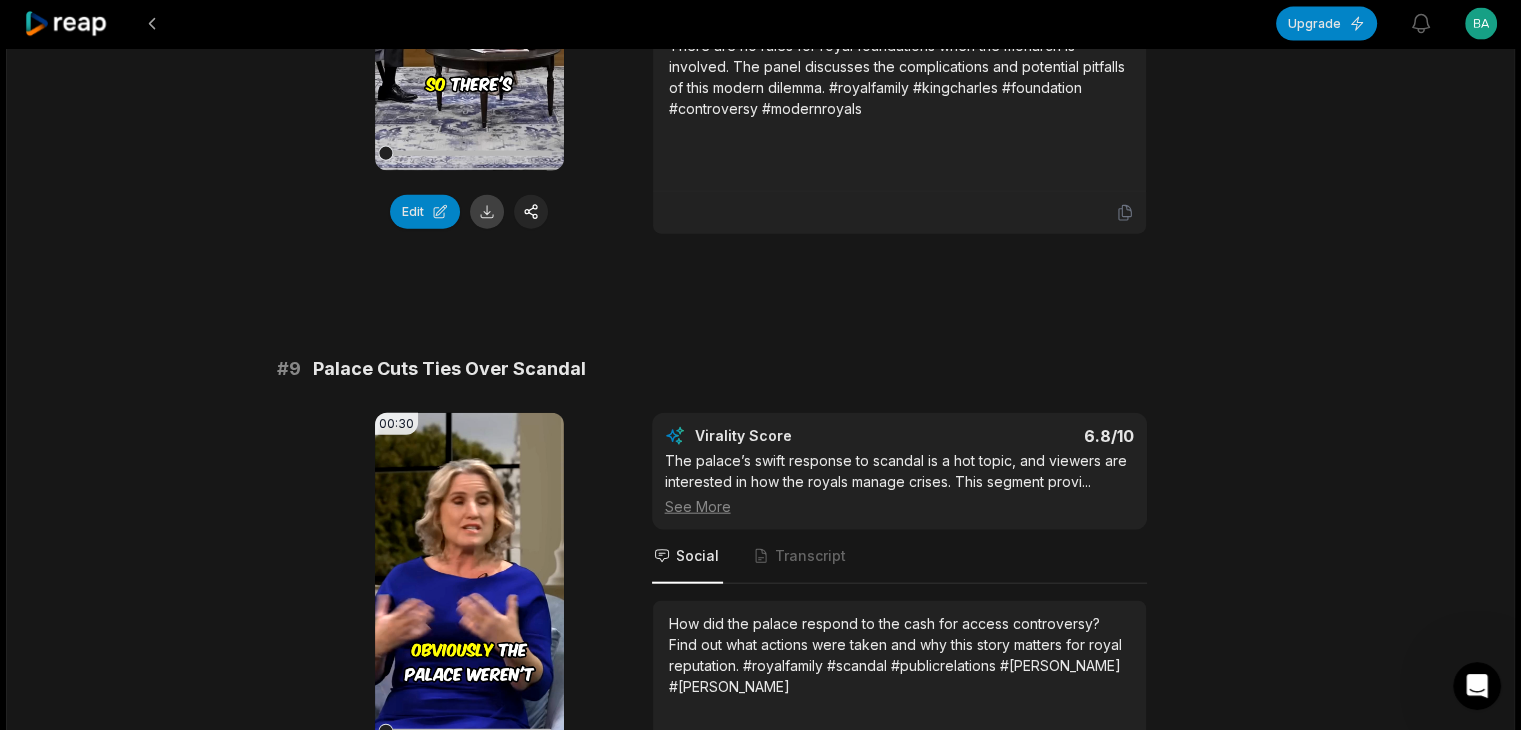 click at bounding box center [487, 212] 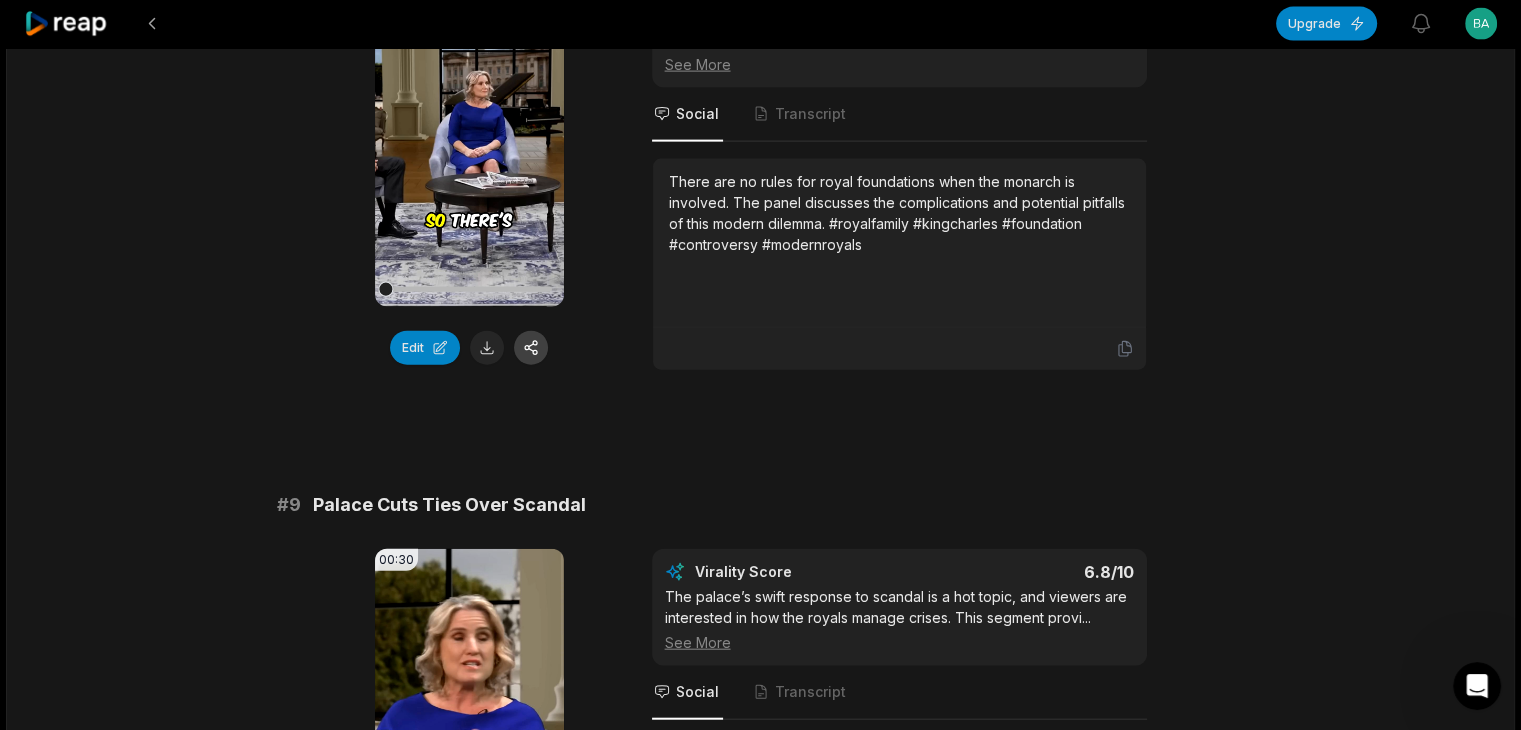 scroll, scrollTop: 4300, scrollLeft: 0, axis: vertical 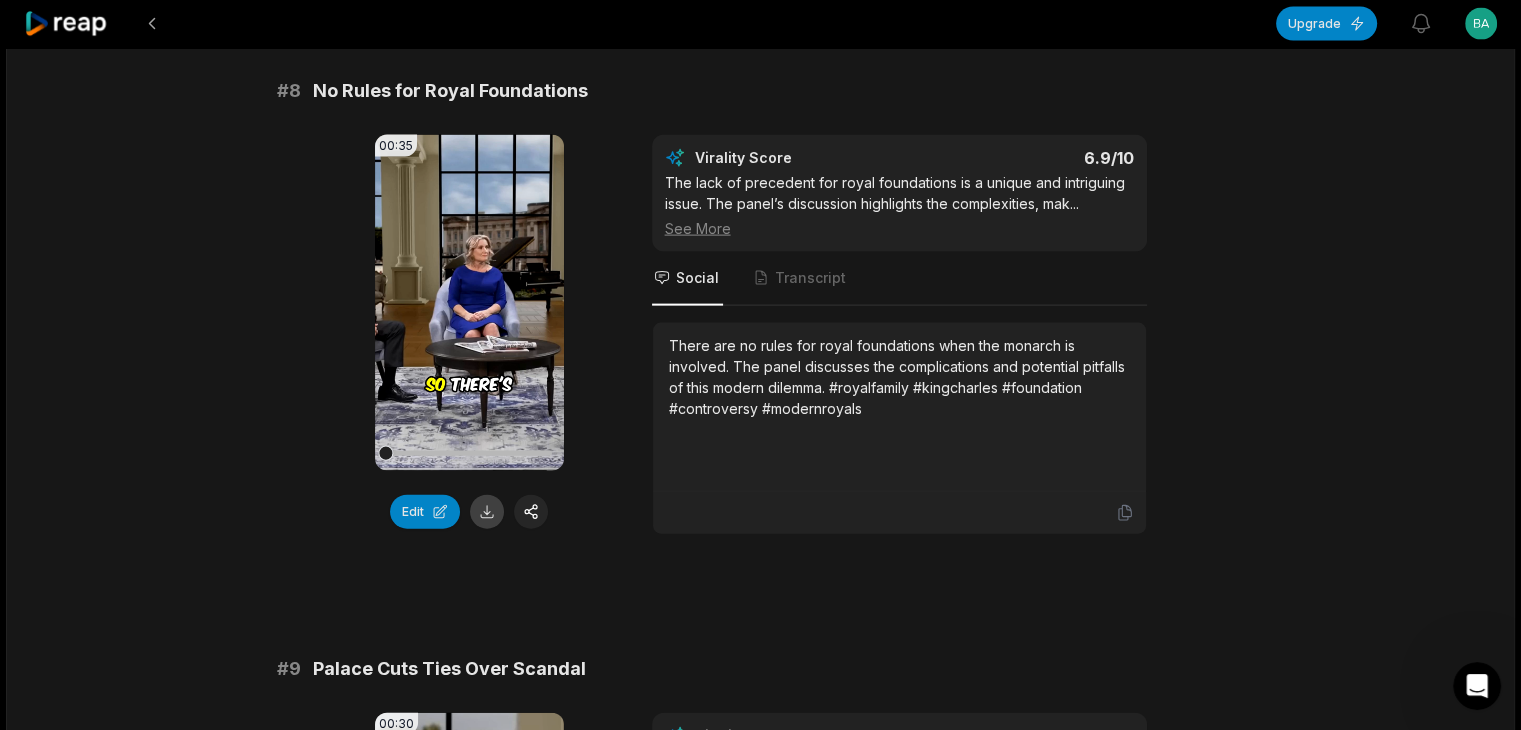 click at bounding box center [487, 512] 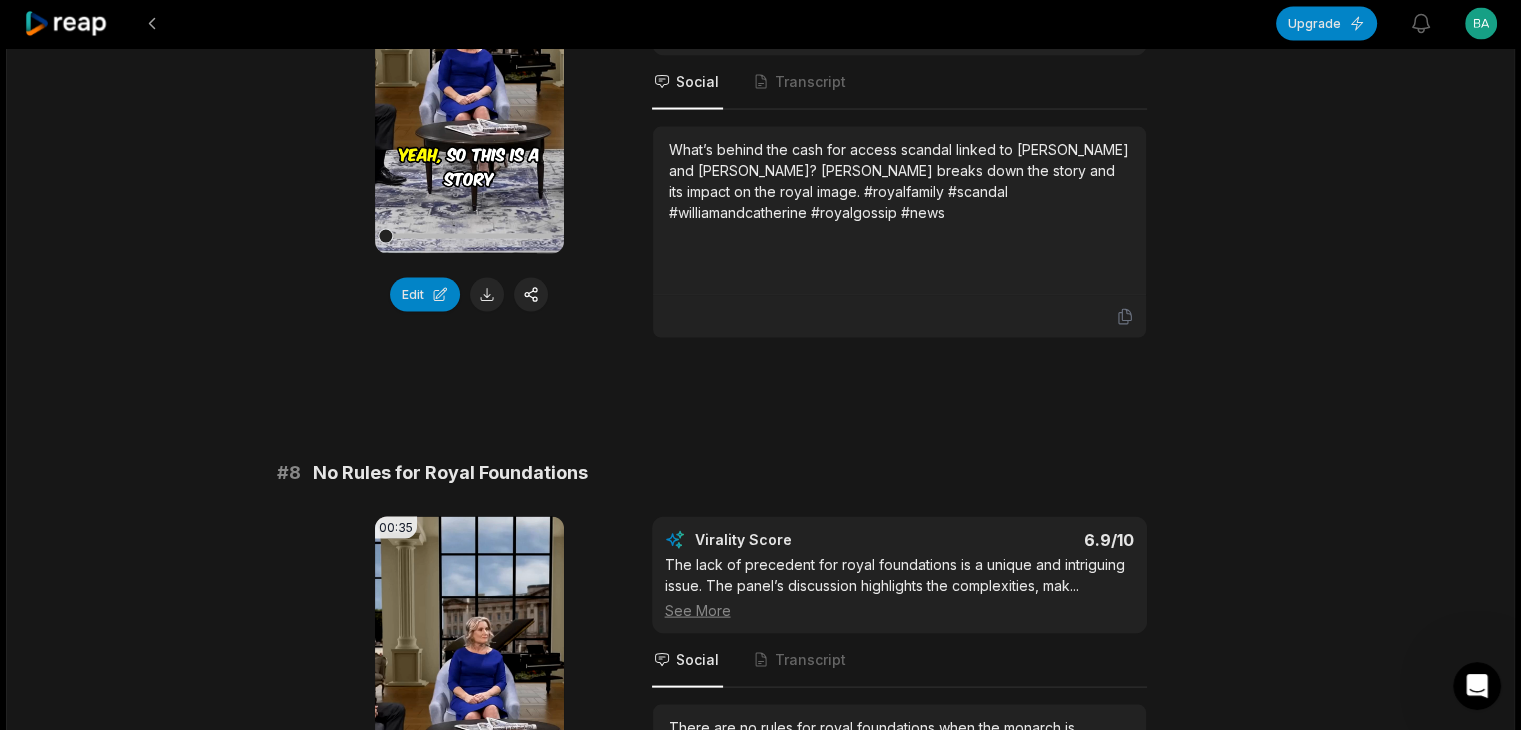 scroll, scrollTop: 3900, scrollLeft: 0, axis: vertical 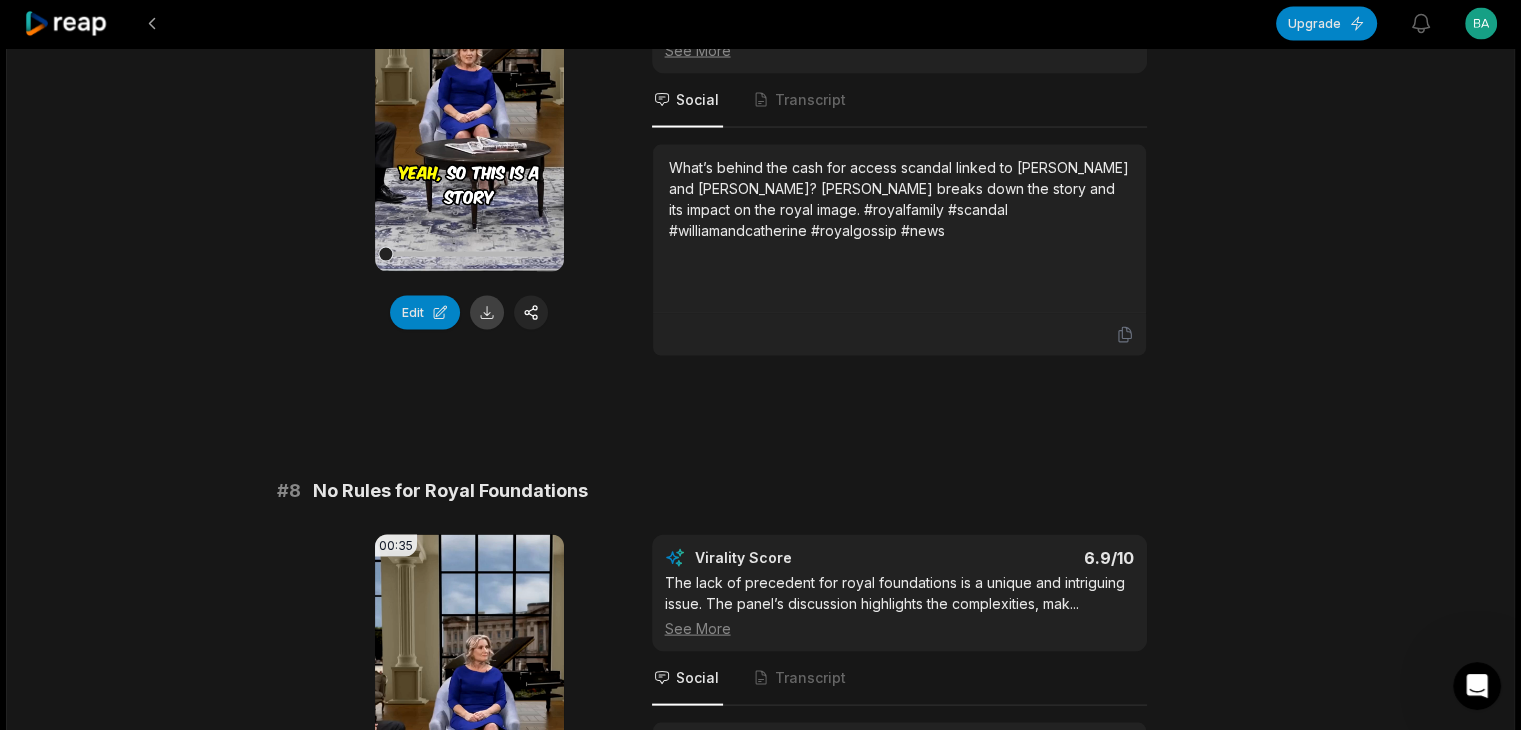 click at bounding box center [487, 313] 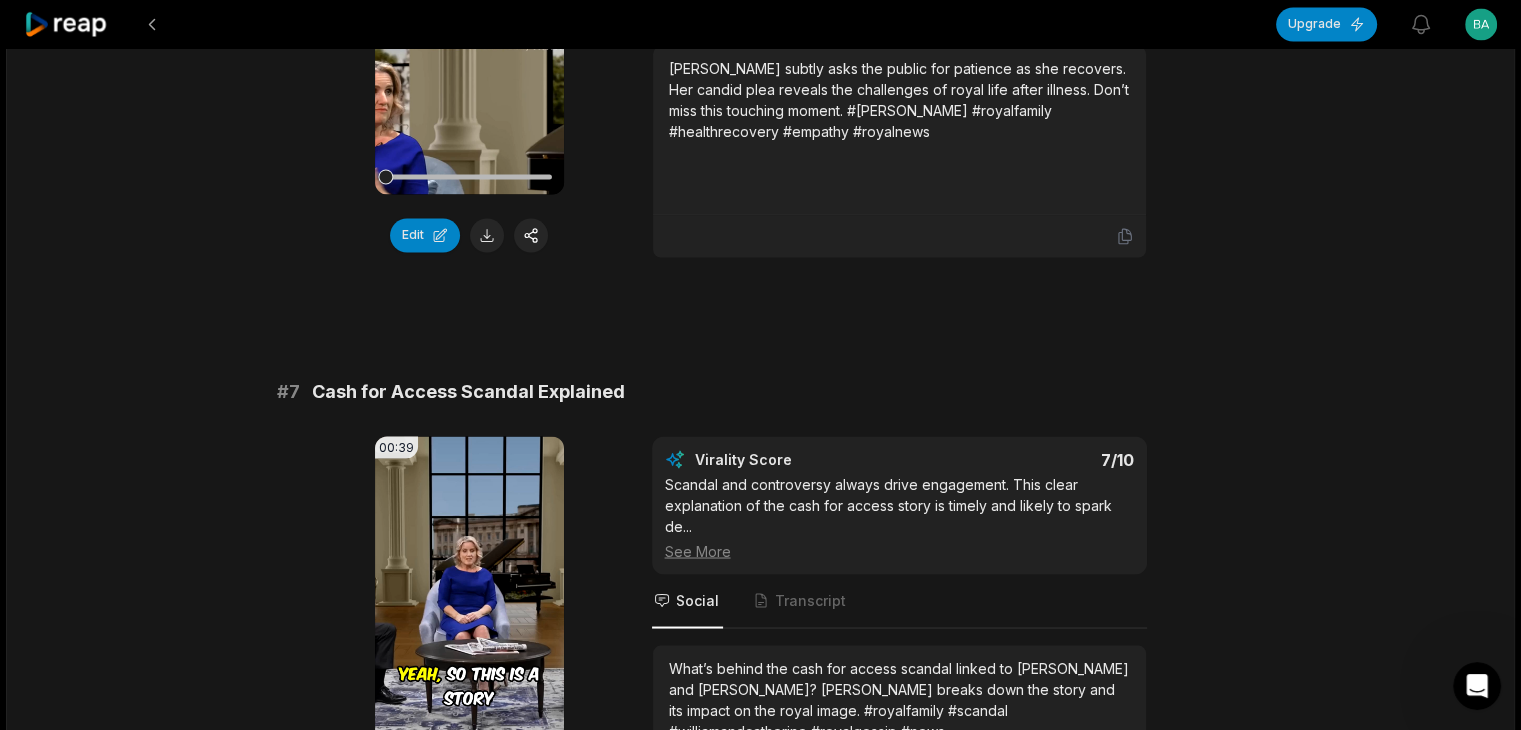 scroll, scrollTop: 3300, scrollLeft: 0, axis: vertical 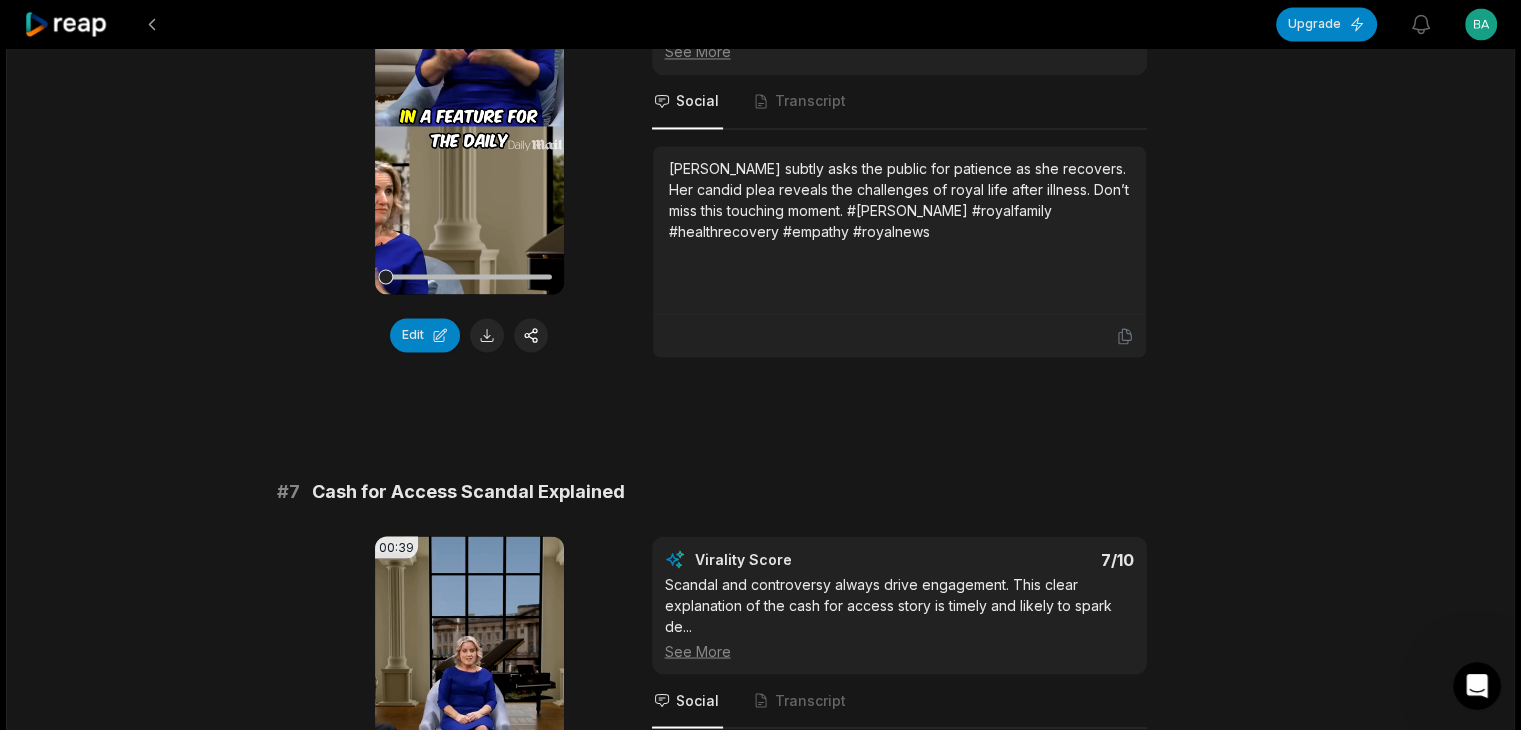 click at bounding box center (487, 335) 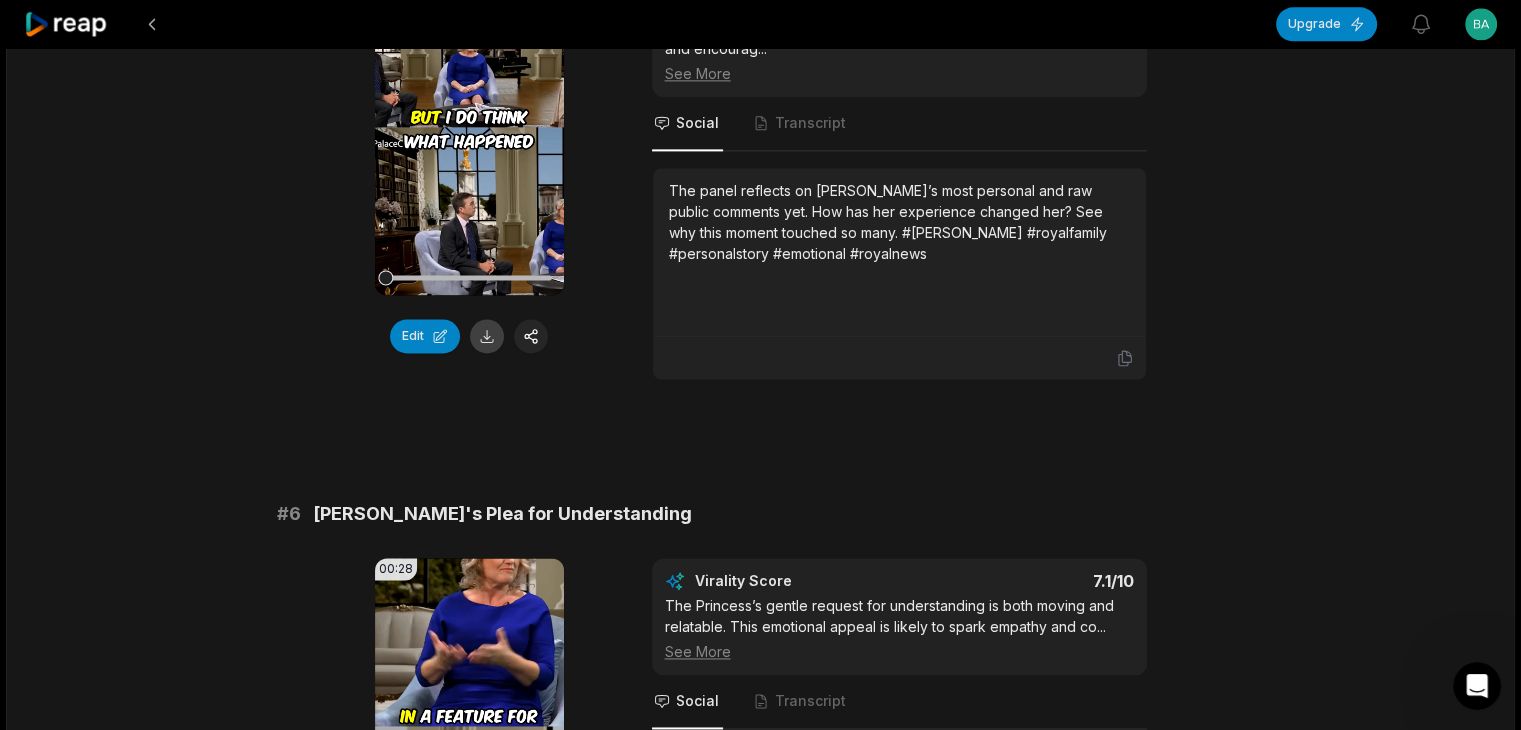 click at bounding box center [487, 336] 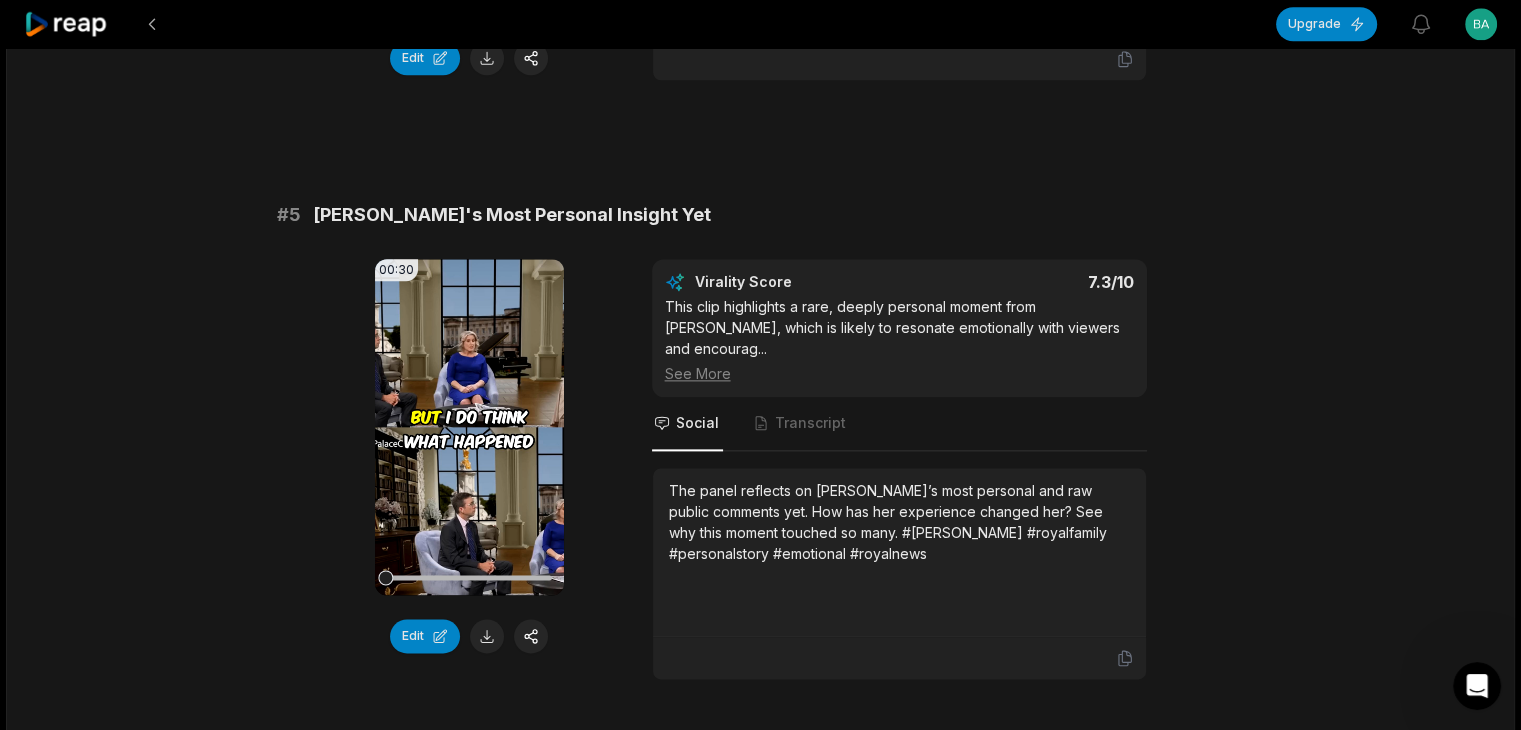 scroll, scrollTop: 2200, scrollLeft: 0, axis: vertical 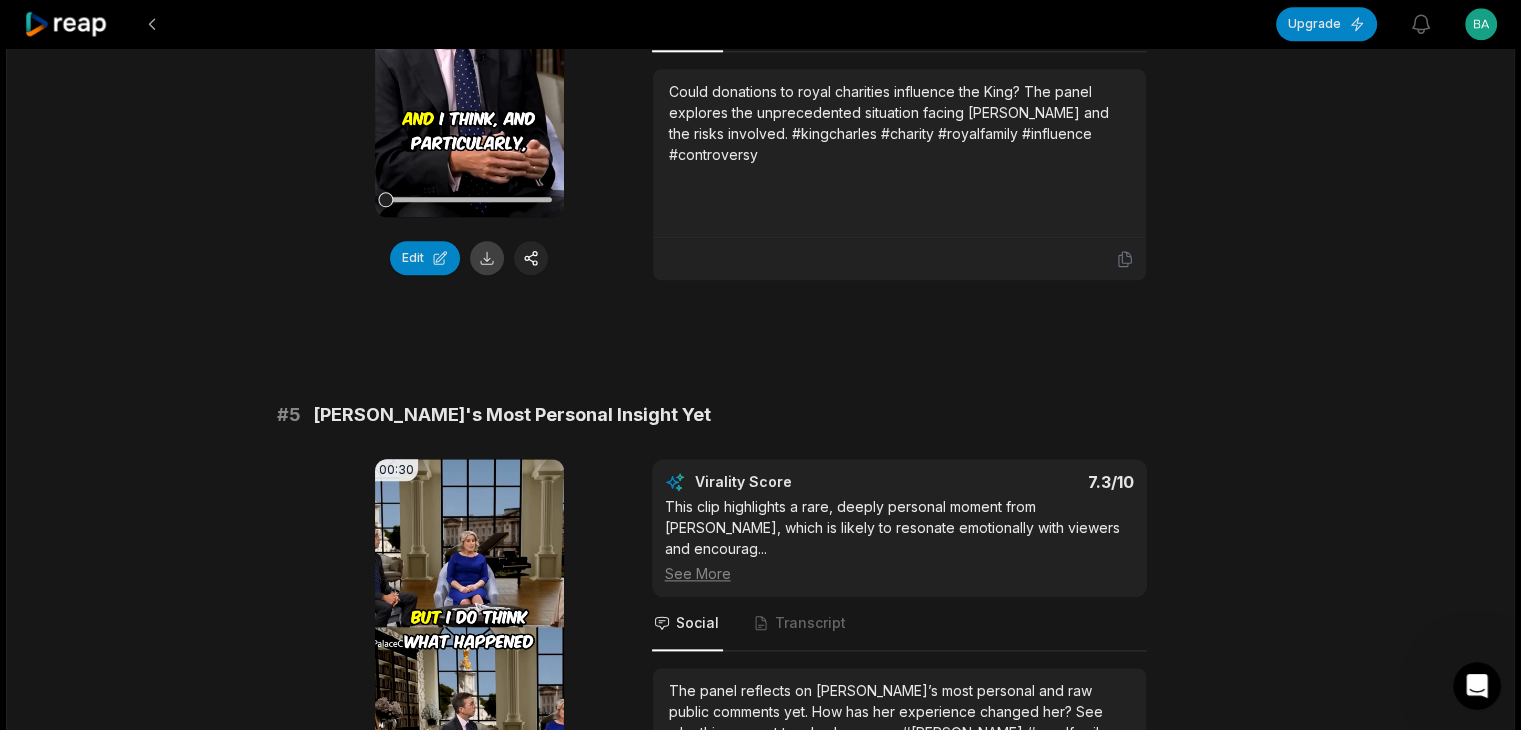 click at bounding box center [487, 258] 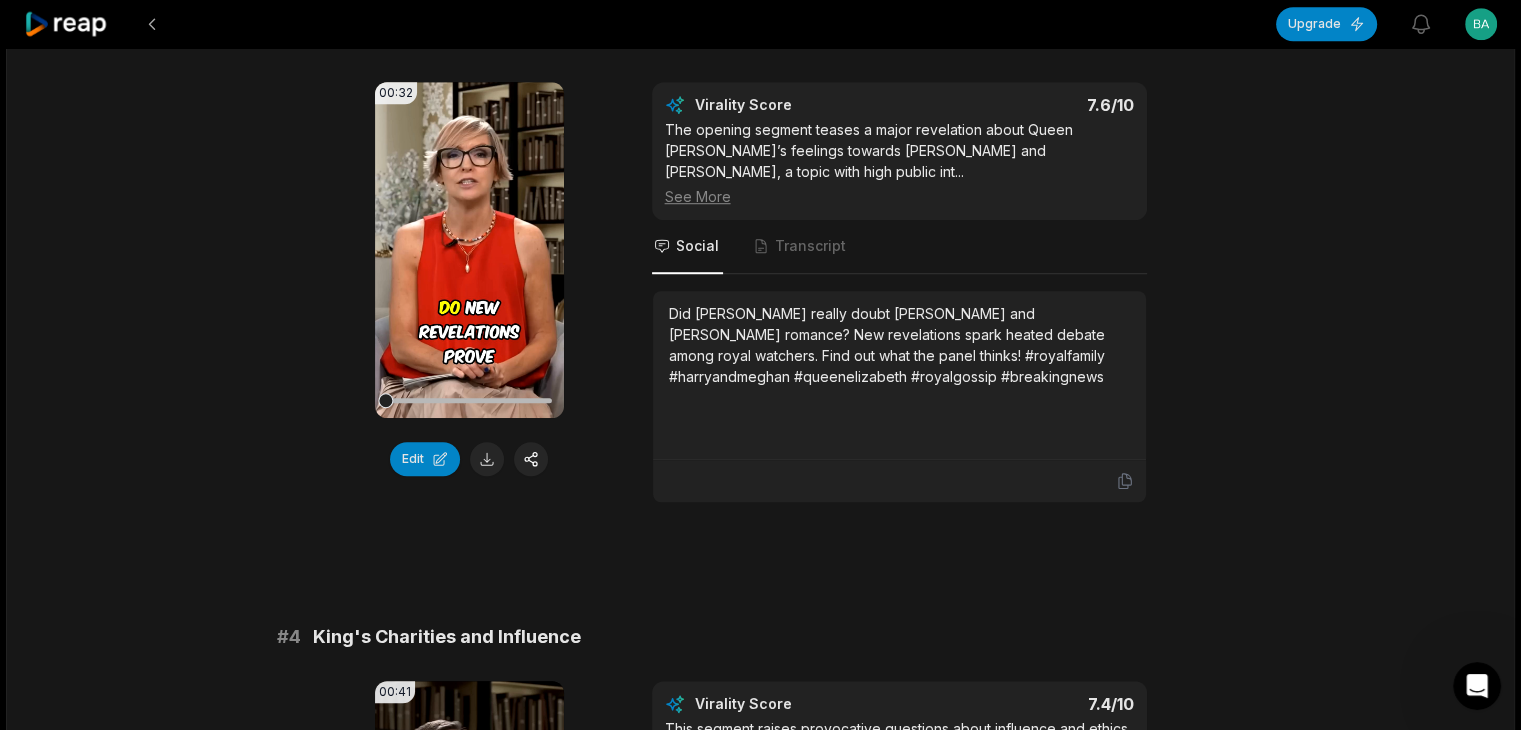 scroll, scrollTop: 1200, scrollLeft: 0, axis: vertical 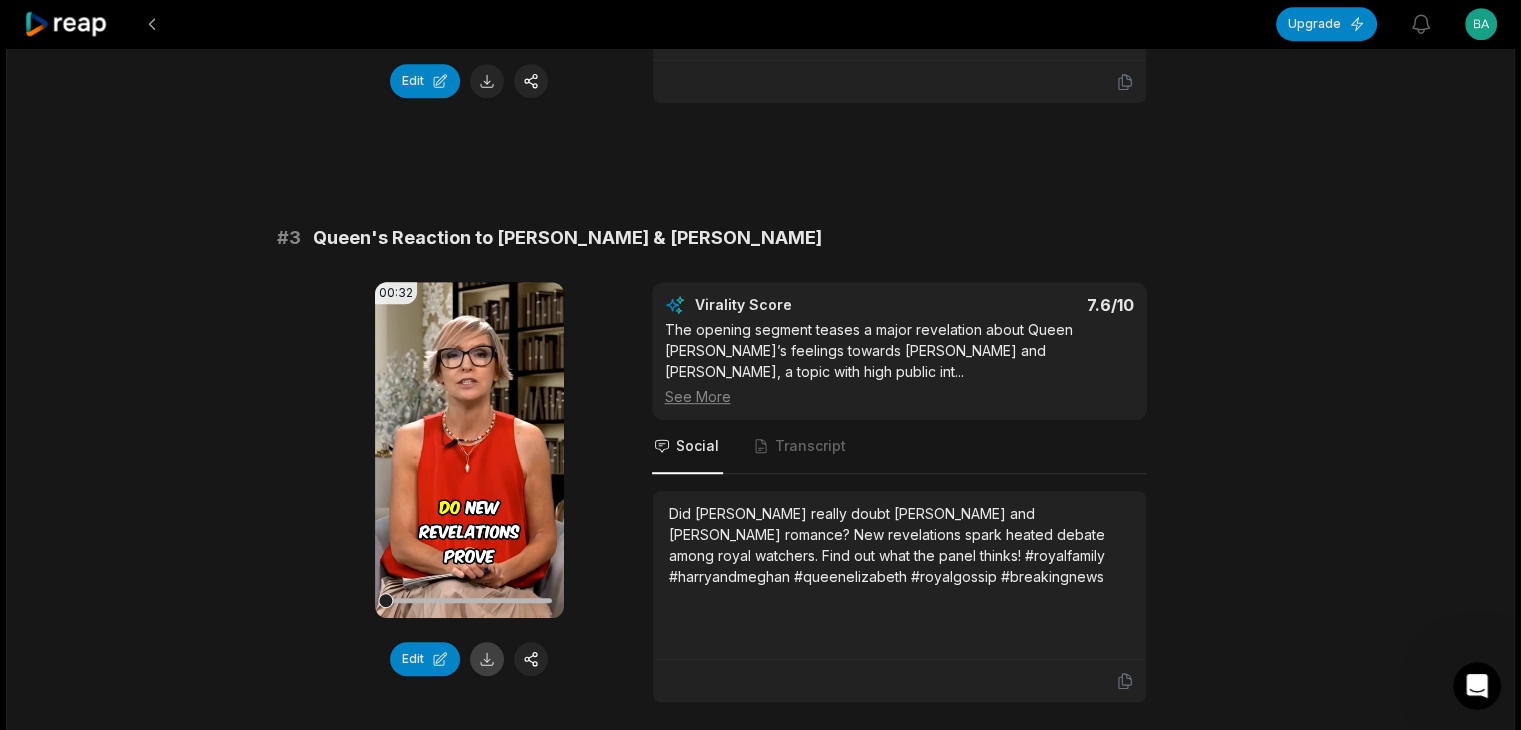click at bounding box center (487, 659) 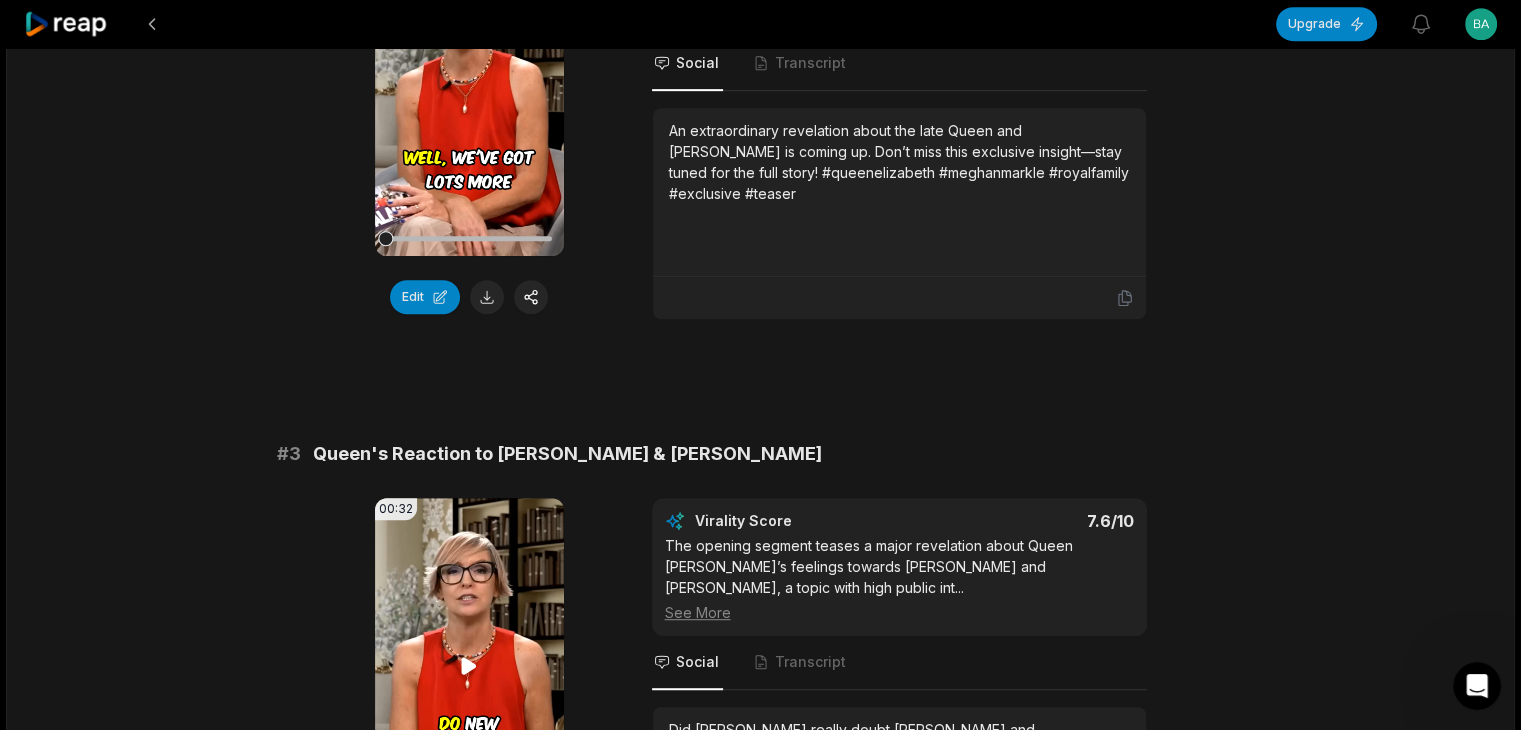 scroll, scrollTop: 800, scrollLeft: 0, axis: vertical 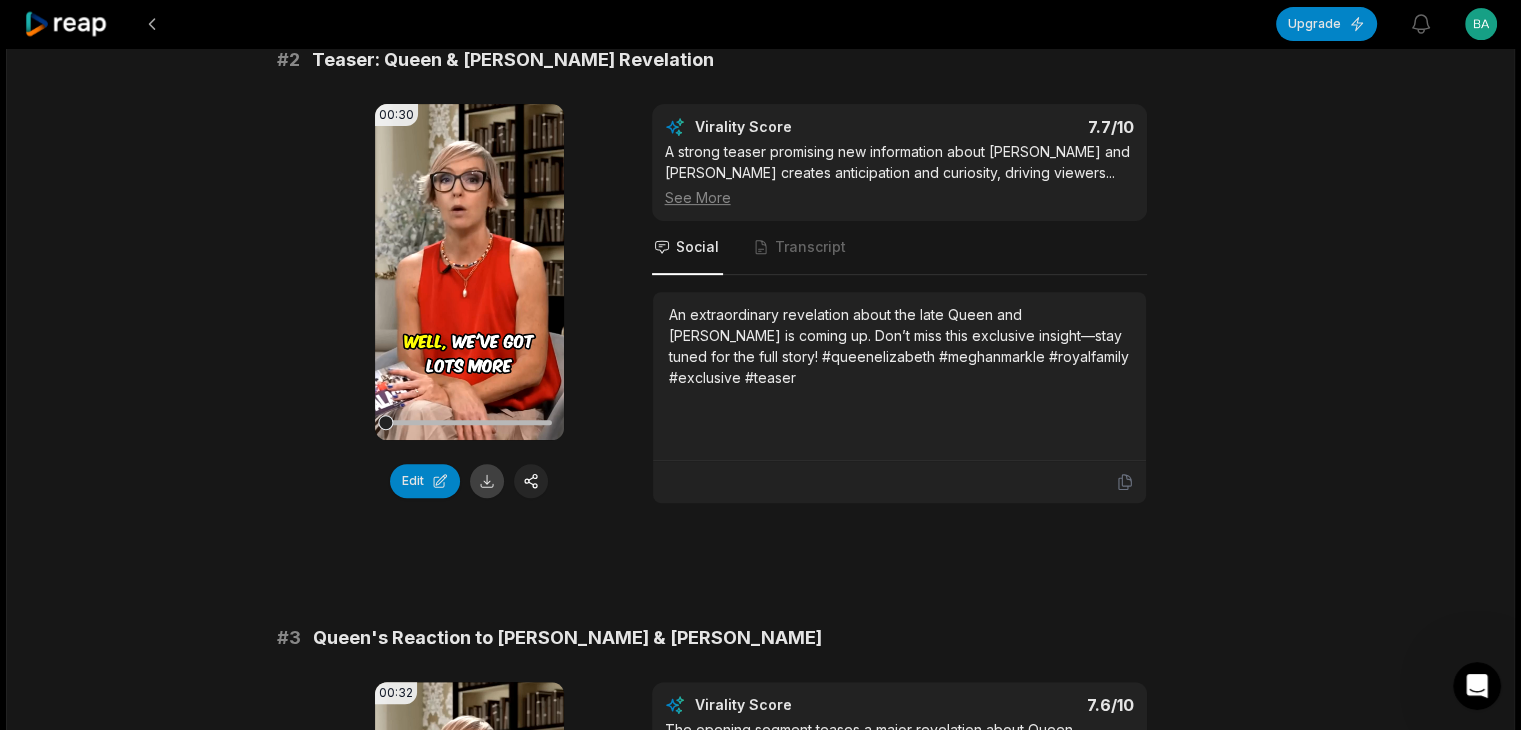click at bounding box center (487, 481) 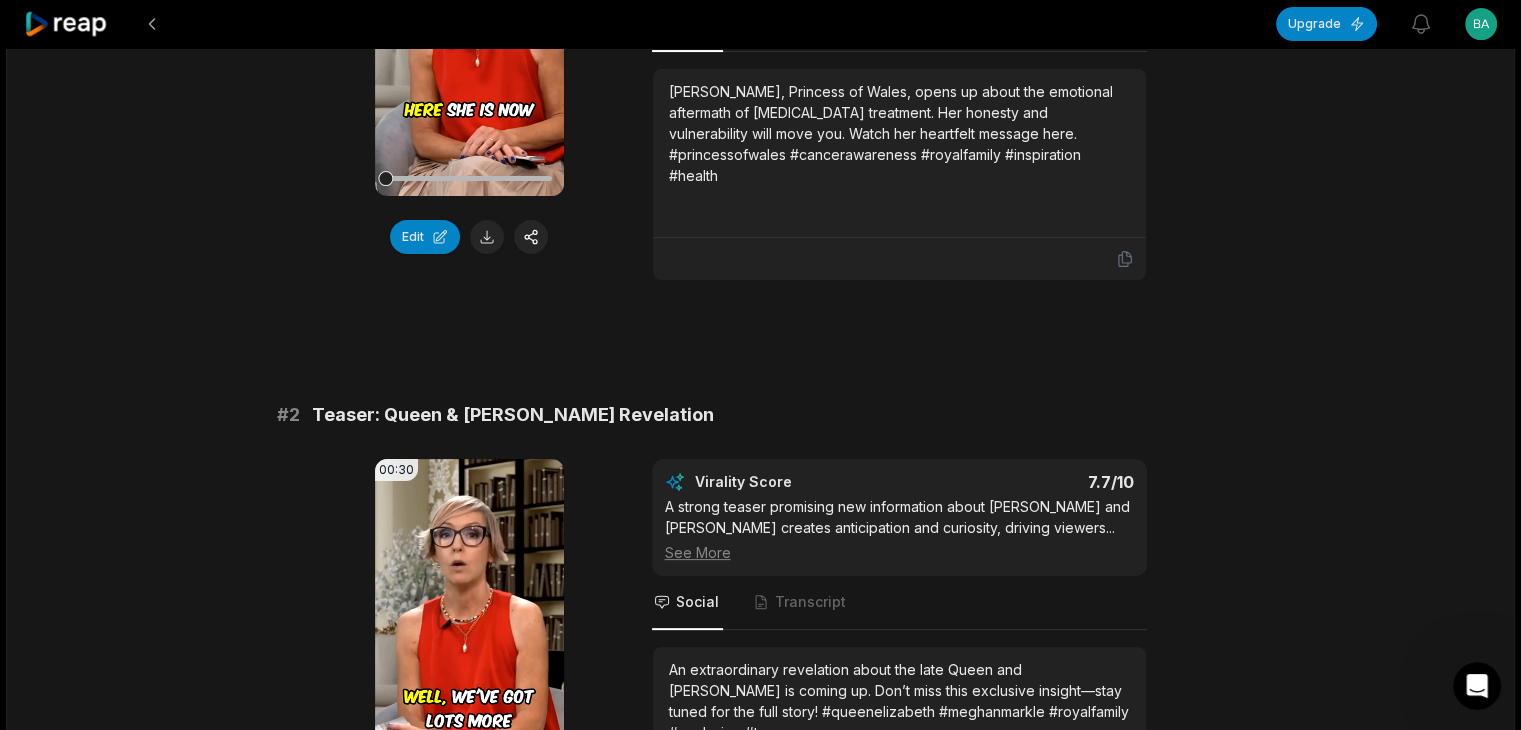 scroll, scrollTop: 400, scrollLeft: 0, axis: vertical 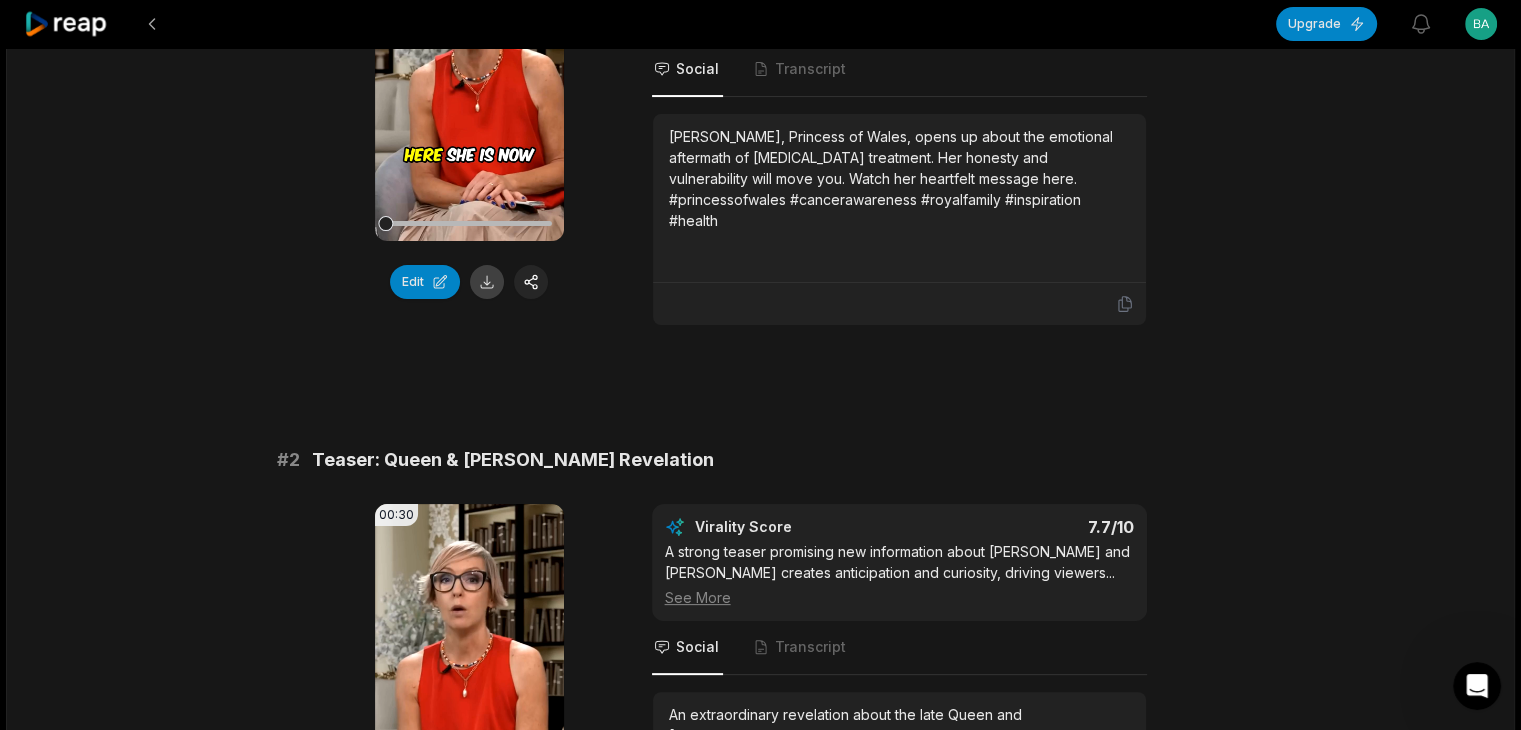 click at bounding box center [487, 282] 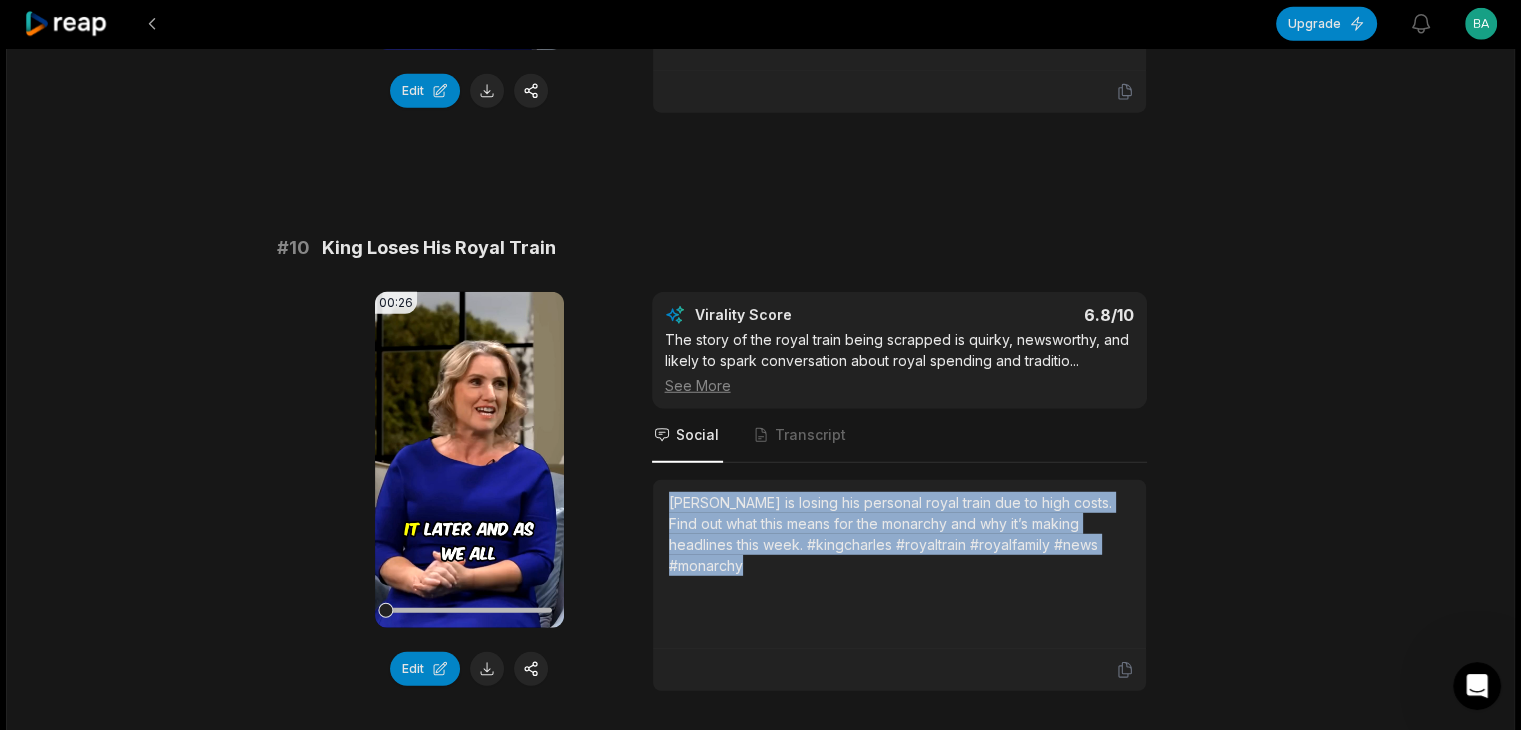 scroll, scrollTop: 5404, scrollLeft: 0, axis: vertical 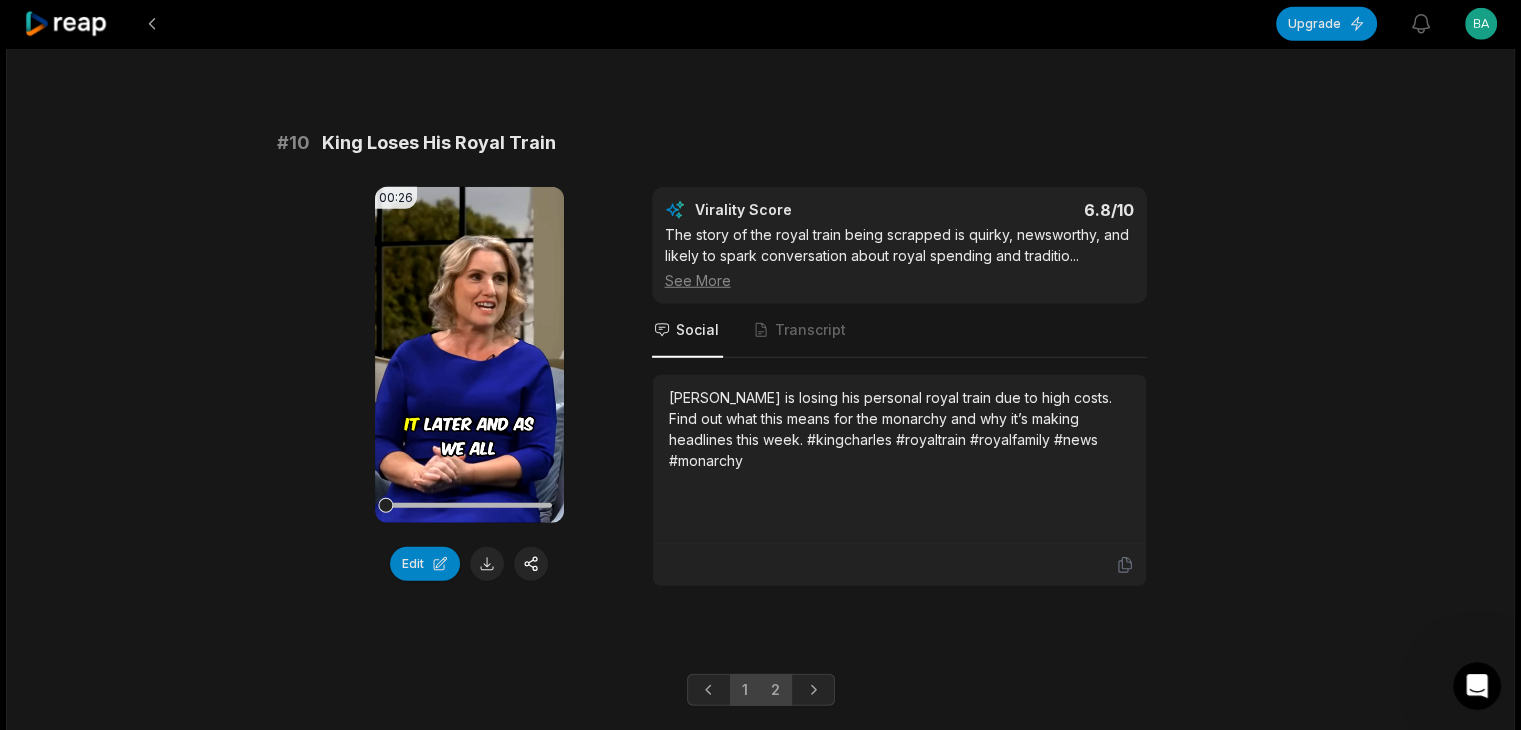 click on "2" at bounding box center [775, 690] 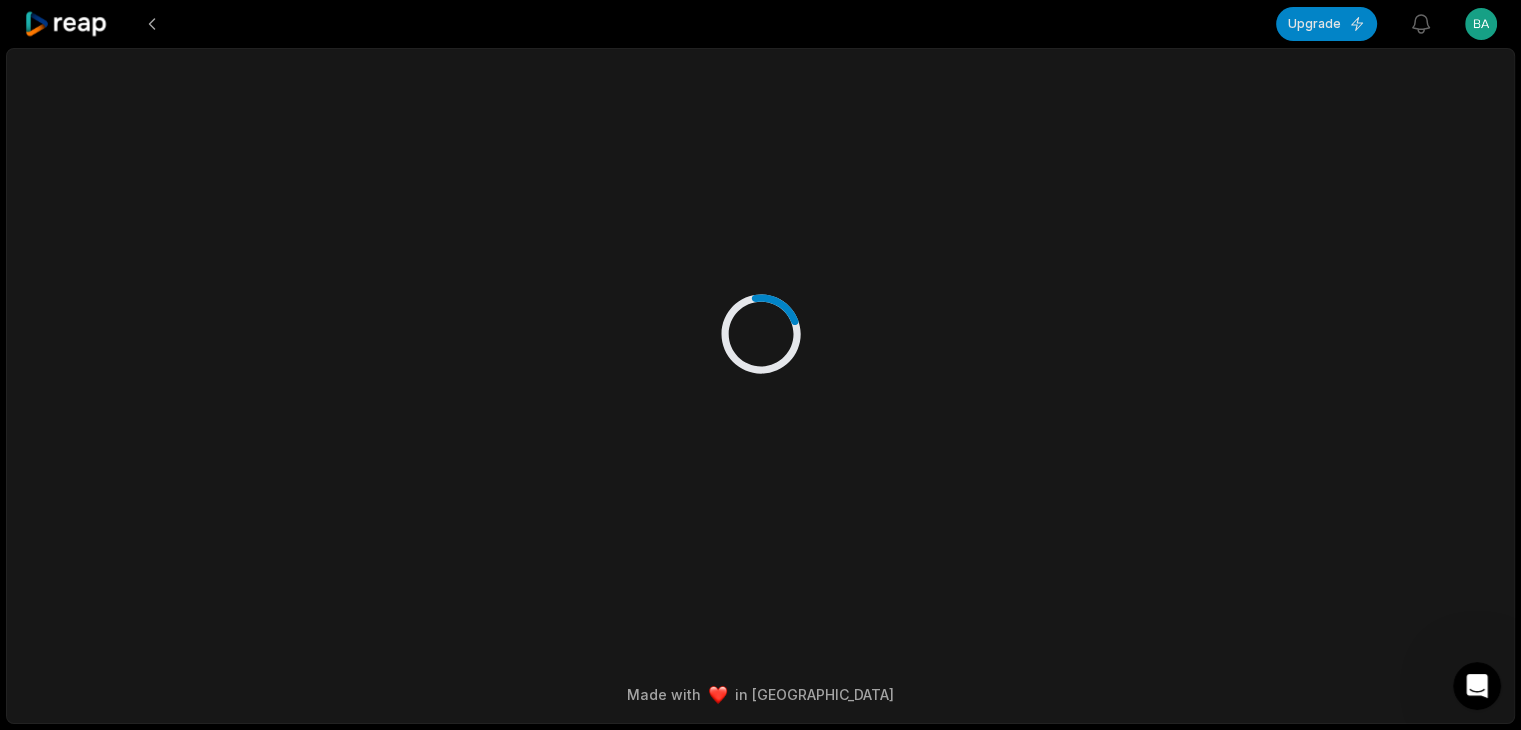 scroll, scrollTop: 0, scrollLeft: 0, axis: both 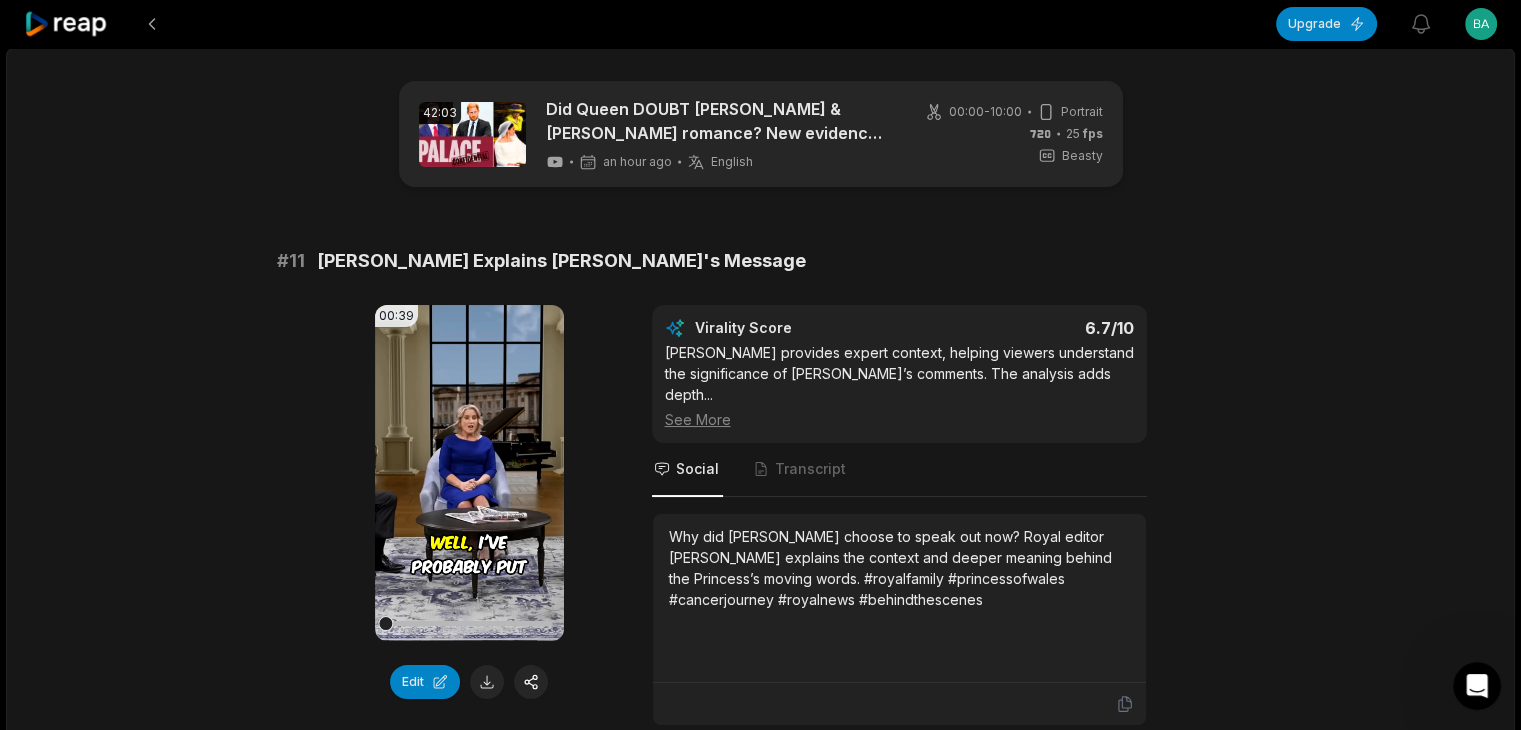 click on "[PERSON_NAME] Explains [PERSON_NAME]'s Message" at bounding box center [561, 261] 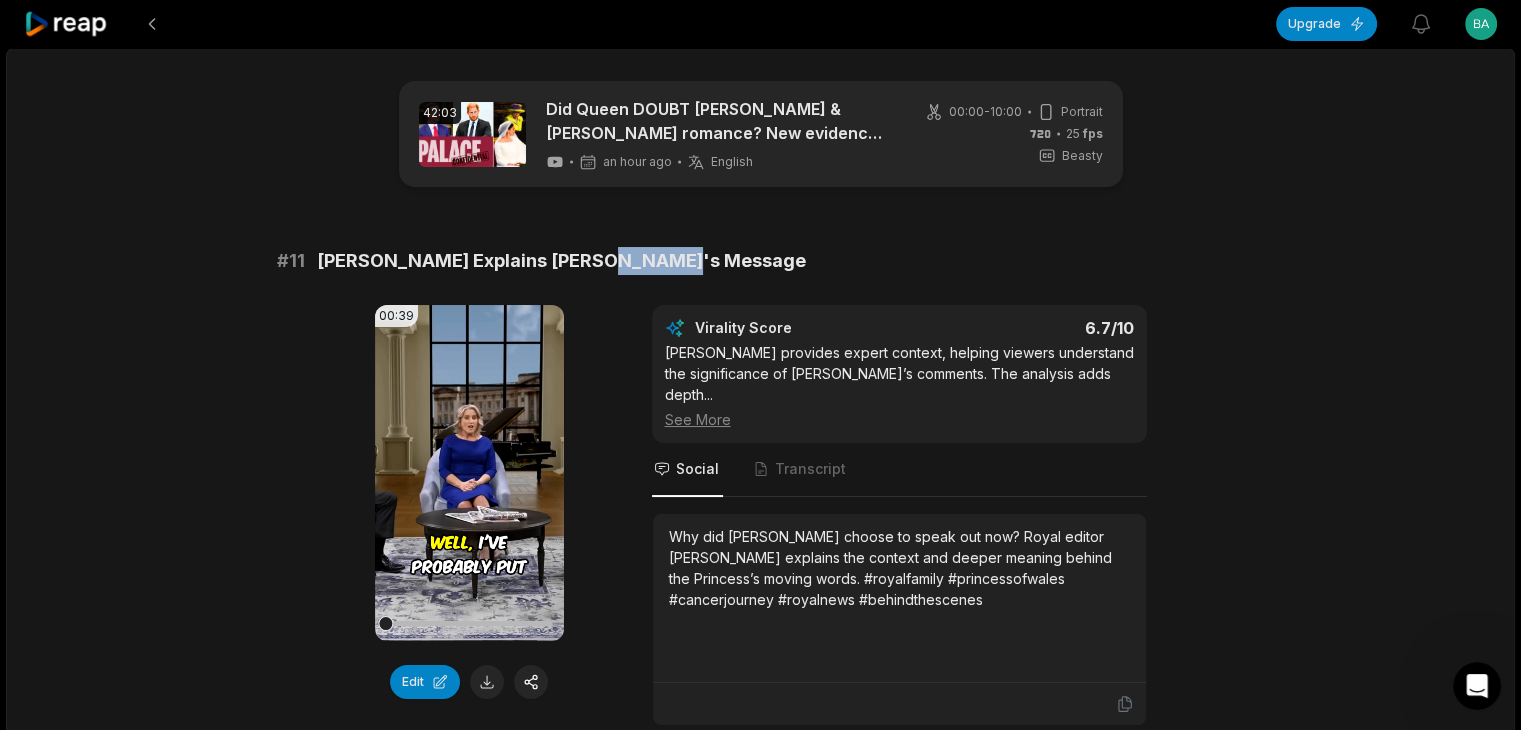 click on "[PERSON_NAME] Explains [PERSON_NAME]'s Message" at bounding box center (561, 261) 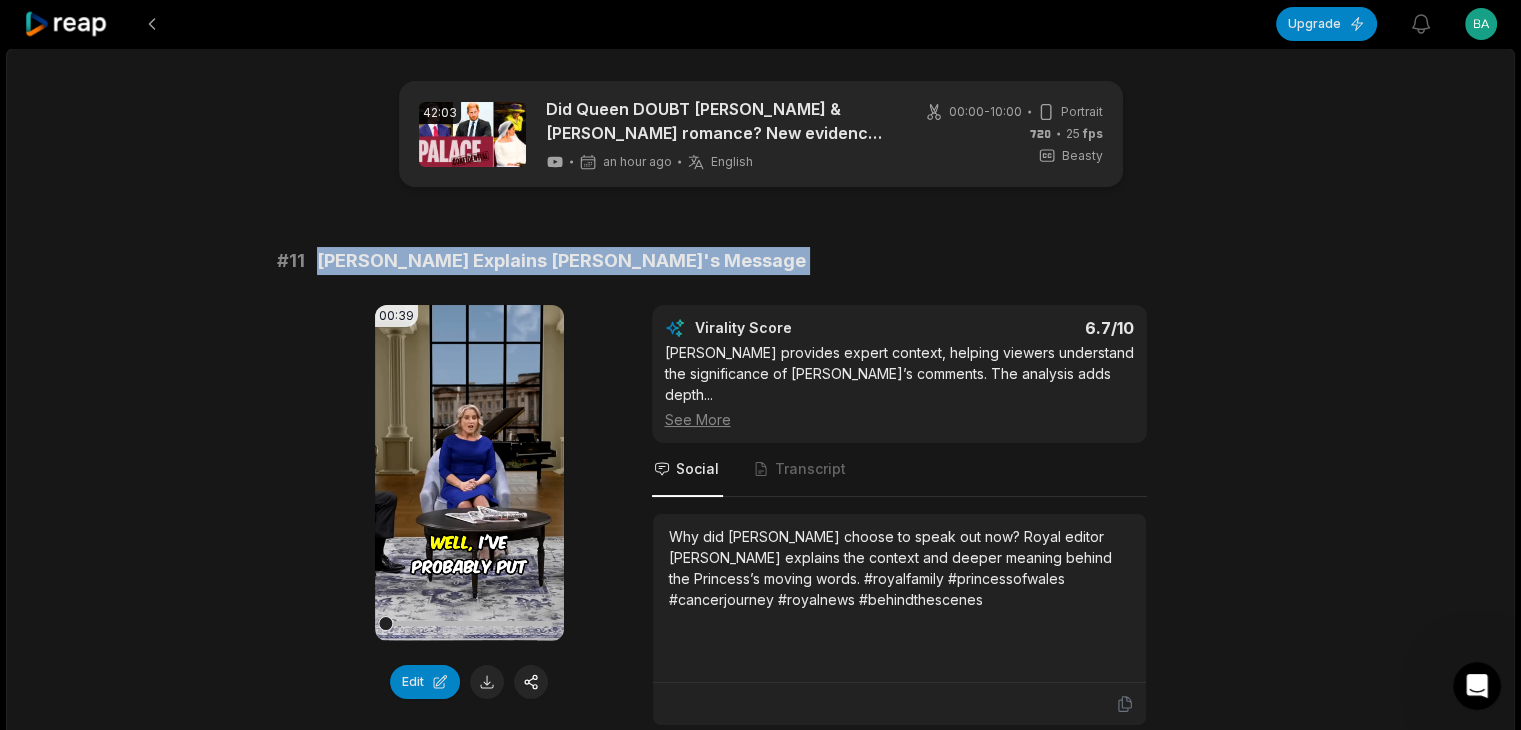 click on "[PERSON_NAME] Explains [PERSON_NAME]'s Message" at bounding box center [561, 261] 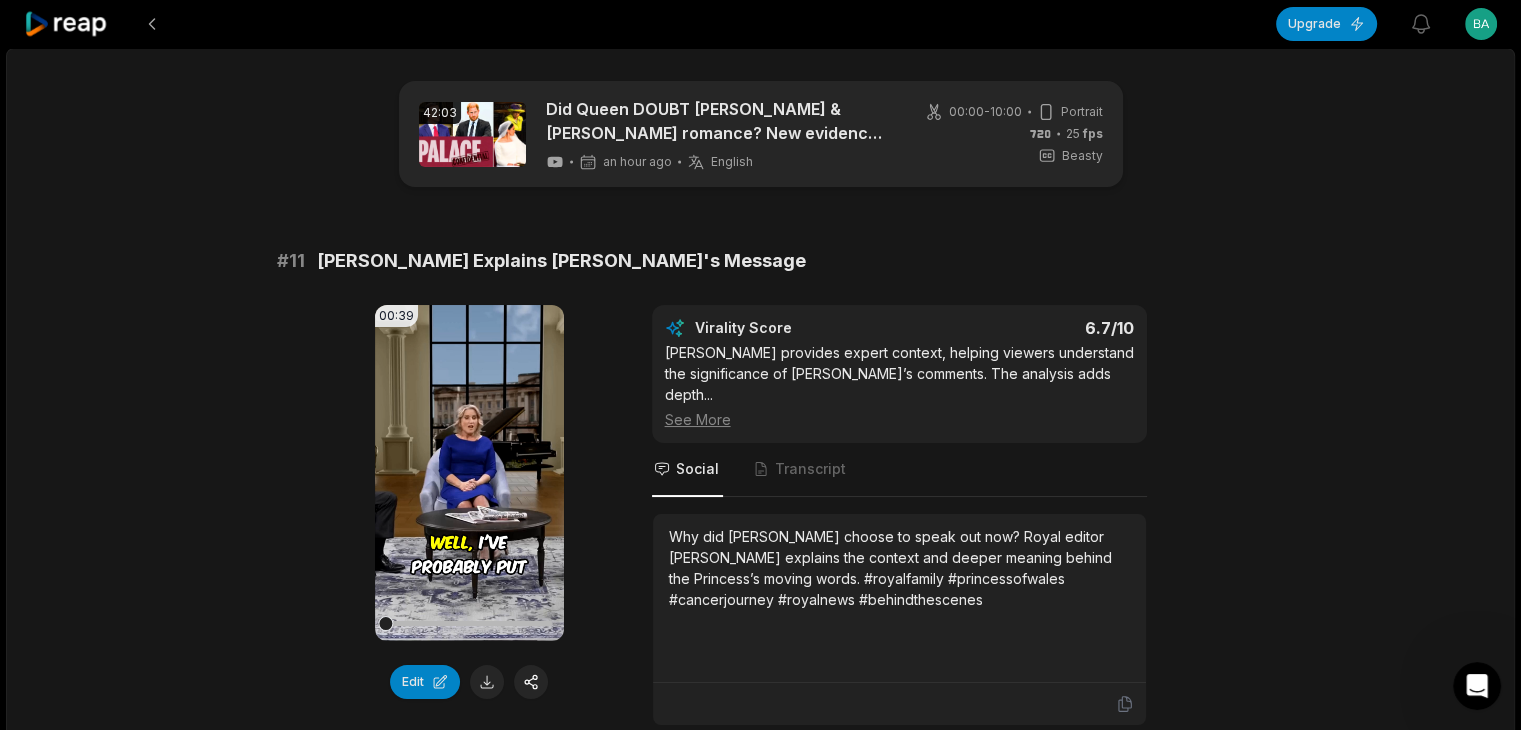 click on "Why did [PERSON_NAME] choose to speak out now? Royal editor [PERSON_NAME] explains the context and deeper meaning behind the Princess’s moving words. #royalfamily #princessofwales #cancerjourney #royalnews #behindthescenes" at bounding box center [899, 568] 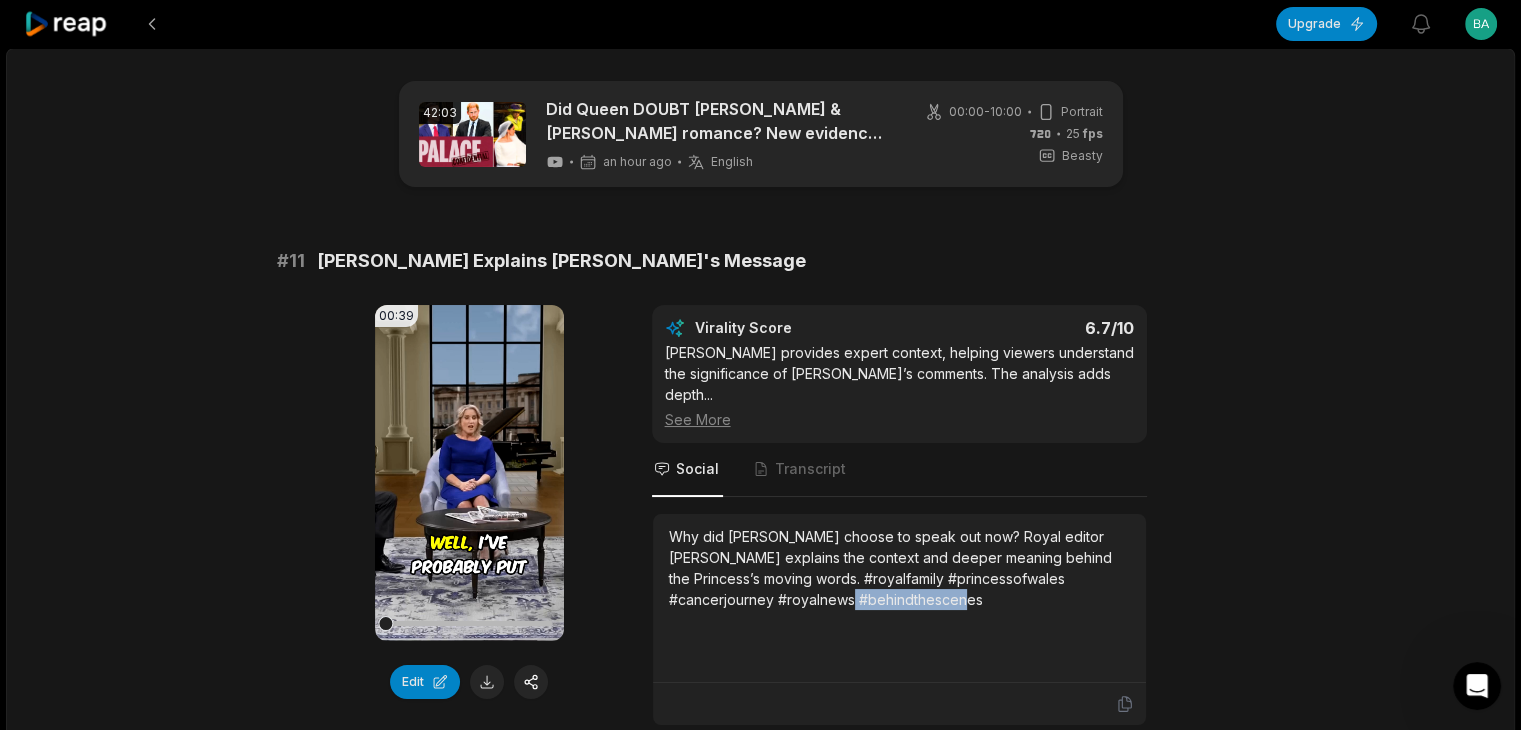 click on "Why did [PERSON_NAME] choose to speak out now? Royal editor [PERSON_NAME] explains the context and deeper meaning behind the Princess’s moving words. #royalfamily #princessofwales #cancerjourney #royalnews #behindthescenes" at bounding box center (899, 568) 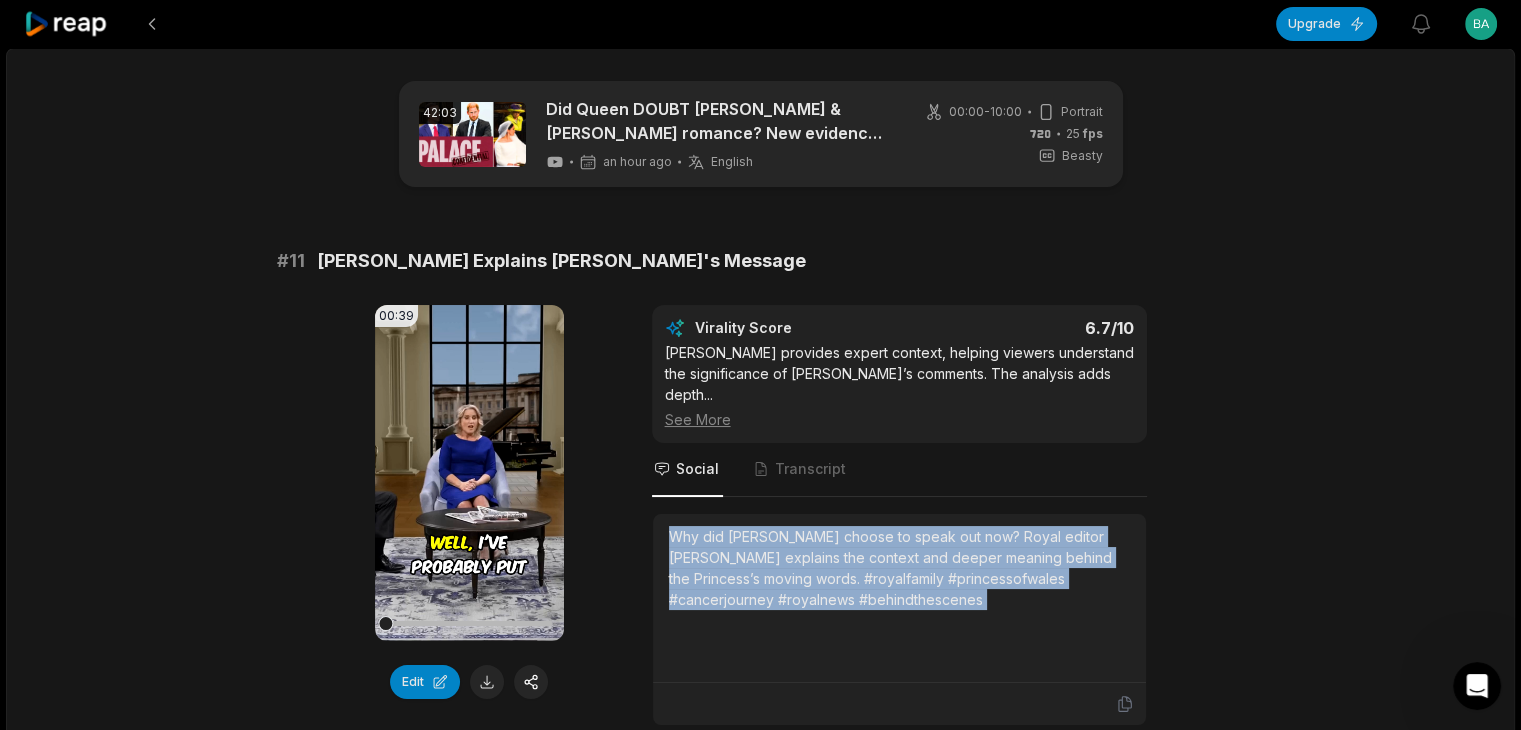 click on "Why did [PERSON_NAME] choose to speak out now? Royal editor [PERSON_NAME] explains the context and deeper meaning behind the Princess’s moving words. #royalfamily #princessofwales #cancerjourney #royalnews #behindthescenes" at bounding box center (899, 568) 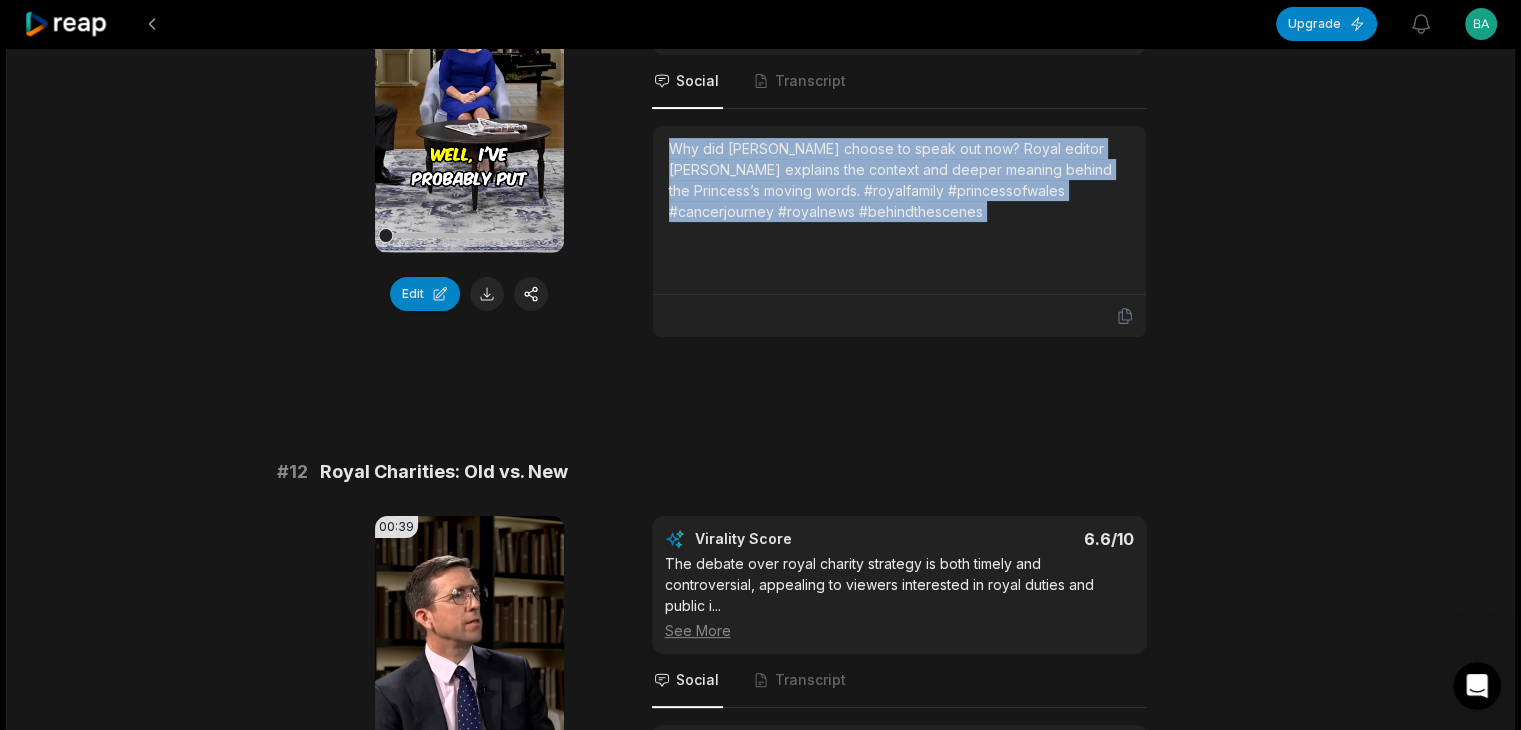 scroll, scrollTop: 400, scrollLeft: 0, axis: vertical 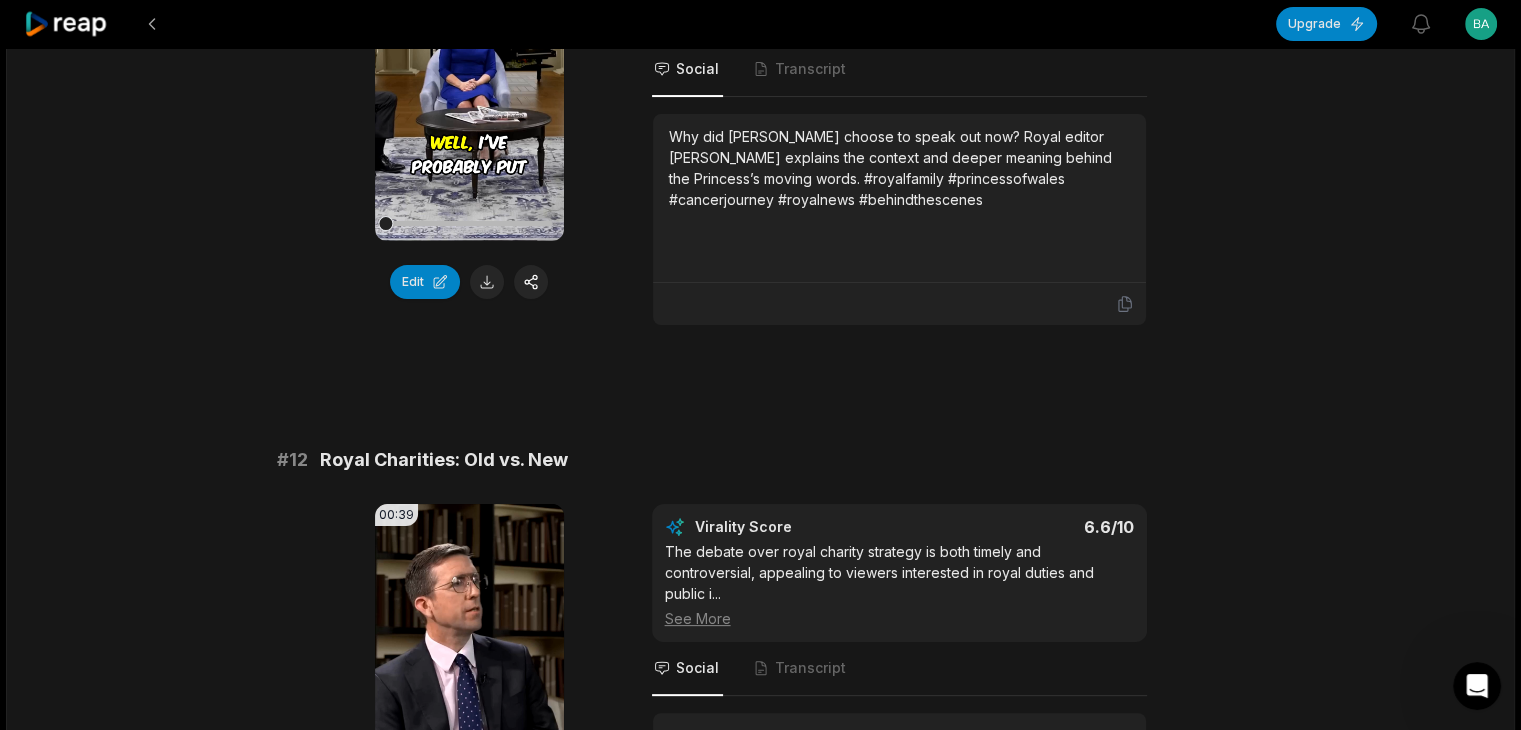 click on "Royal Charities: Old vs. New" at bounding box center [444, 460] 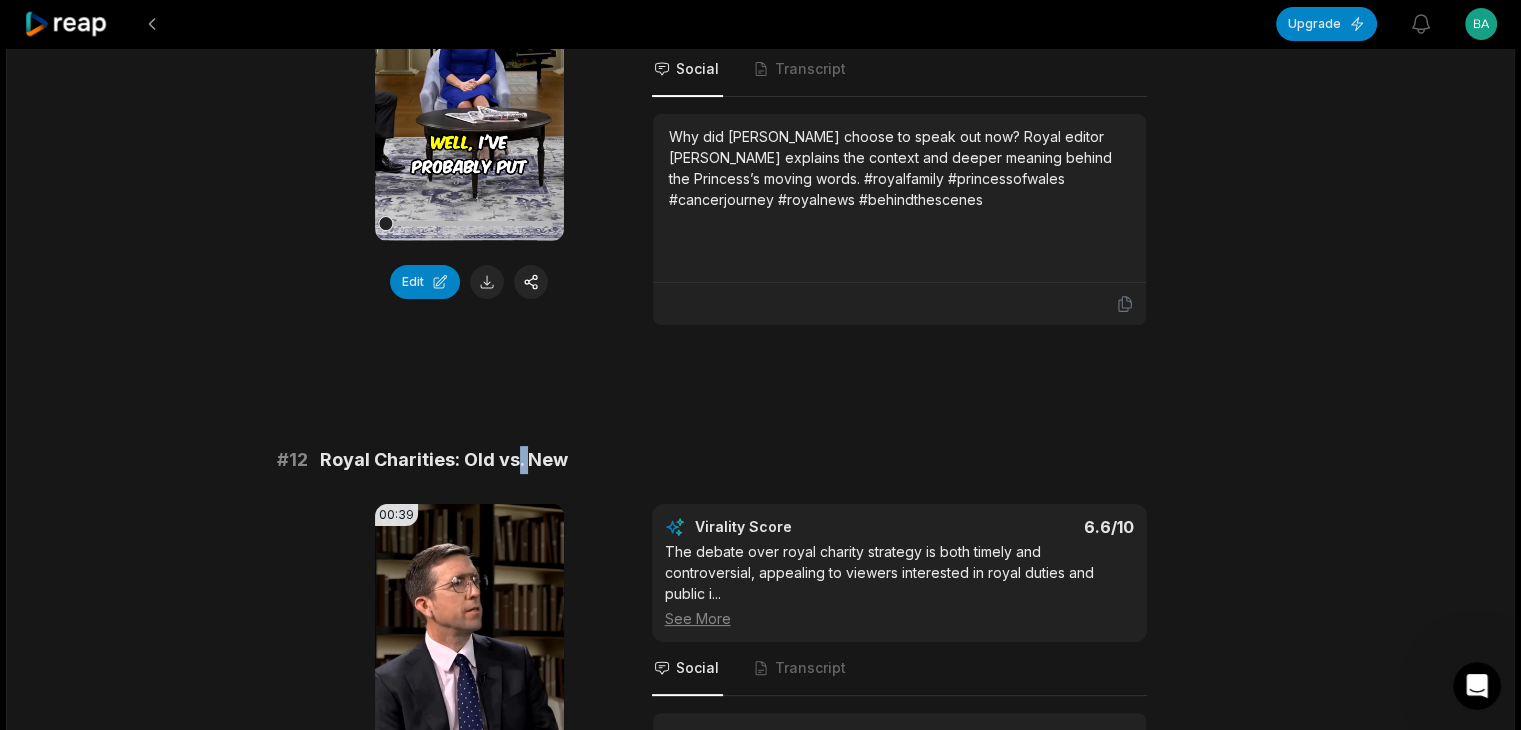 click on "Royal Charities: Old vs. New" at bounding box center [444, 460] 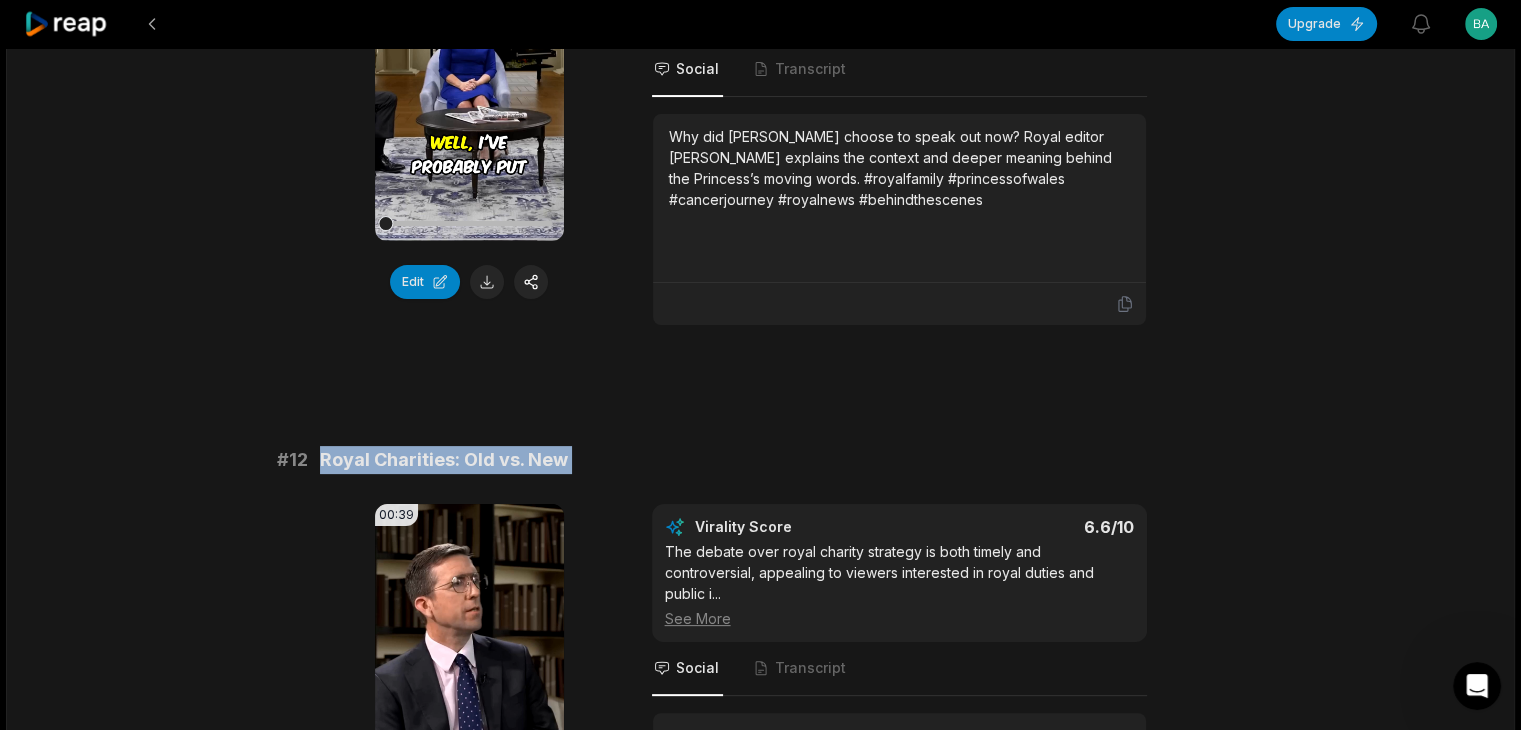 click on "Royal Charities: Old vs. New" at bounding box center (444, 460) 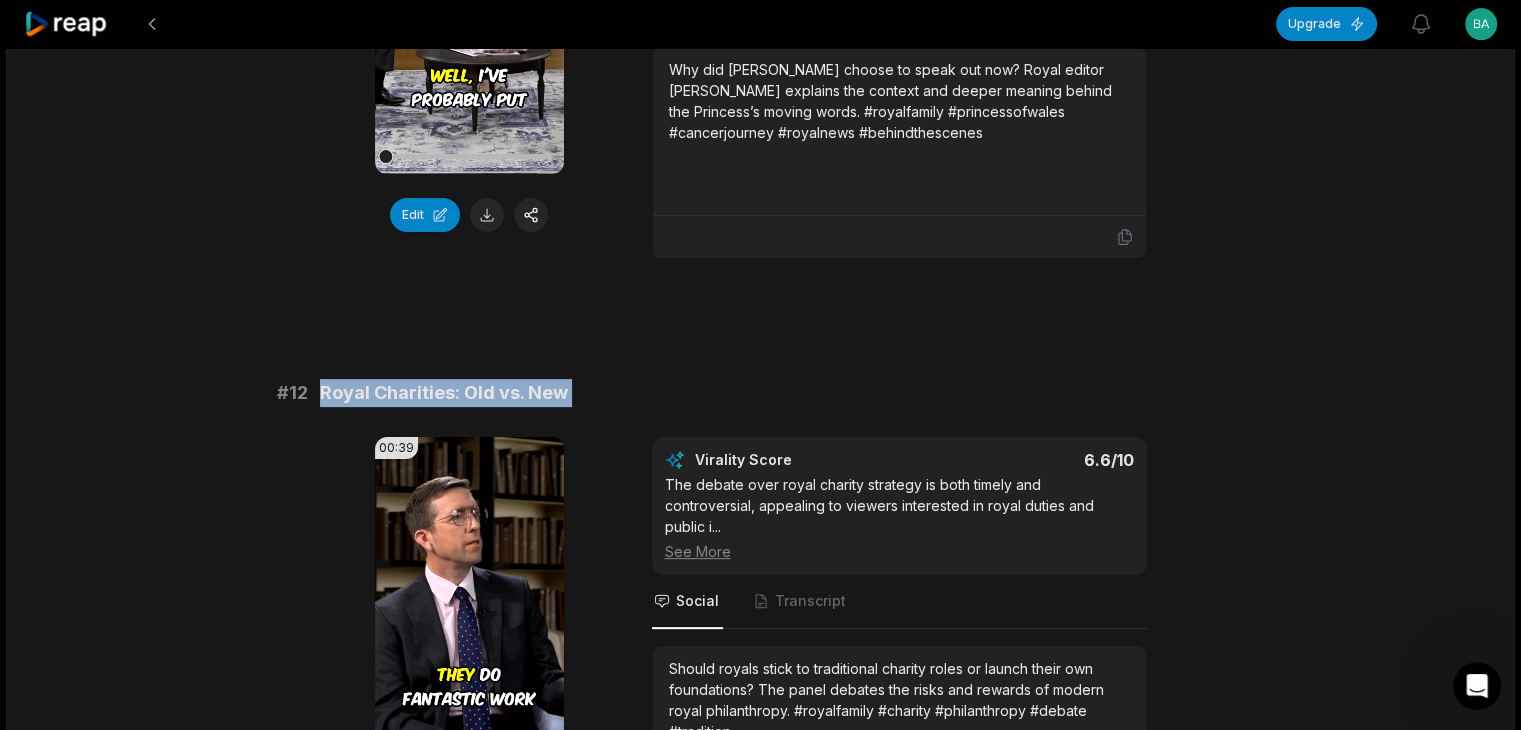 scroll, scrollTop: 600, scrollLeft: 0, axis: vertical 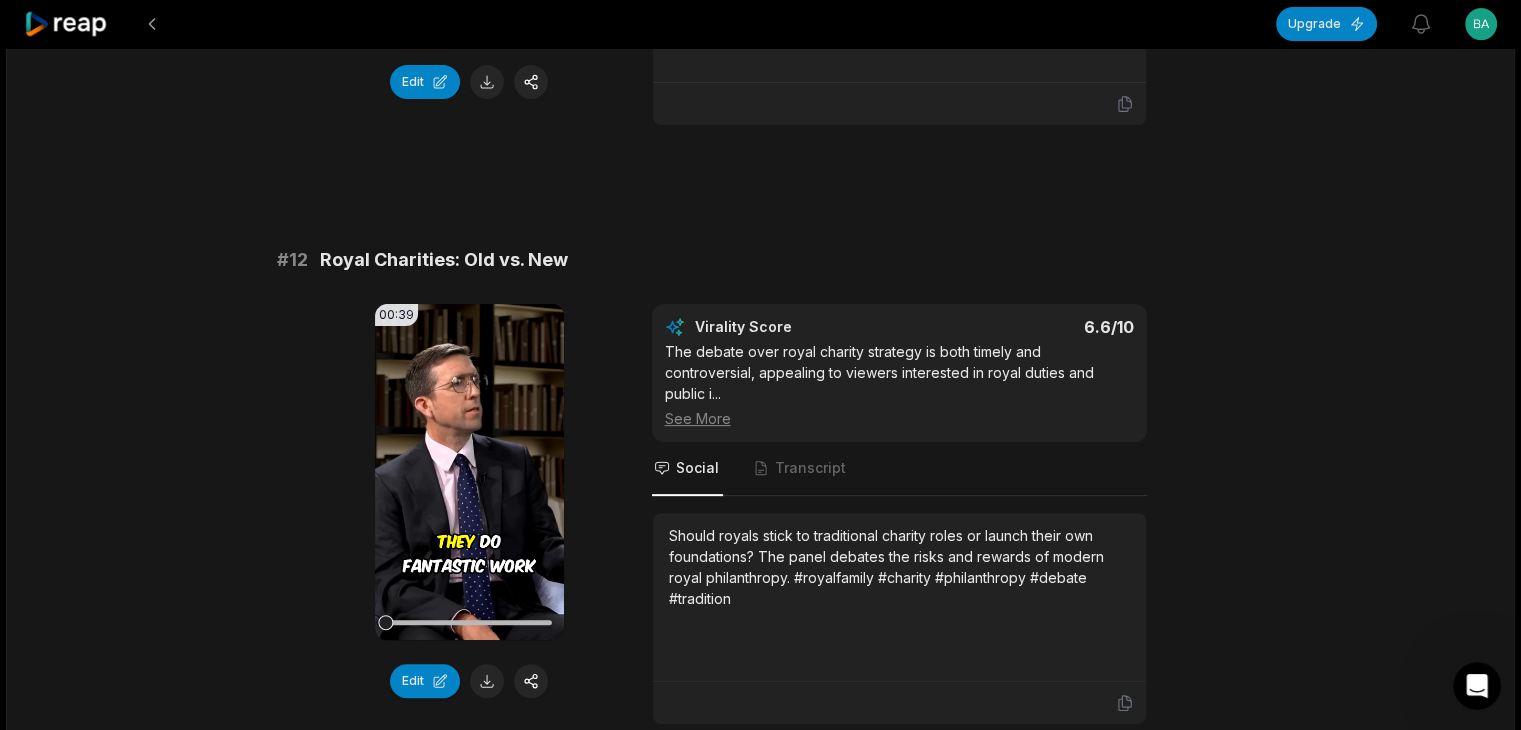 click on "Should royals stick to traditional charity roles or launch their own foundations? The panel debates the risks and rewards of modern royal philanthropy. #royalfamily #charity #philanthropy #debate #tradition" at bounding box center (899, 567) 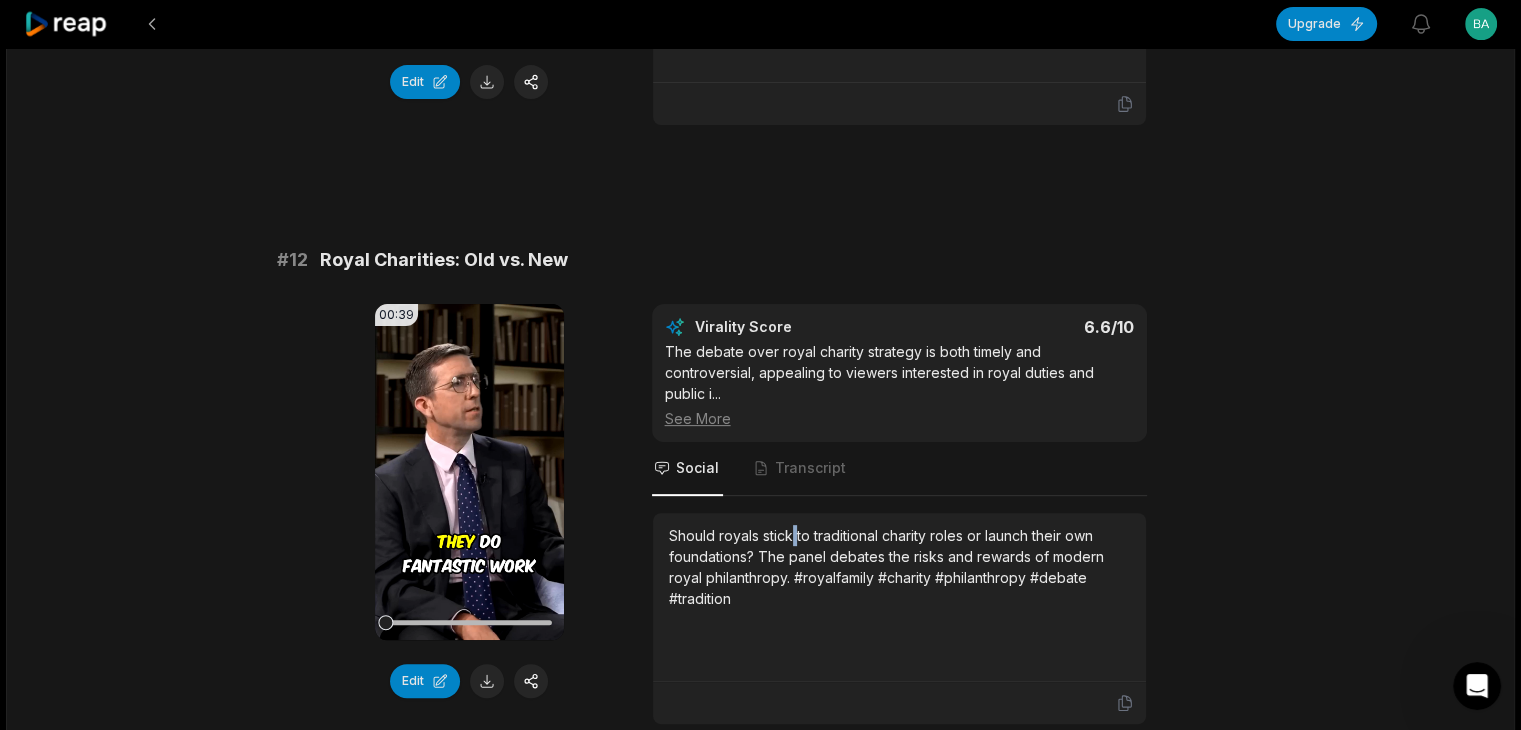 click on "Should royals stick to traditional charity roles or launch their own foundations? The panel debates the risks and rewards of modern royal philanthropy. #royalfamily #charity #philanthropy #debate #tradition" at bounding box center [899, 567] 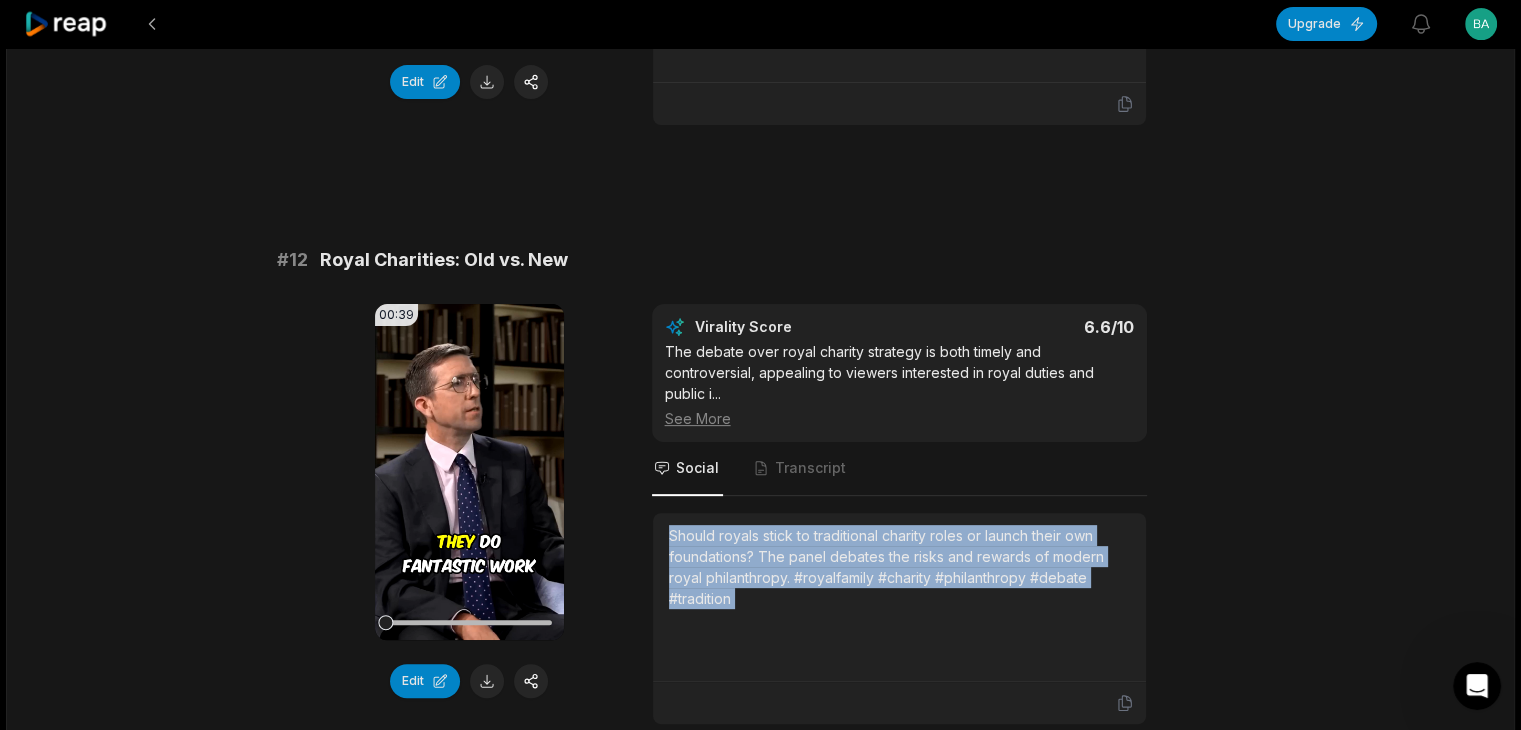 click on "Should royals stick to traditional charity roles or launch their own foundations? The panel debates the risks and rewards of modern royal philanthropy. #royalfamily #charity #philanthropy #debate #tradition" at bounding box center [899, 567] 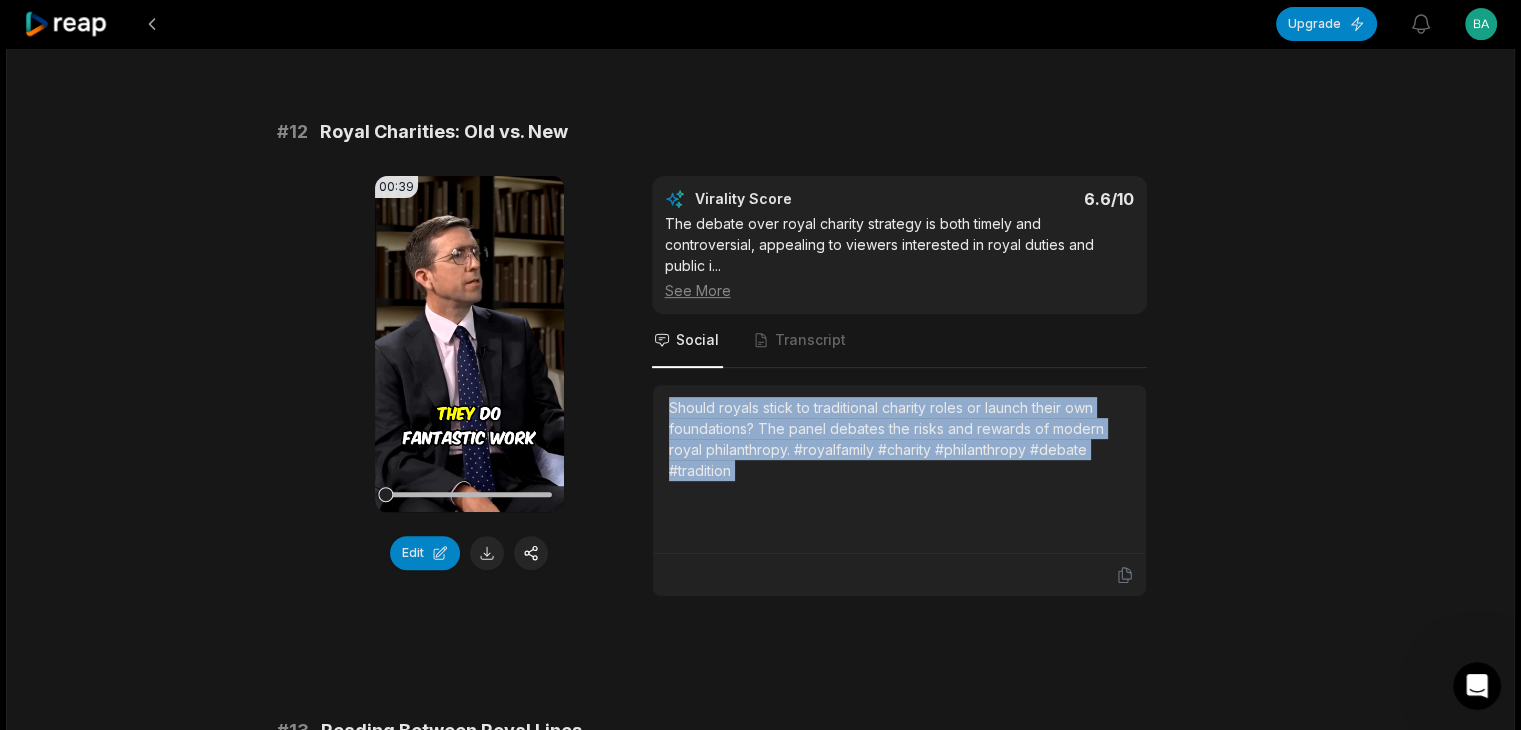 scroll, scrollTop: 1000, scrollLeft: 0, axis: vertical 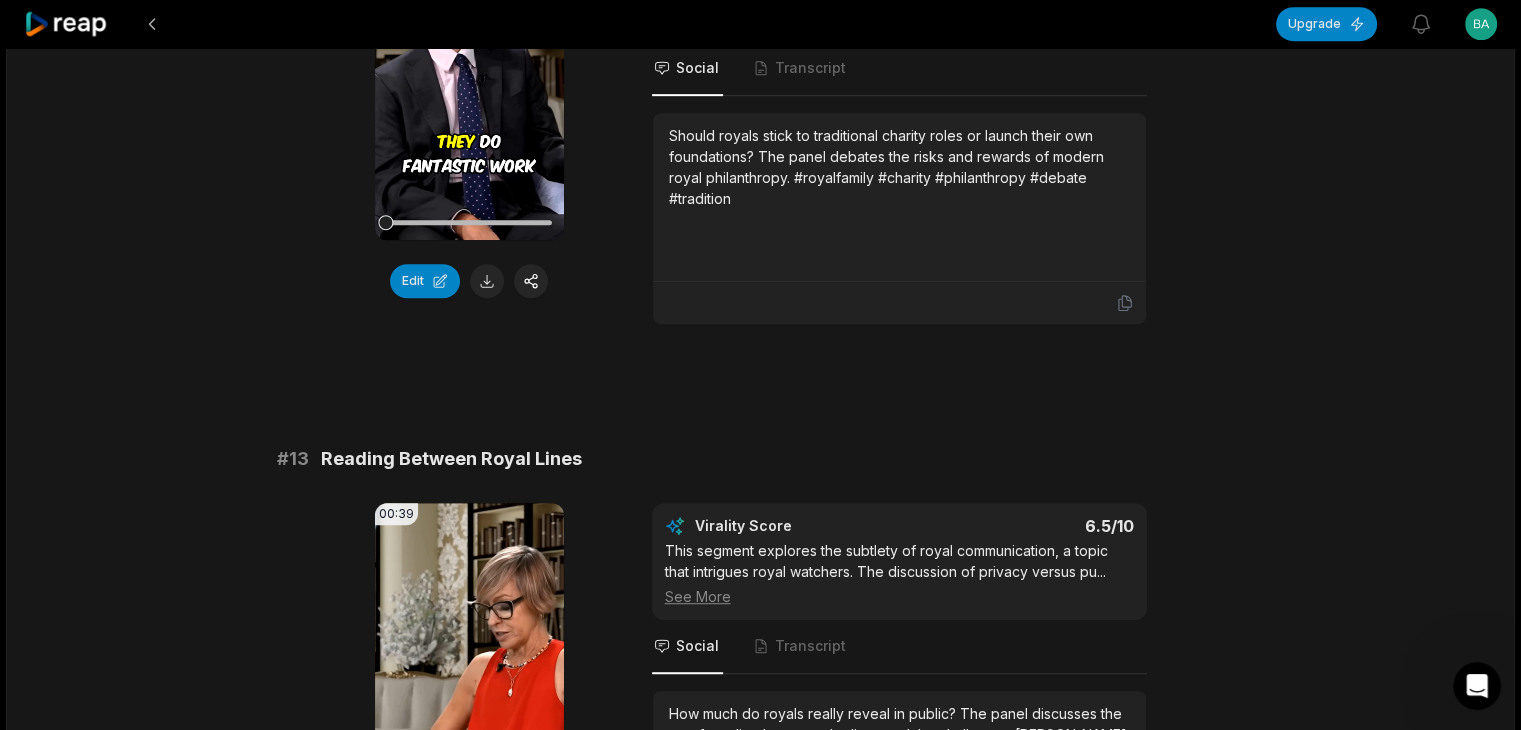click on "Reading Between Royal Lines" at bounding box center (451, 459) 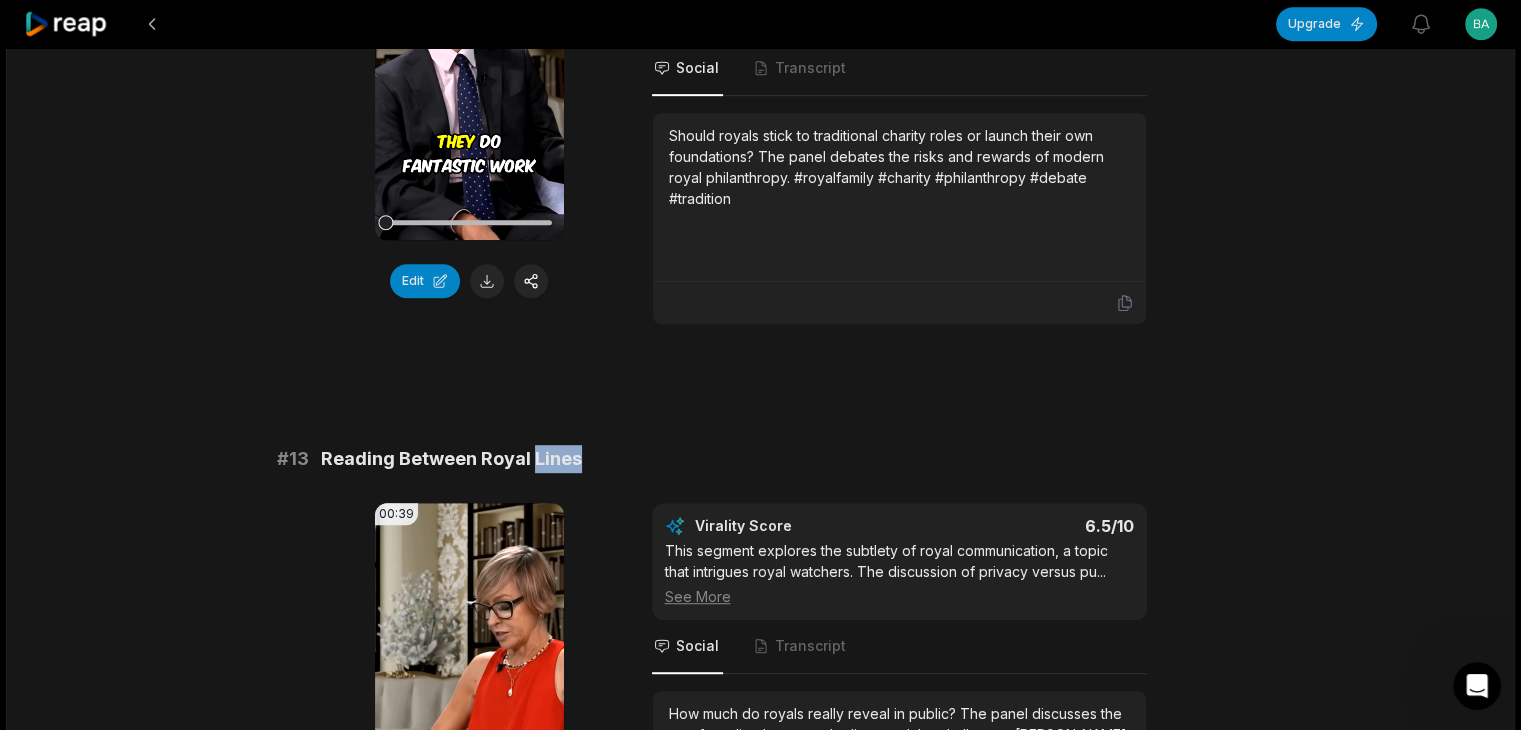 click on "Reading Between Royal Lines" at bounding box center [451, 459] 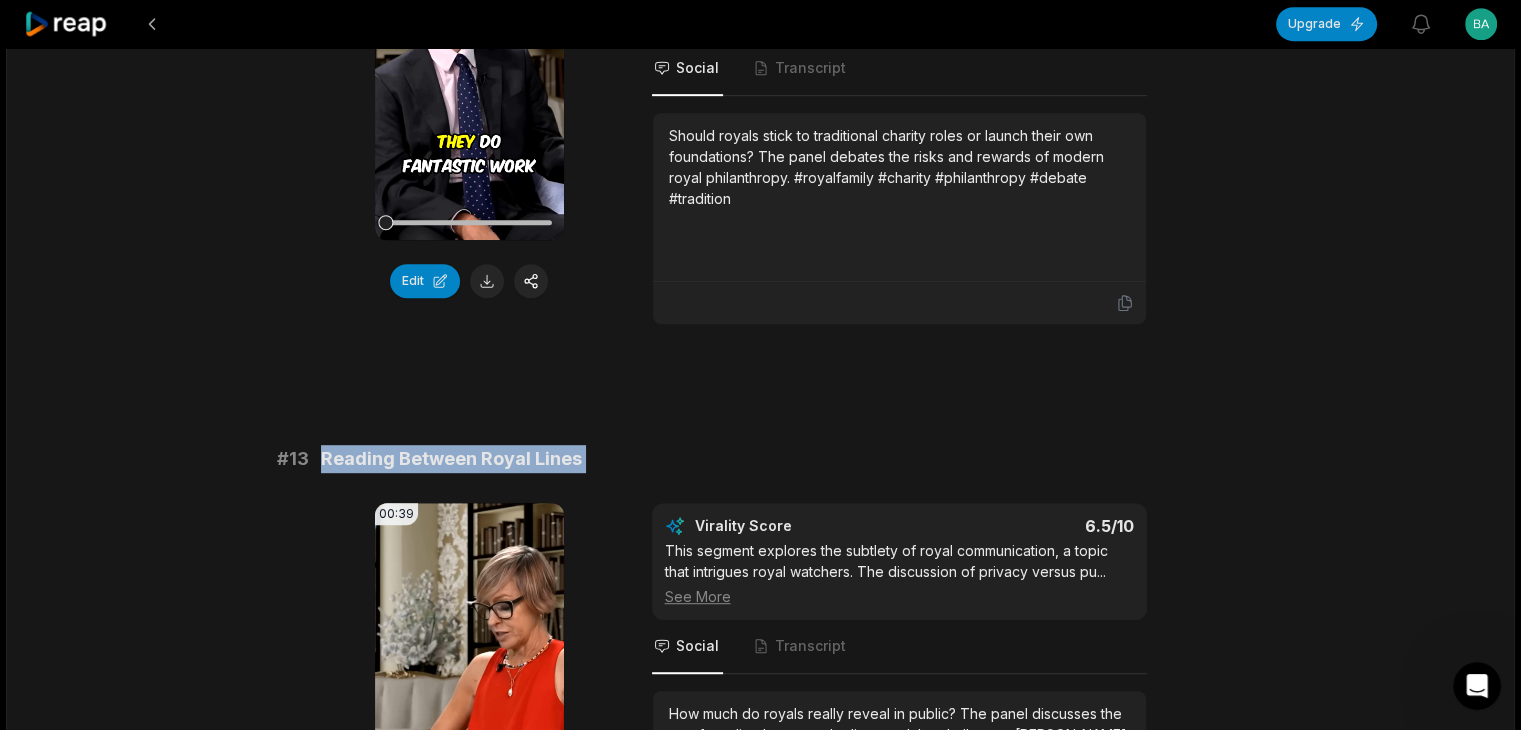 click on "Reading Between Royal Lines" at bounding box center (451, 459) 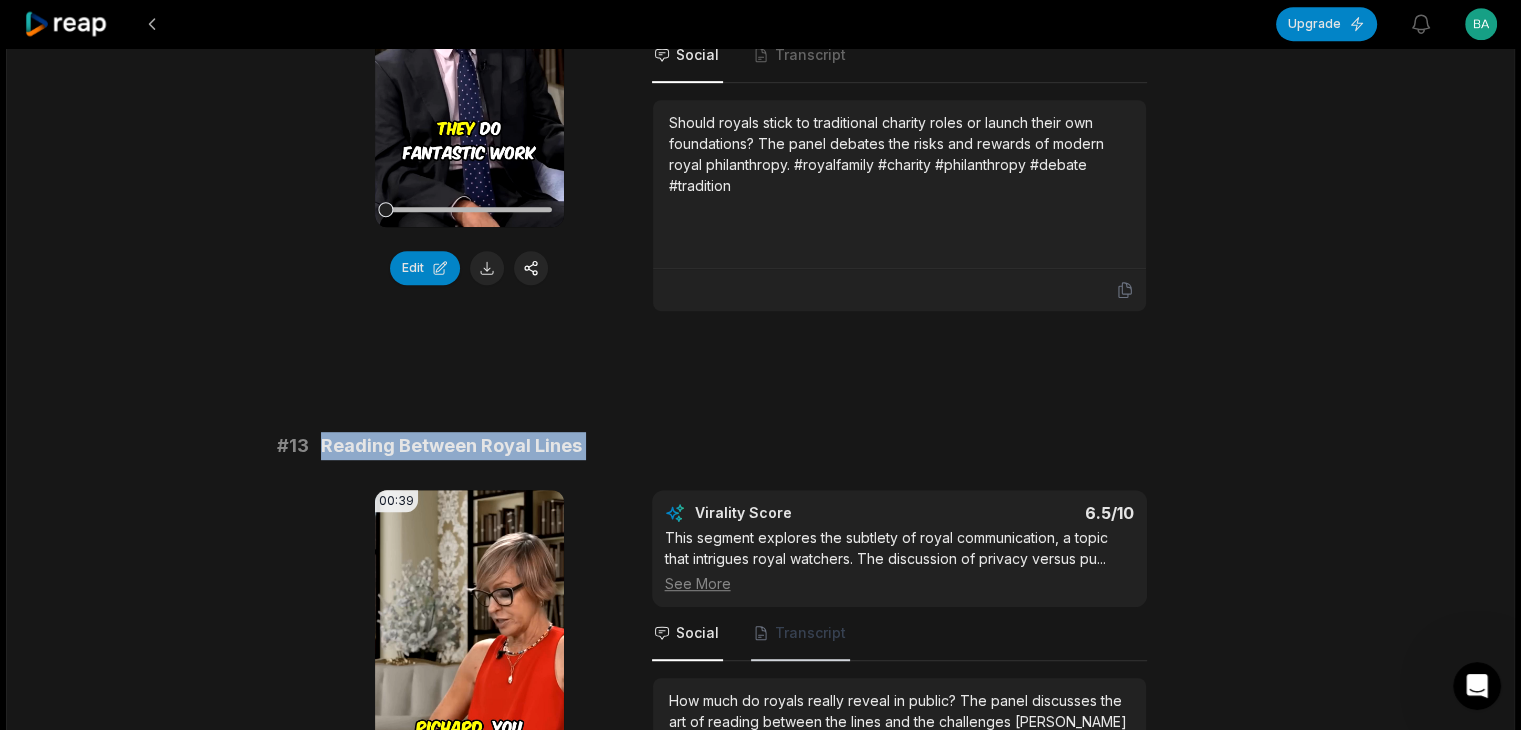 scroll, scrollTop: 1200, scrollLeft: 0, axis: vertical 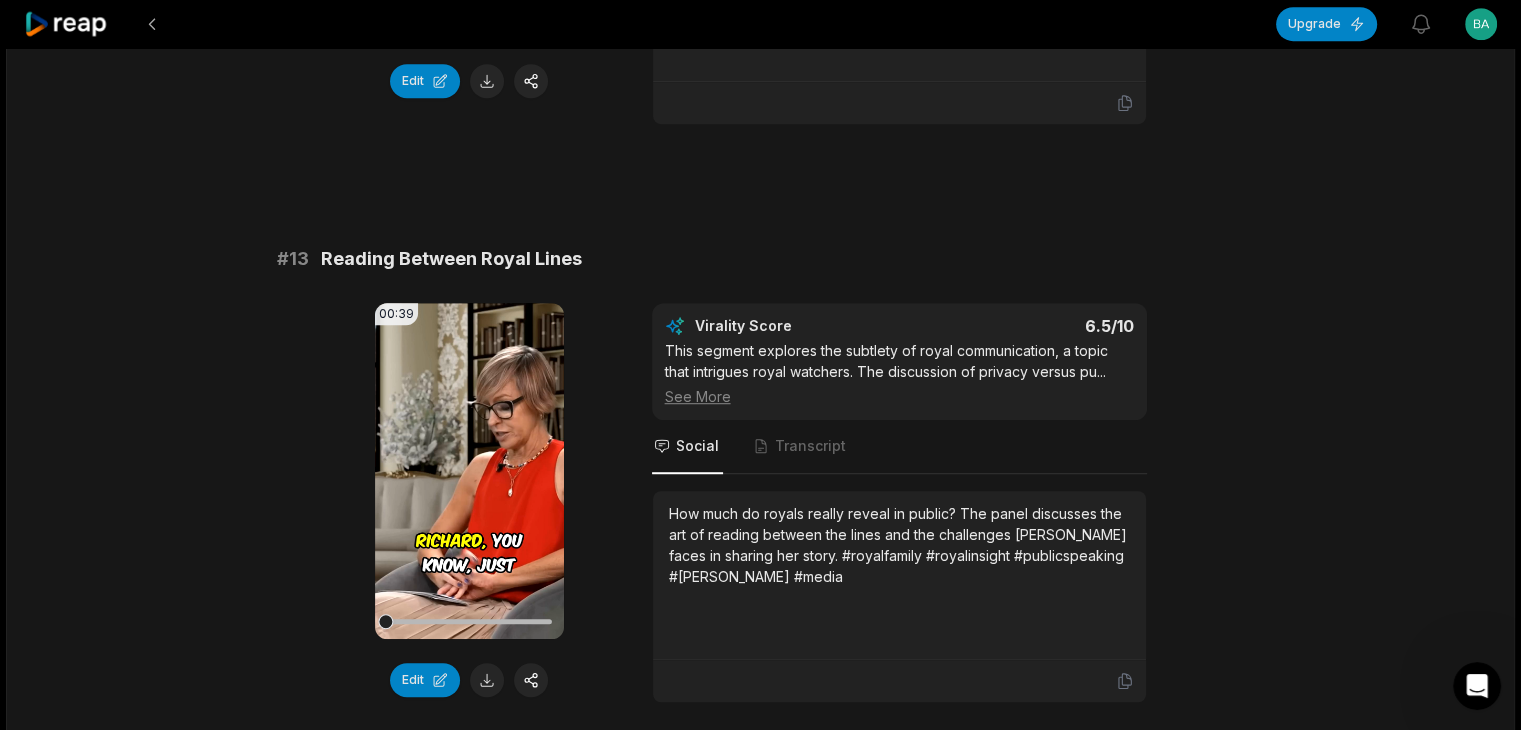 click on "How much do royals really reveal in public? The panel discusses the art of reading between the lines and the challenges [PERSON_NAME] faces in sharing her story. #royalfamily #royalinsight #publicspeaking #[PERSON_NAME] #media" at bounding box center [899, 575] 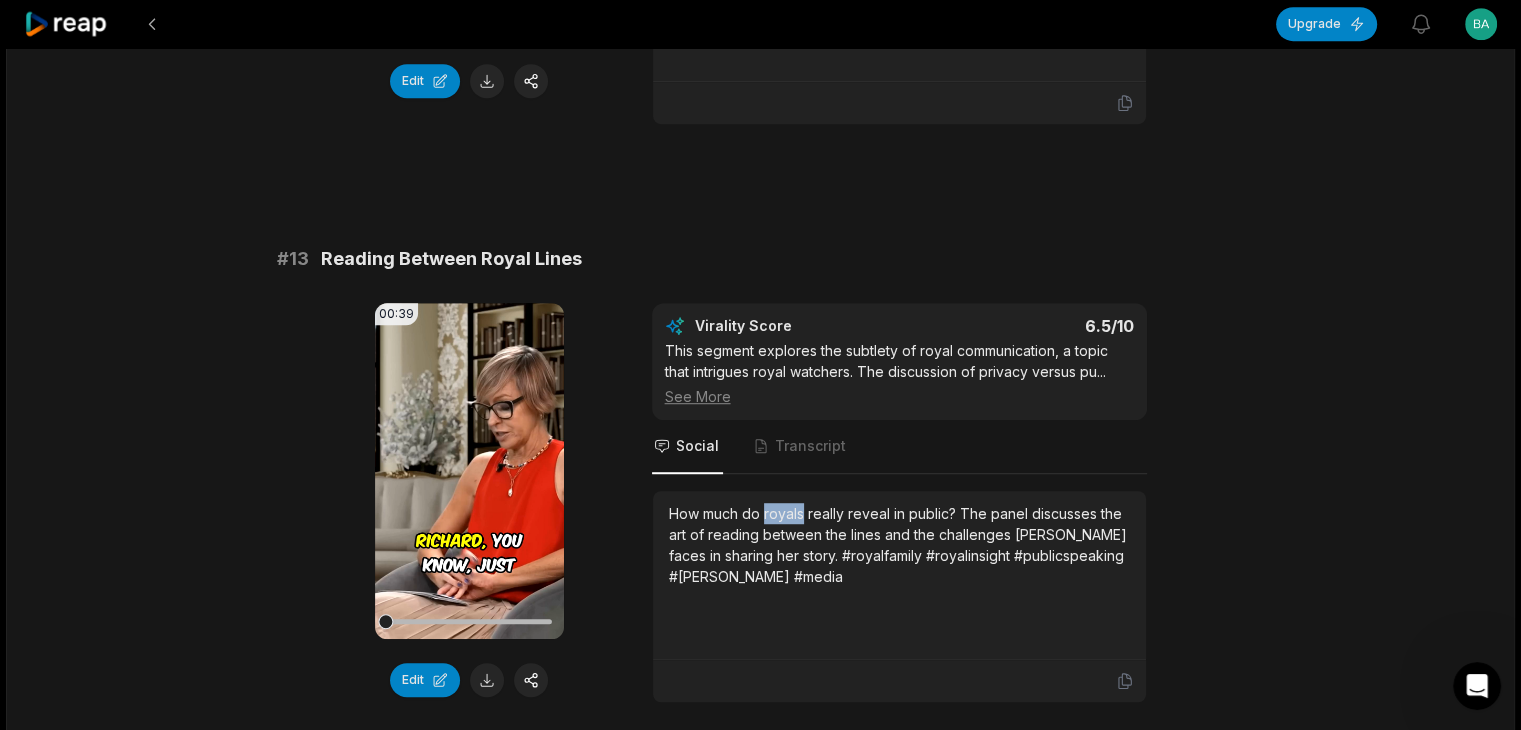 click on "How much do royals really reveal in public? The panel discusses the art of reading between the lines and the challenges [PERSON_NAME] faces in sharing her story. #royalfamily #royalinsight #publicspeaking #[PERSON_NAME] #media" at bounding box center [899, 575] 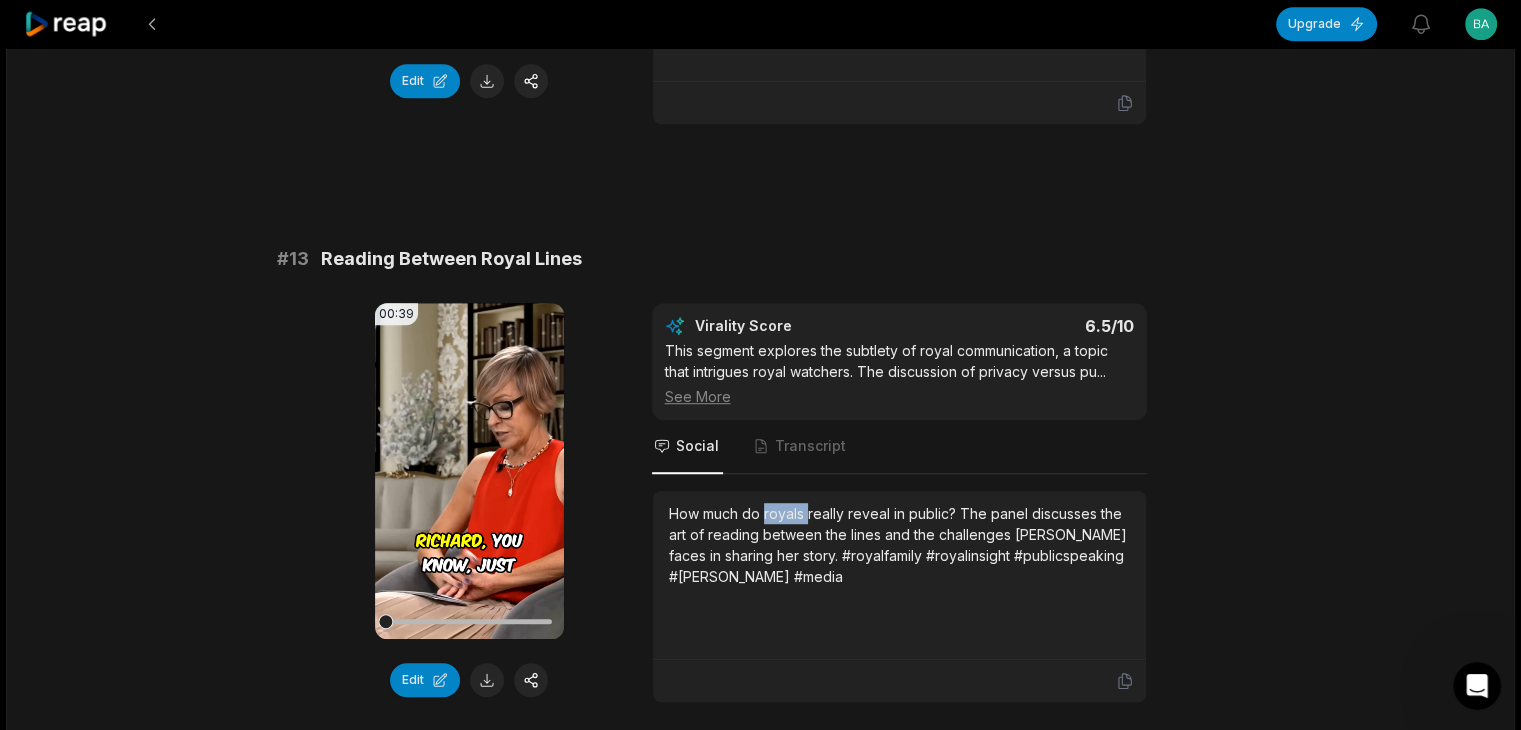 click on "How much do royals really reveal in public? The panel discusses the art of reading between the lines and the challenges [PERSON_NAME] faces in sharing her story. #royalfamily #royalinsight #publicspeaking #[PERSON_NAME] #media" at bounding box center [899, 545] 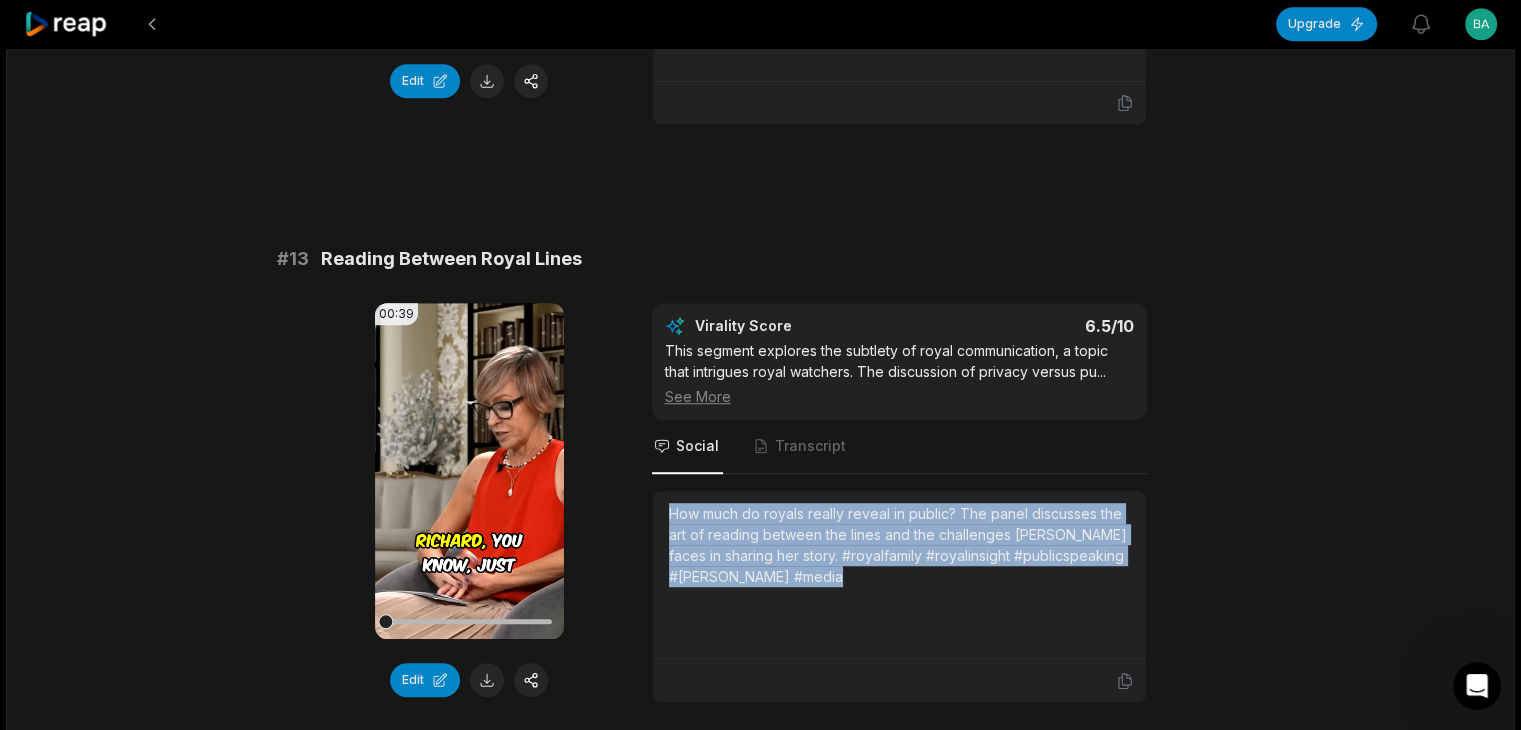 click on "How much do royals really reveal in public? The panel discusses the art of reading between the lines and the challenges [PERSON_NAME] faces in sharing her story. #royalfamily #royalinsight #publicspeaking #[PERSON_NAME] #media" at bounding box center (899, 545) 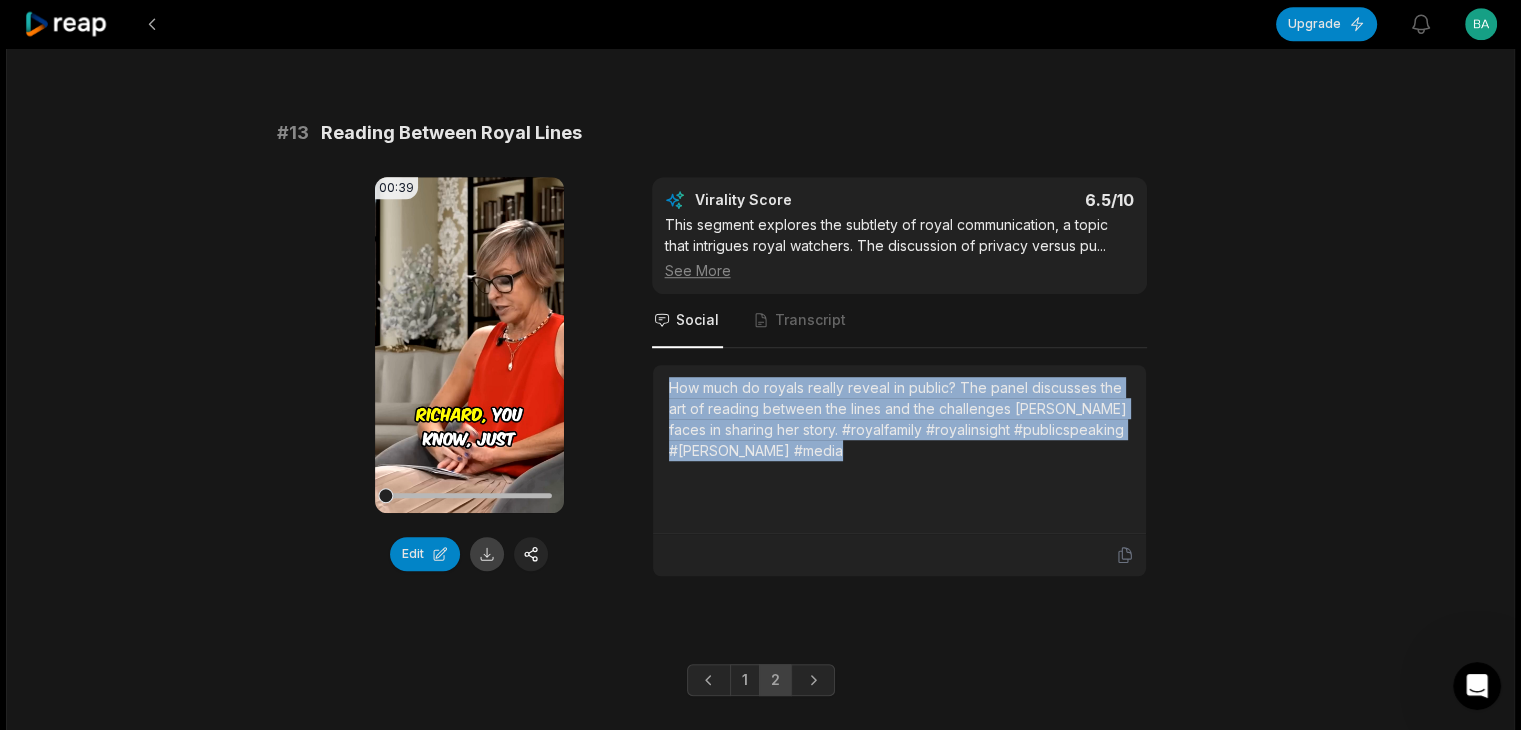click at bounding box center [487, 554] 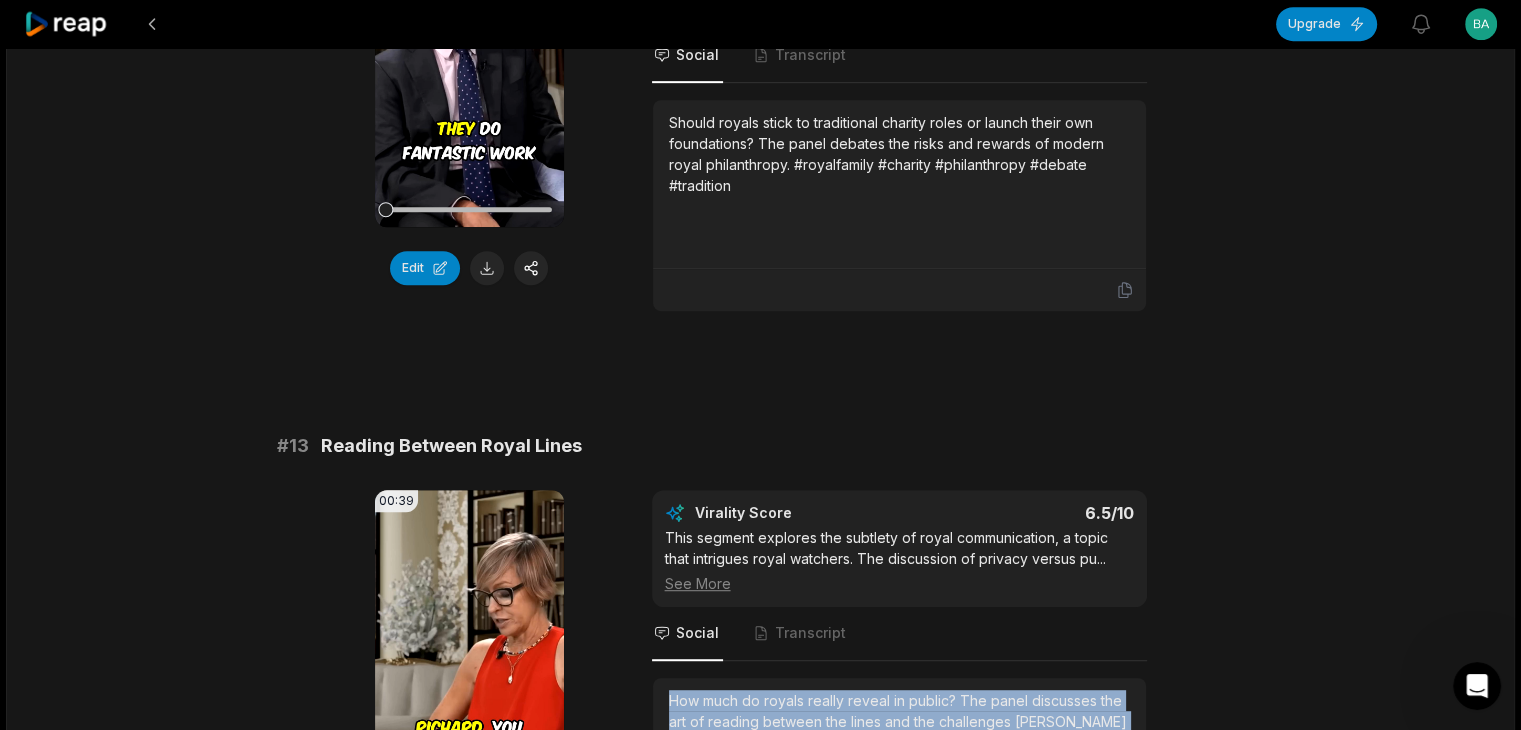 scroll, scrollTop: 926, scrollLeft: 0, axis: vertical 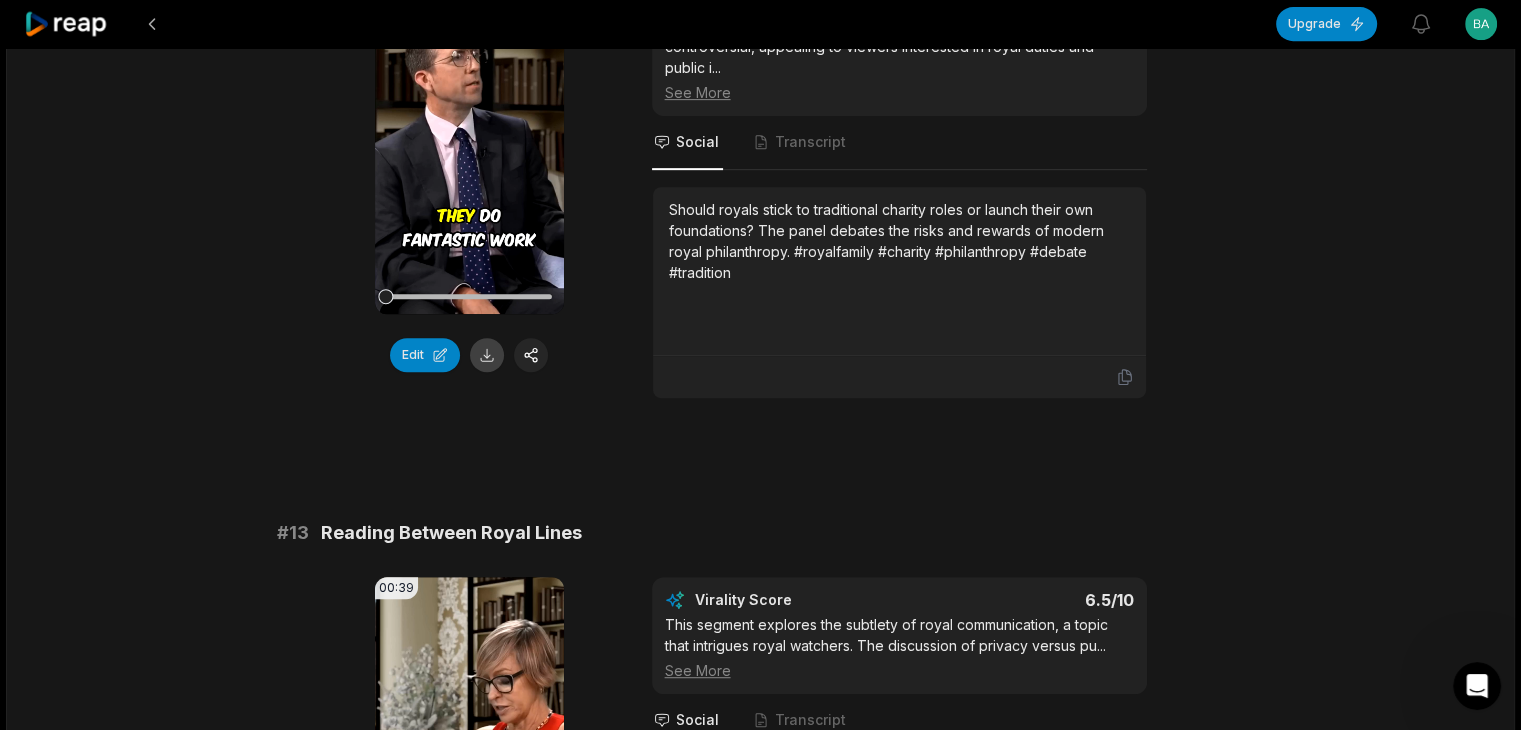 click at bounding box center (487, 355) 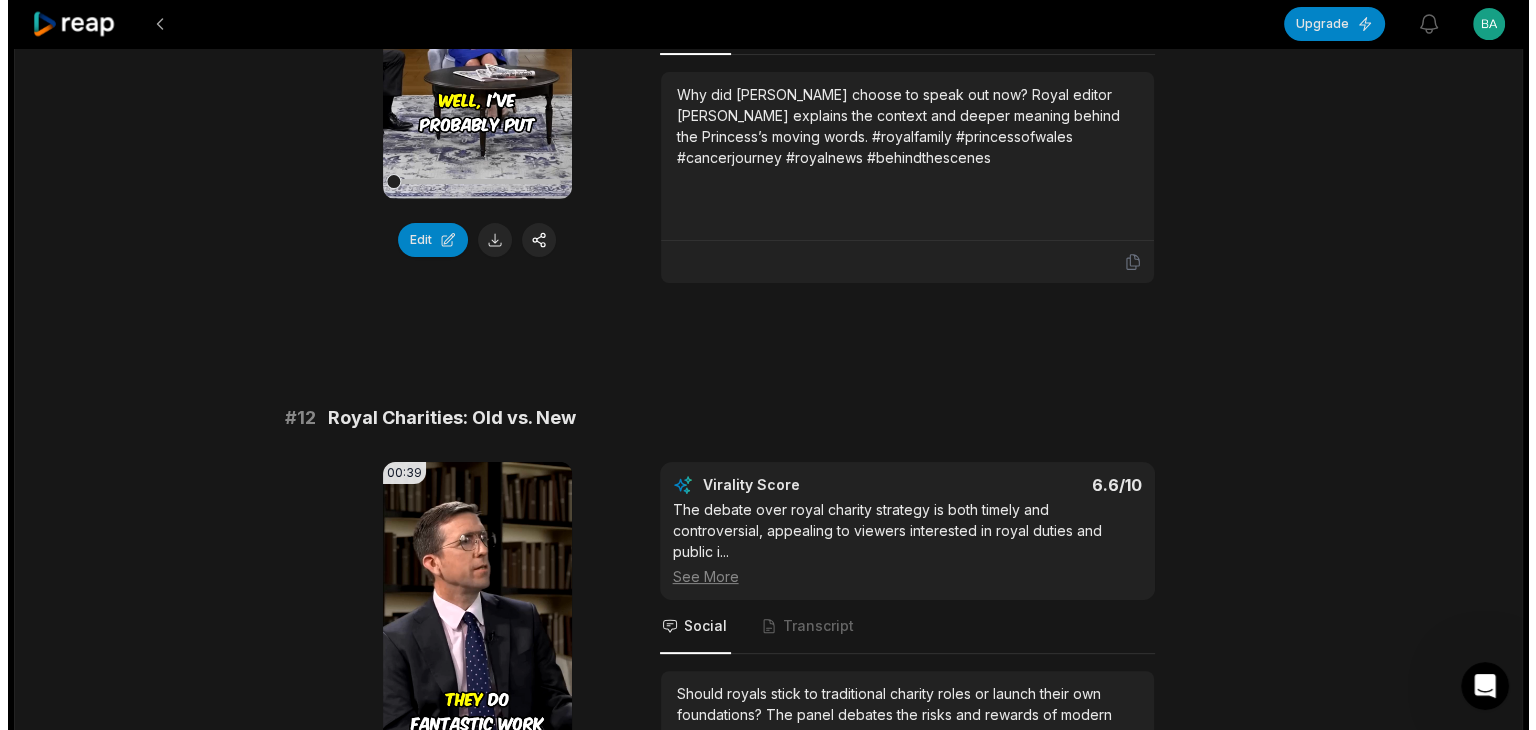 scroll, scrollTop: 326, scrollLeft: 0, axis: vertical 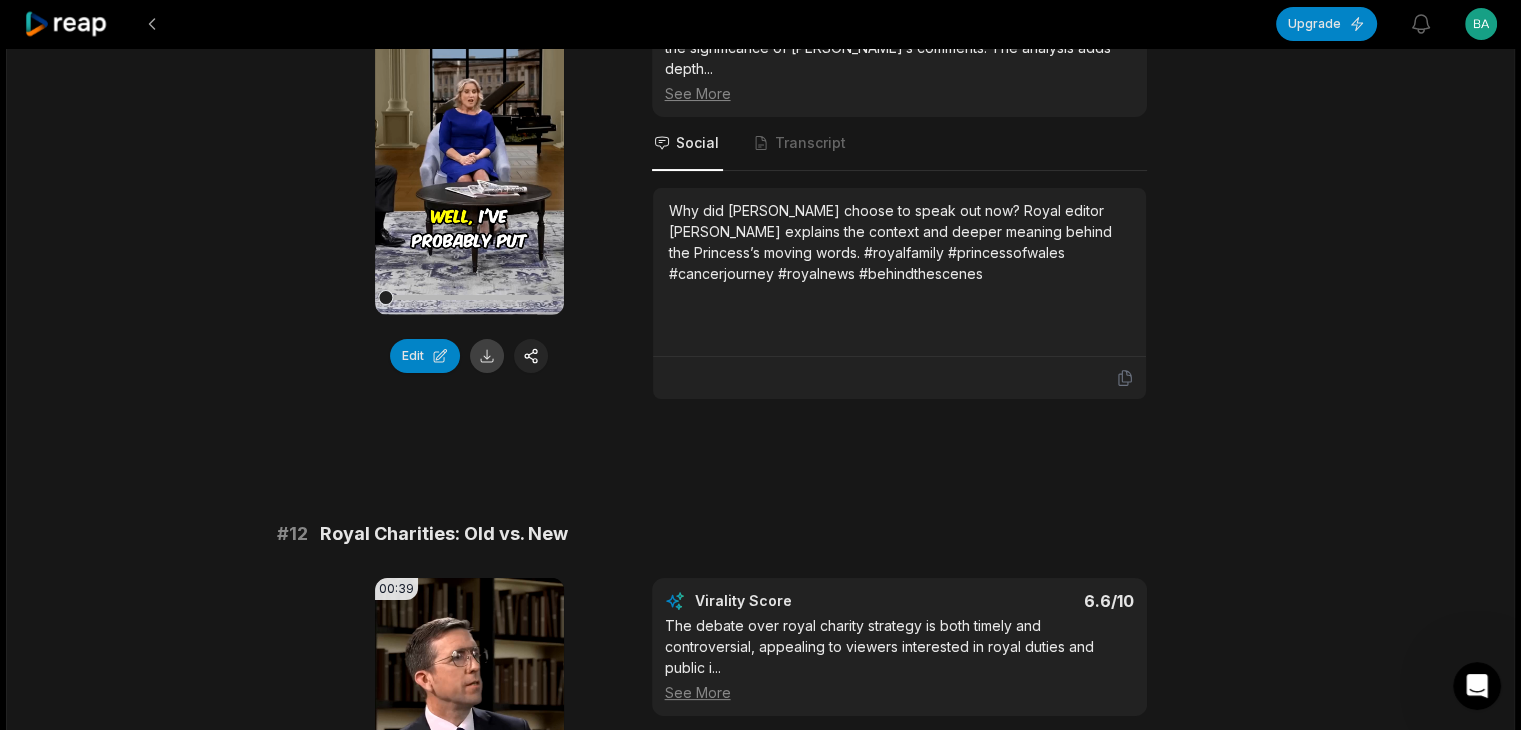 click at bounding box center [487, 356] 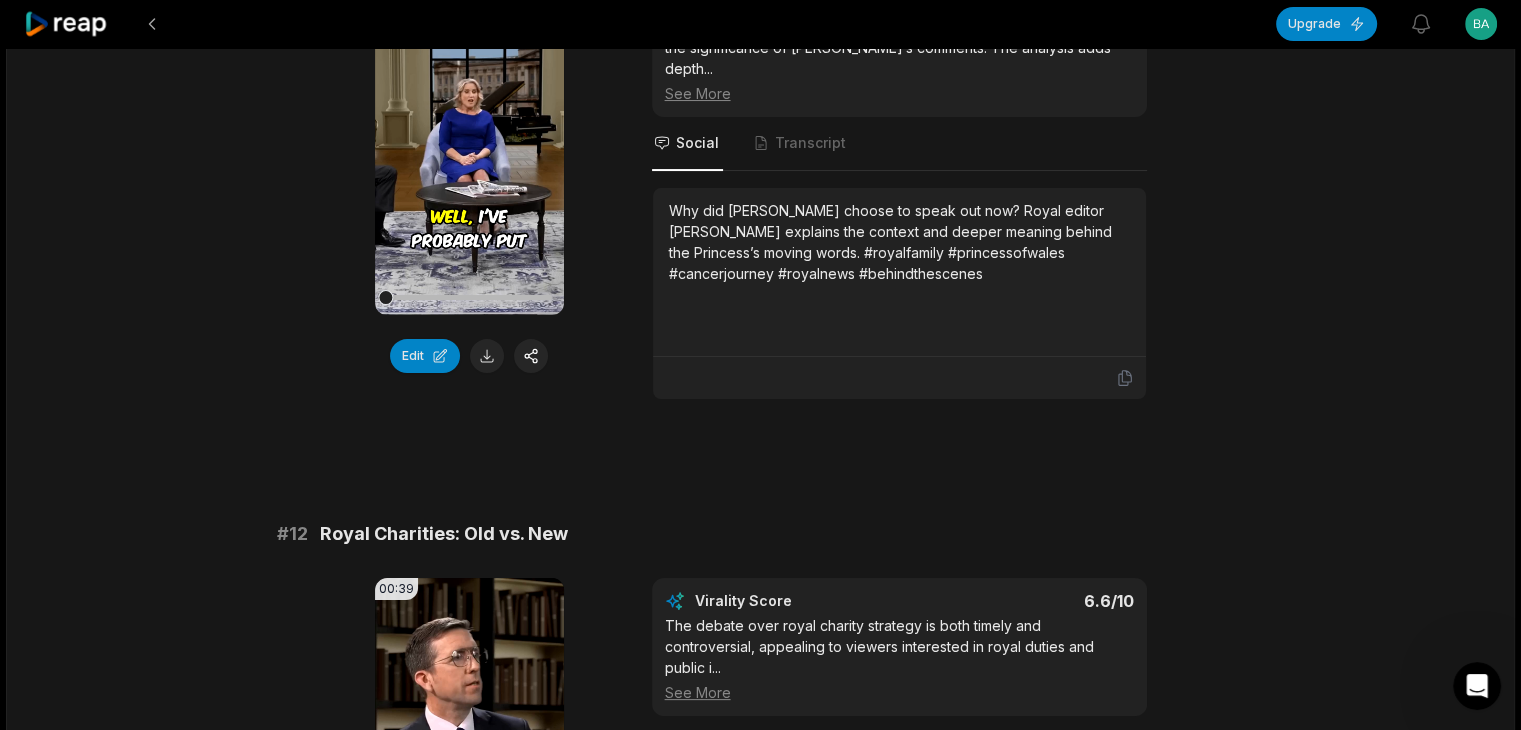 click on "Upgrade View notifications Open user menu 42:03 Did Queen DOUBT [PERSON_NAME] & [PERSON_NAME] romance? New evidence emerges | Palace Confidential an hour ago English en 00:00  -  10:00 Portrait 25   fps Beasty # 11 [PERSON_NAME] Explains [PERSON_NAME]'s Message 00:39 Your browser does not support mp4 format. Edit Virality Score 6.7 /10 [PERSON_NAME] provides expert context, helping viewers understand the significance of [PERSON_NAME]’s comments. The analysis adds depth ...   See More Social Transcript Why did [PERSON_NAME] choose to speak out now? Royal editor [PERSON_NAME] explains the context and deeper meaning behind the Princess’s moving words. #royalfamily #princessofwales #cancerjourney #royalnews #behindthescenes # 12 Royal Charities: Old vs. New 00:39 Your browser does not support mp4 format. Edit Virality Score 6.6 /10 The debate over royal charity strategy is both timely and controversial, appealing to viewers interested in royal duties and public i ...   See More Social Transcript # 13 00:39 Edit 6.5 /10" at bounding box center (760, 39) 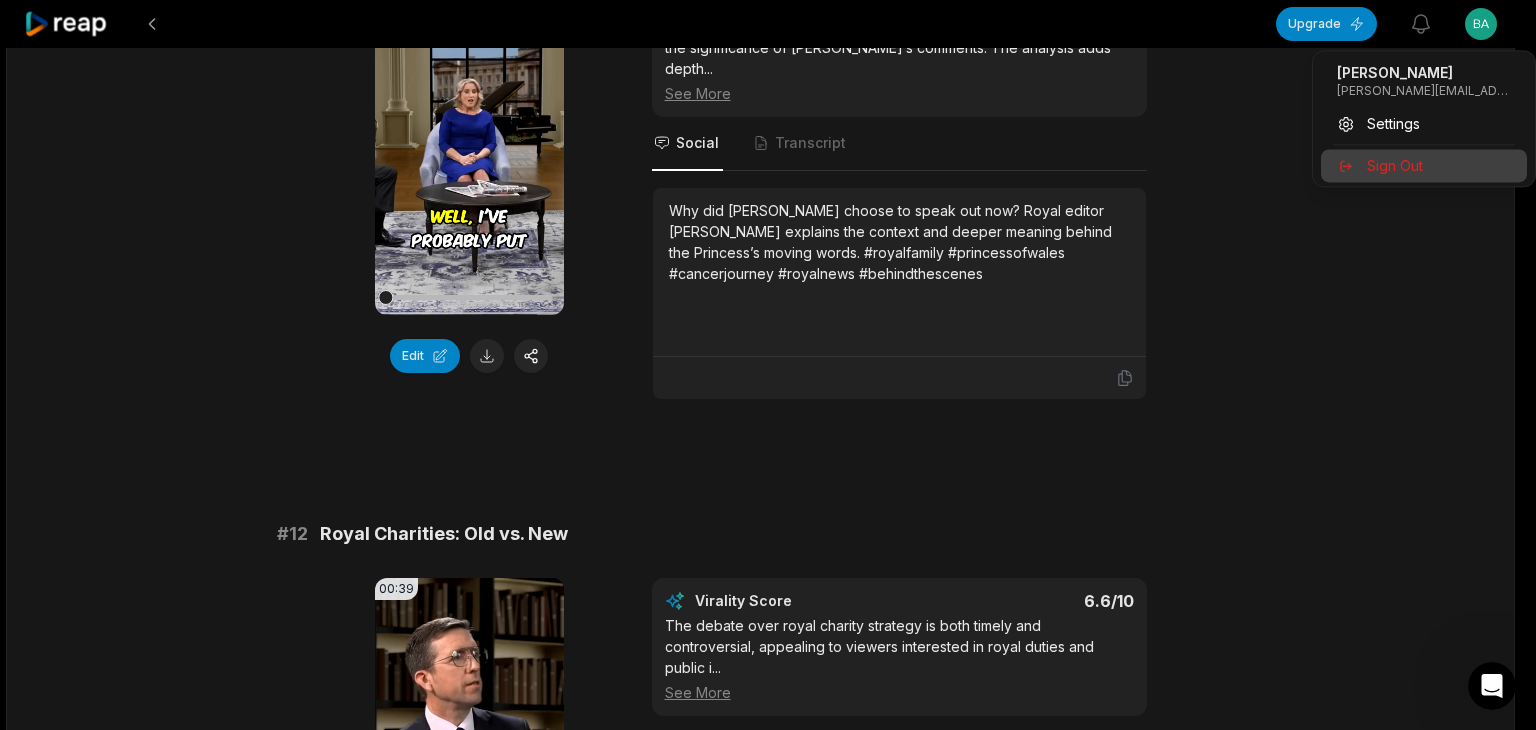 click on "Sign Out" at bounding box center [1395, 165] 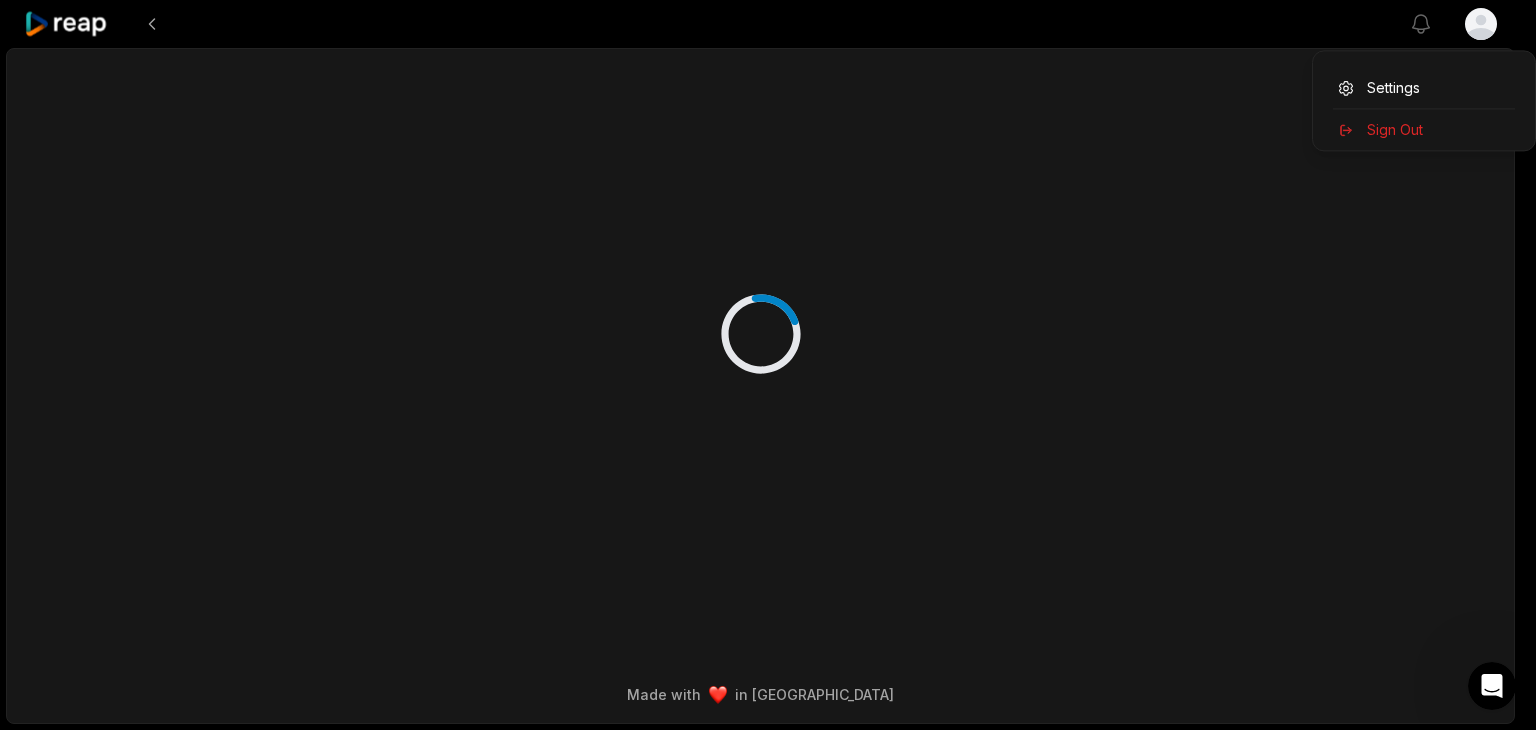 scroll, scrollTop: 0, scrollLeft: 0, axis: both 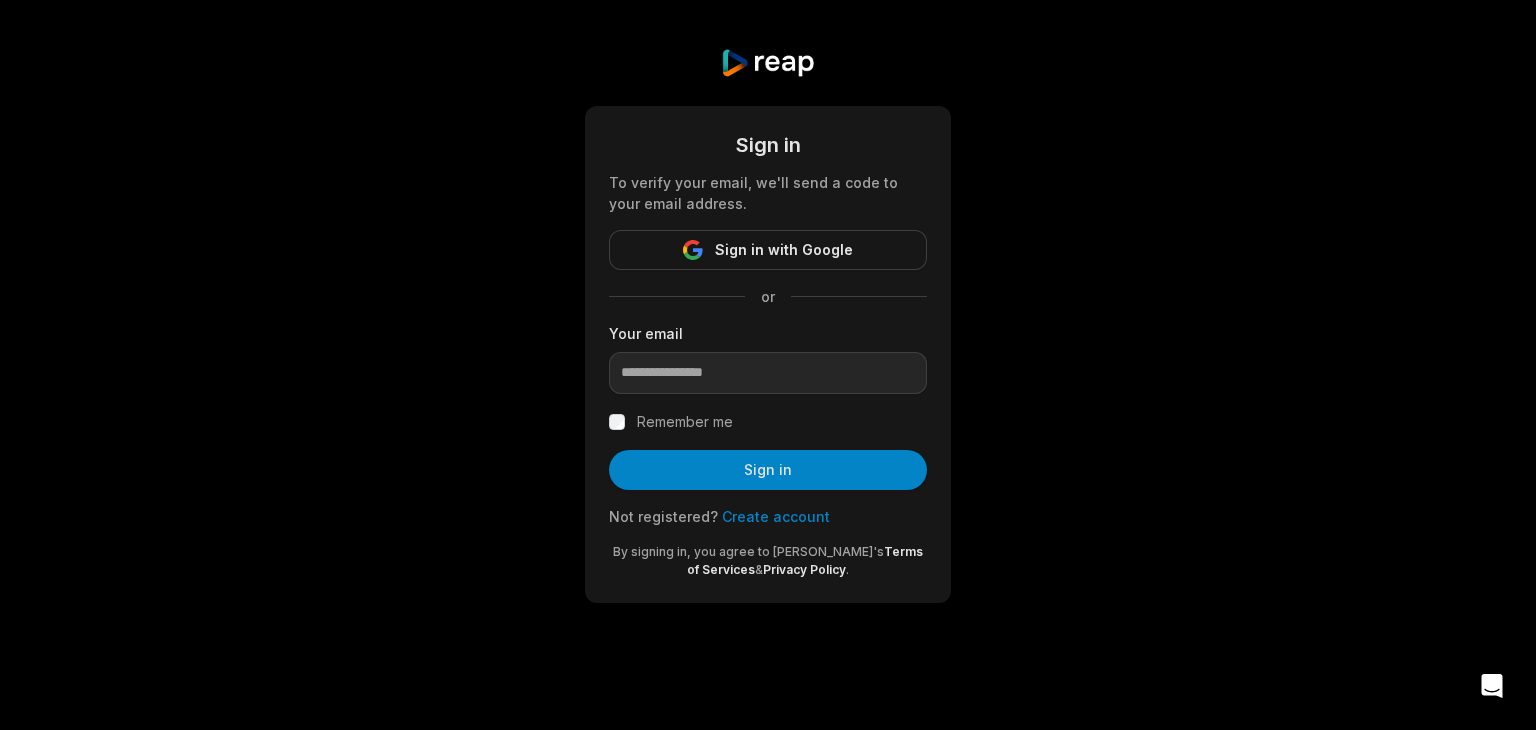 click on "Create account" at bounding box center [776, 516] 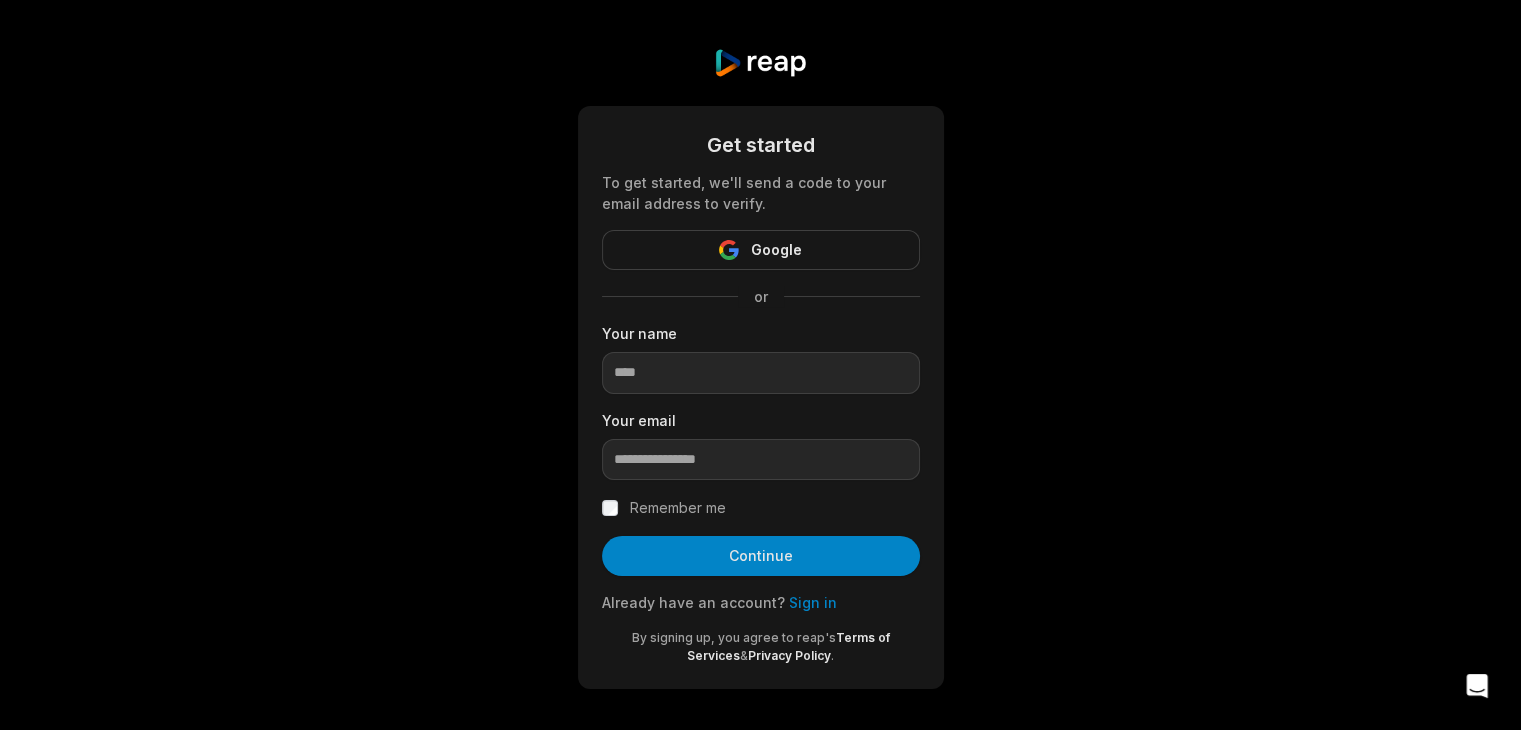 click on "Your email" at bounding box center [761, 445] 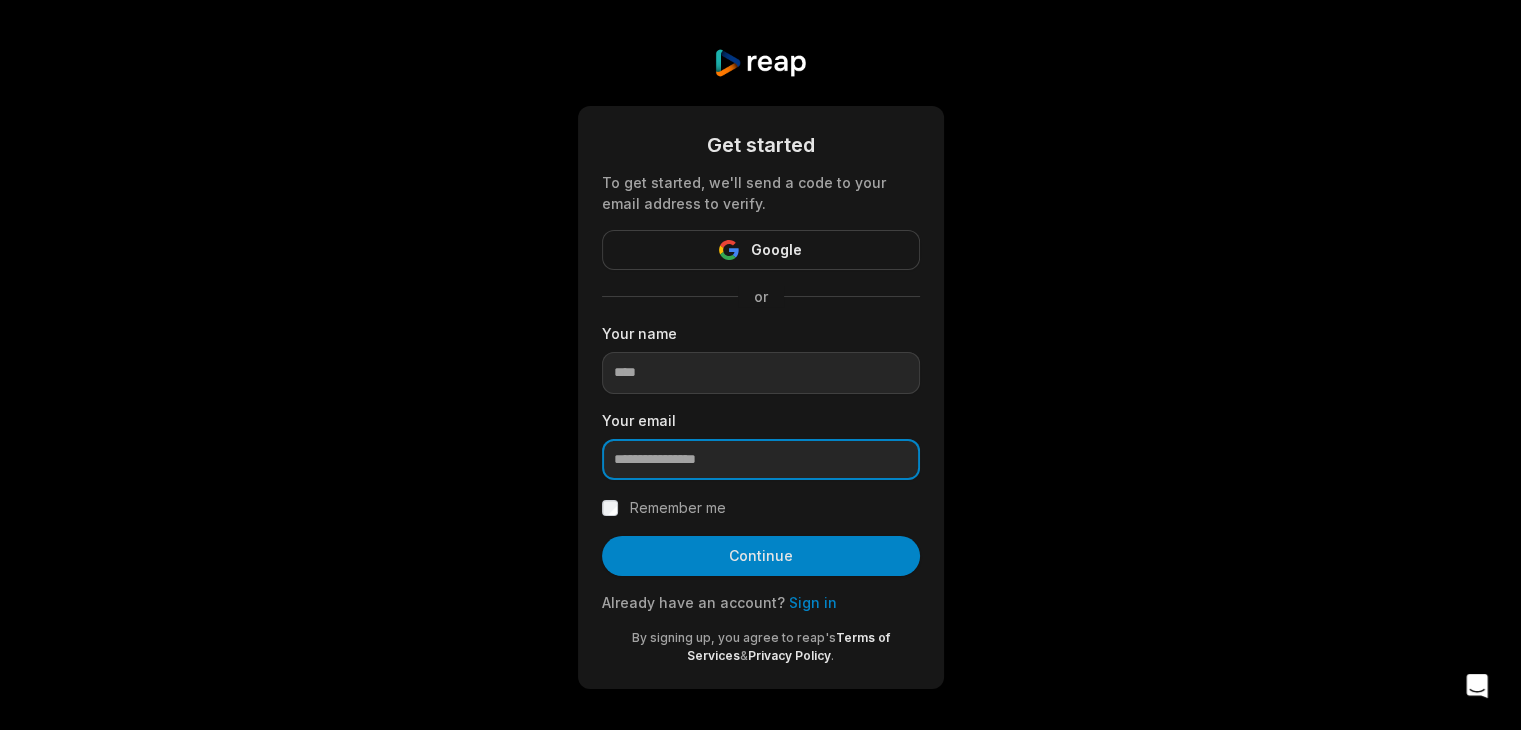 click at bounding box center [761, 460] 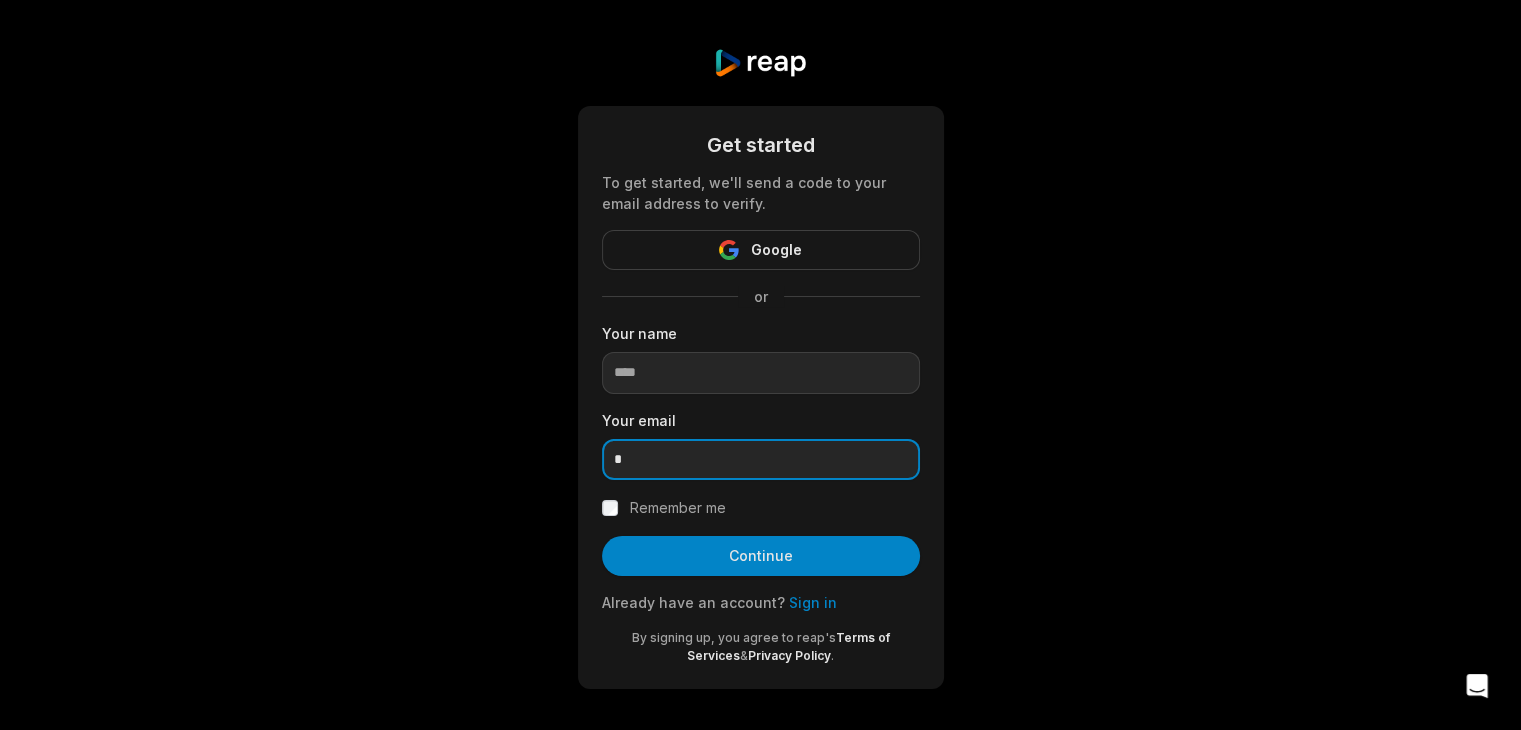 drag, startPoint x: 775, startPoint y: 449, endPoint x: 516, endPoint y: 435, distance: 259.3781 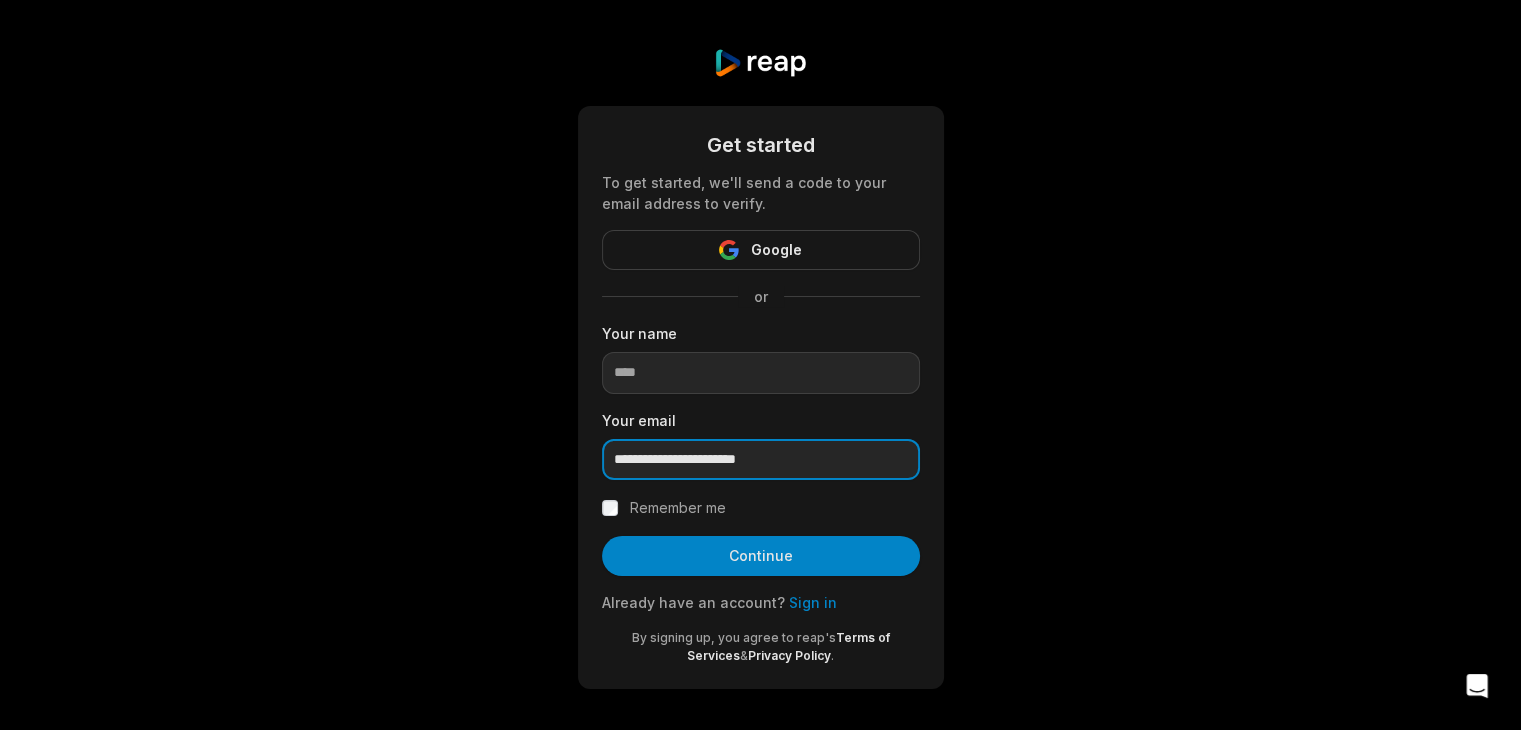 type on "**********" 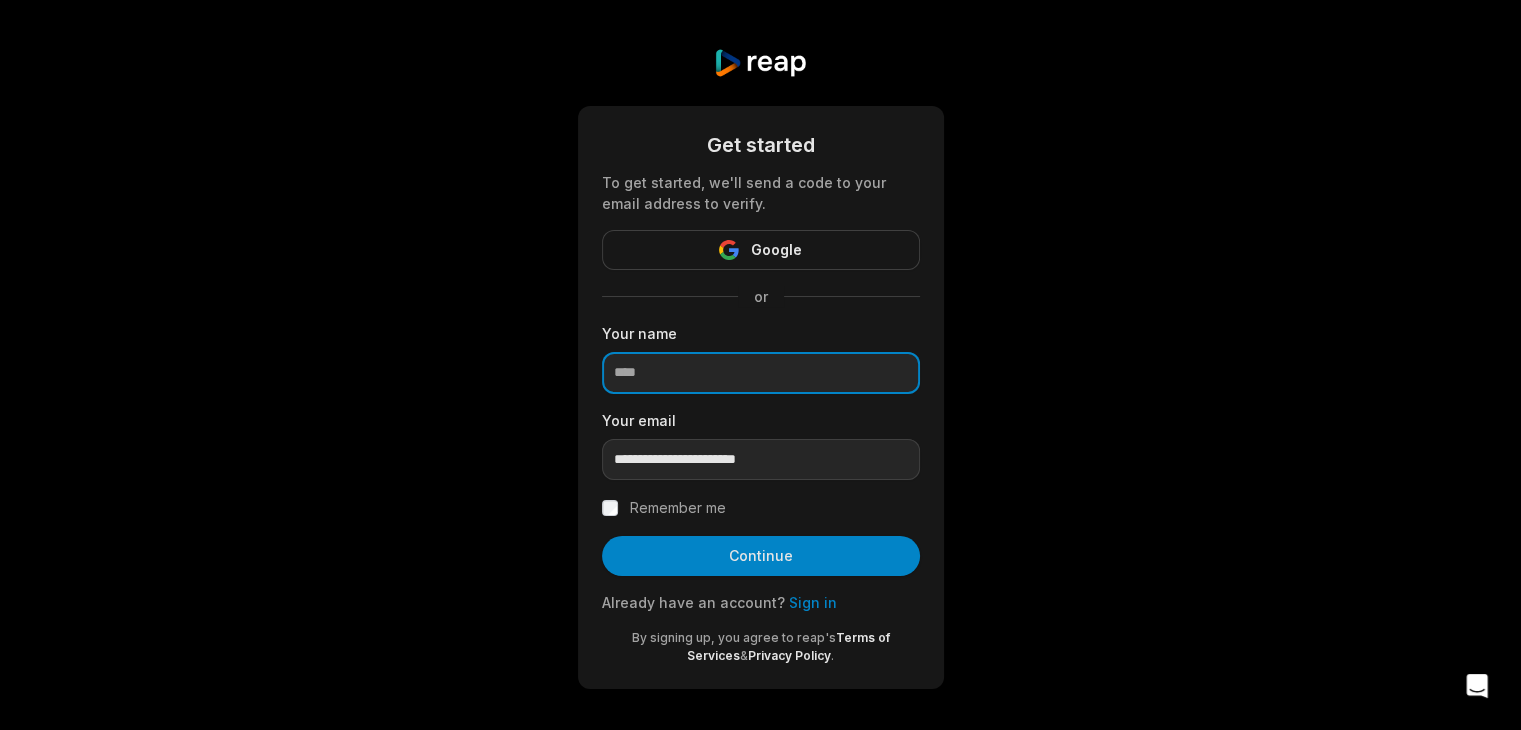 click at bounding box center [761, 373] 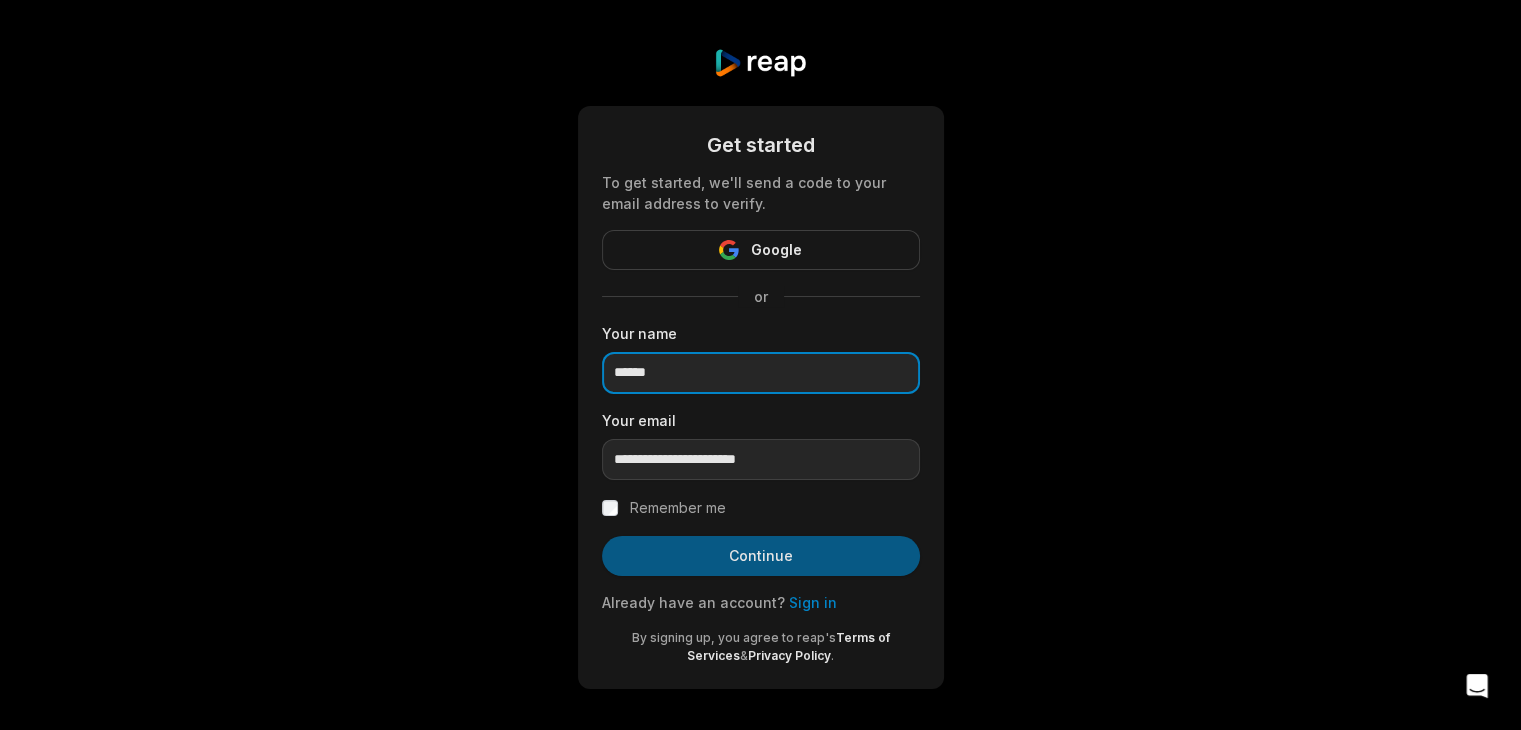 type on "******" 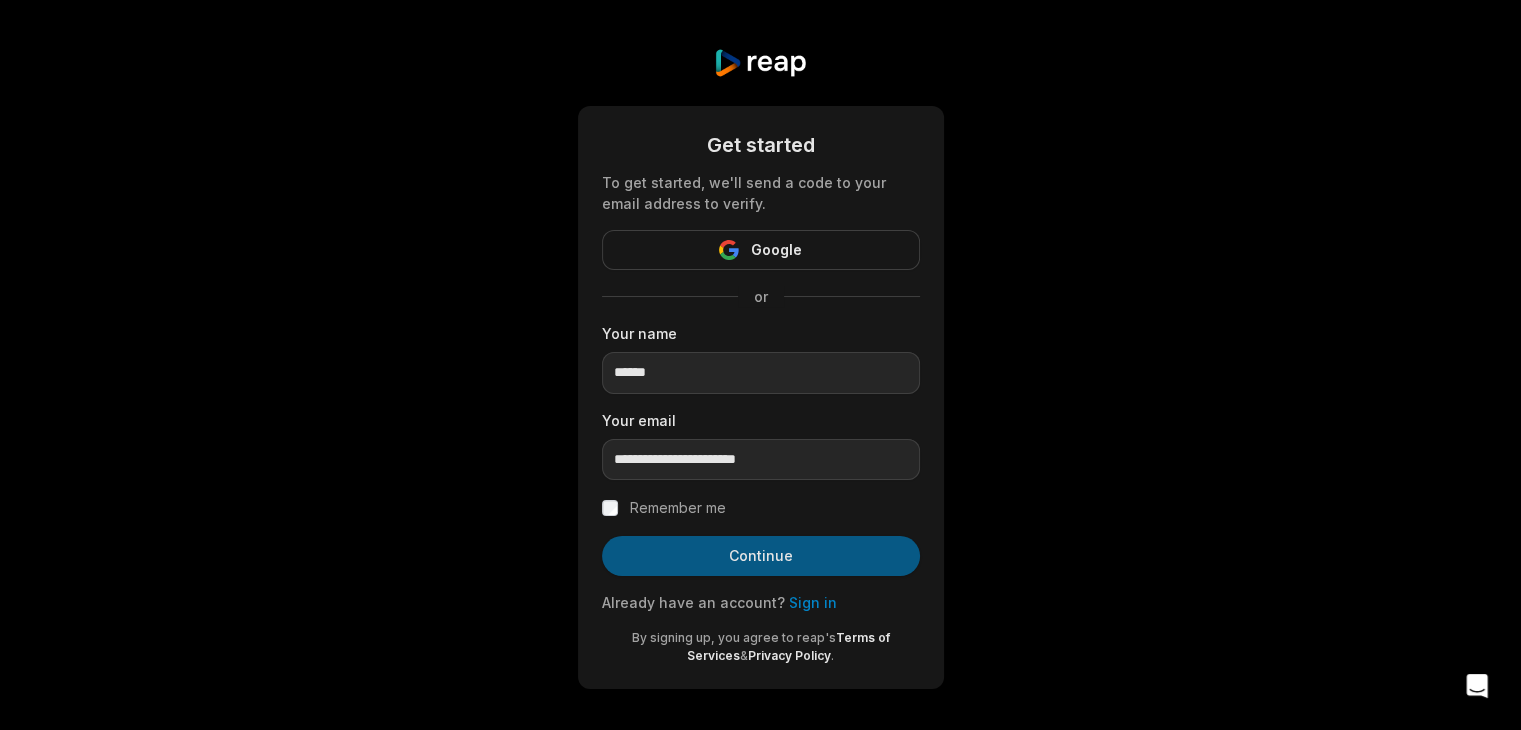 click on "Continue" at bounding box center (761, 556) 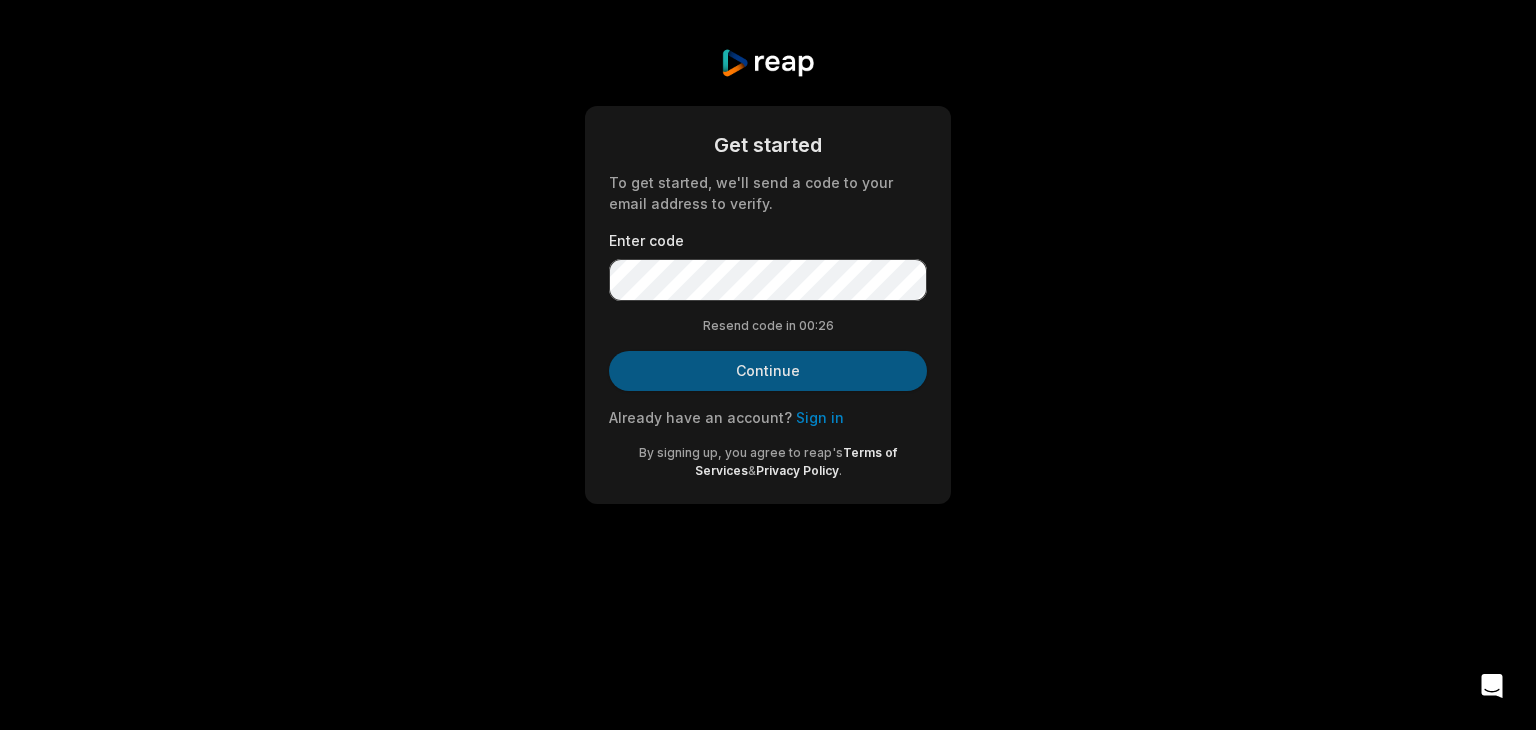 click on "Continue" at bounding box center (768, 371) 